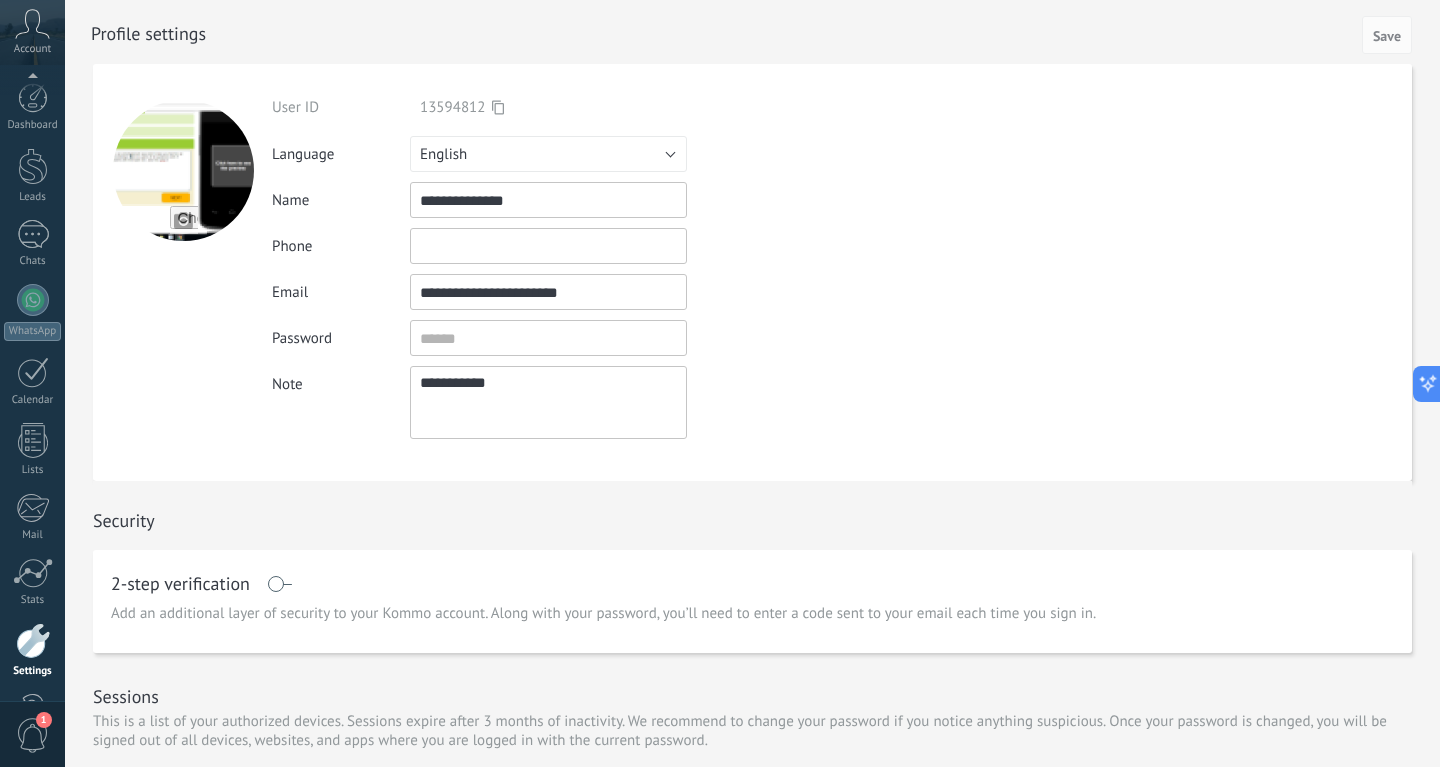 scroll, scrollTop: 870, scrollLeft: 0, axis: vertical 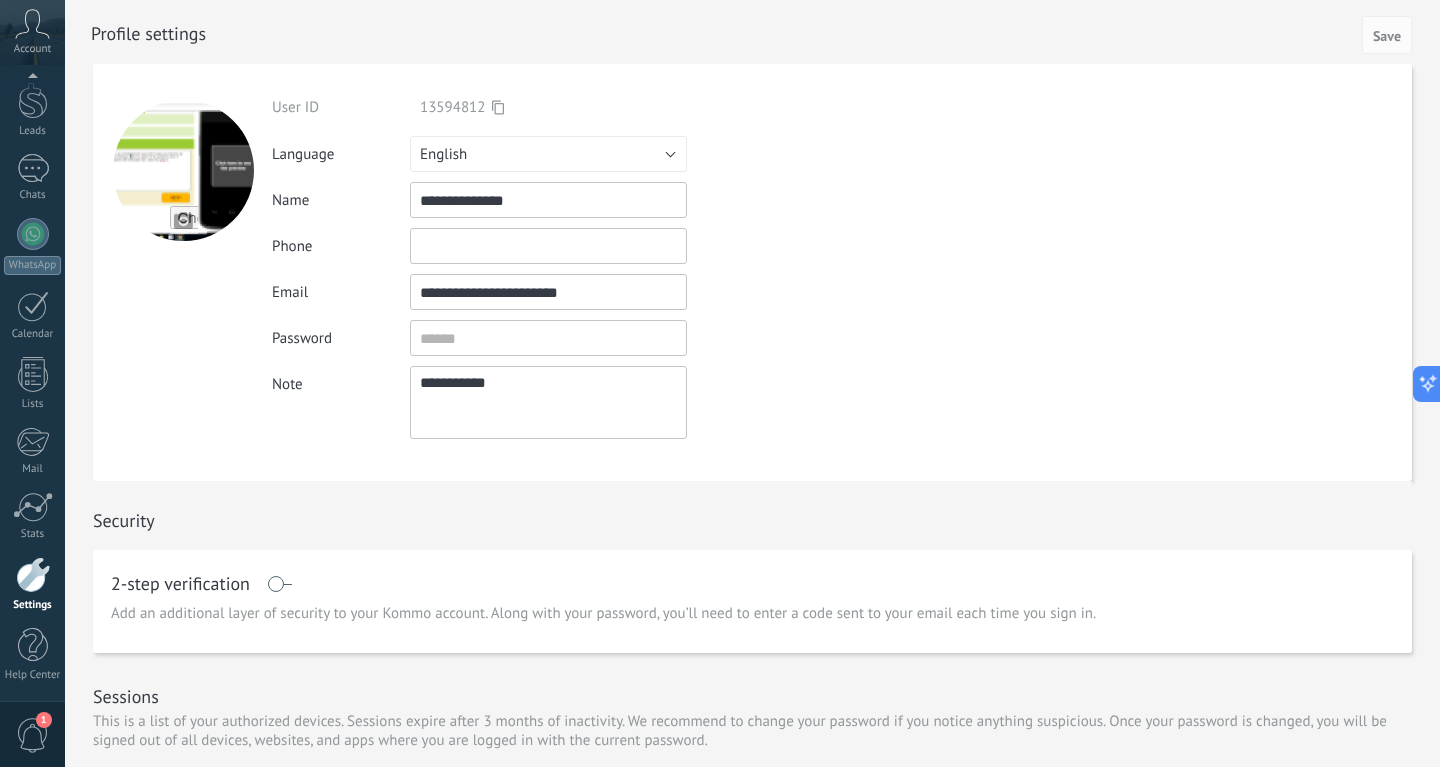 click at bounding box center (183, 170) 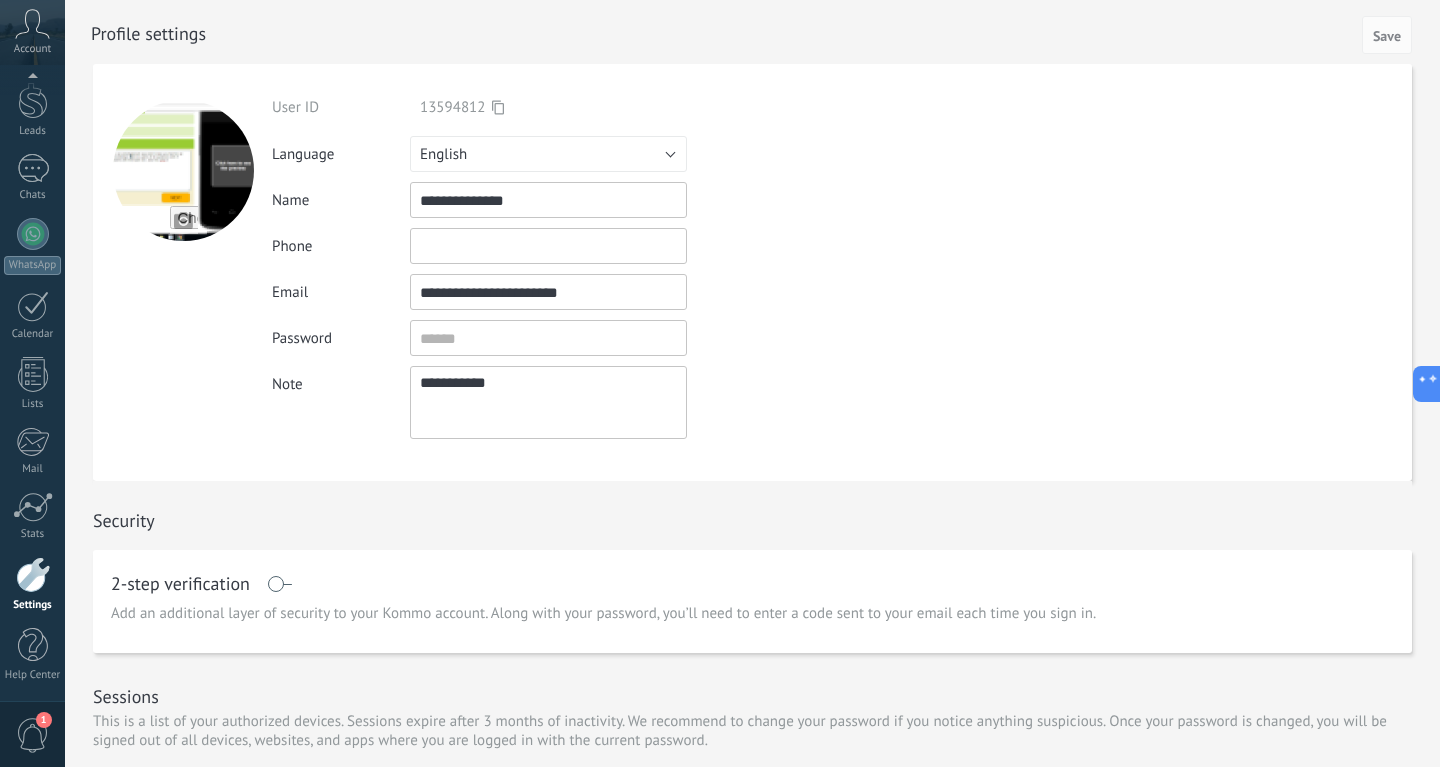 type on "**********" 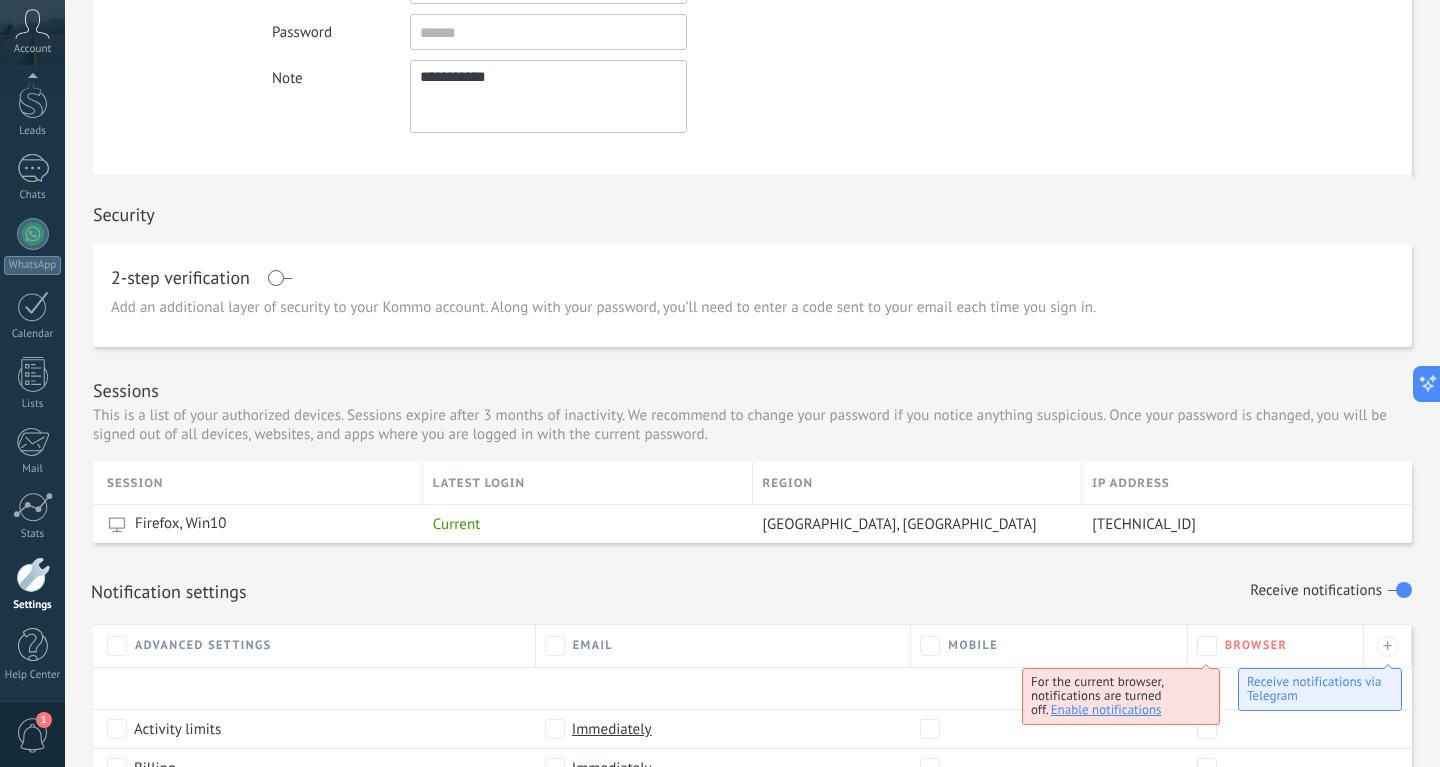 scroll, scrollTop: 0, scrollLeft: 0, axis: both 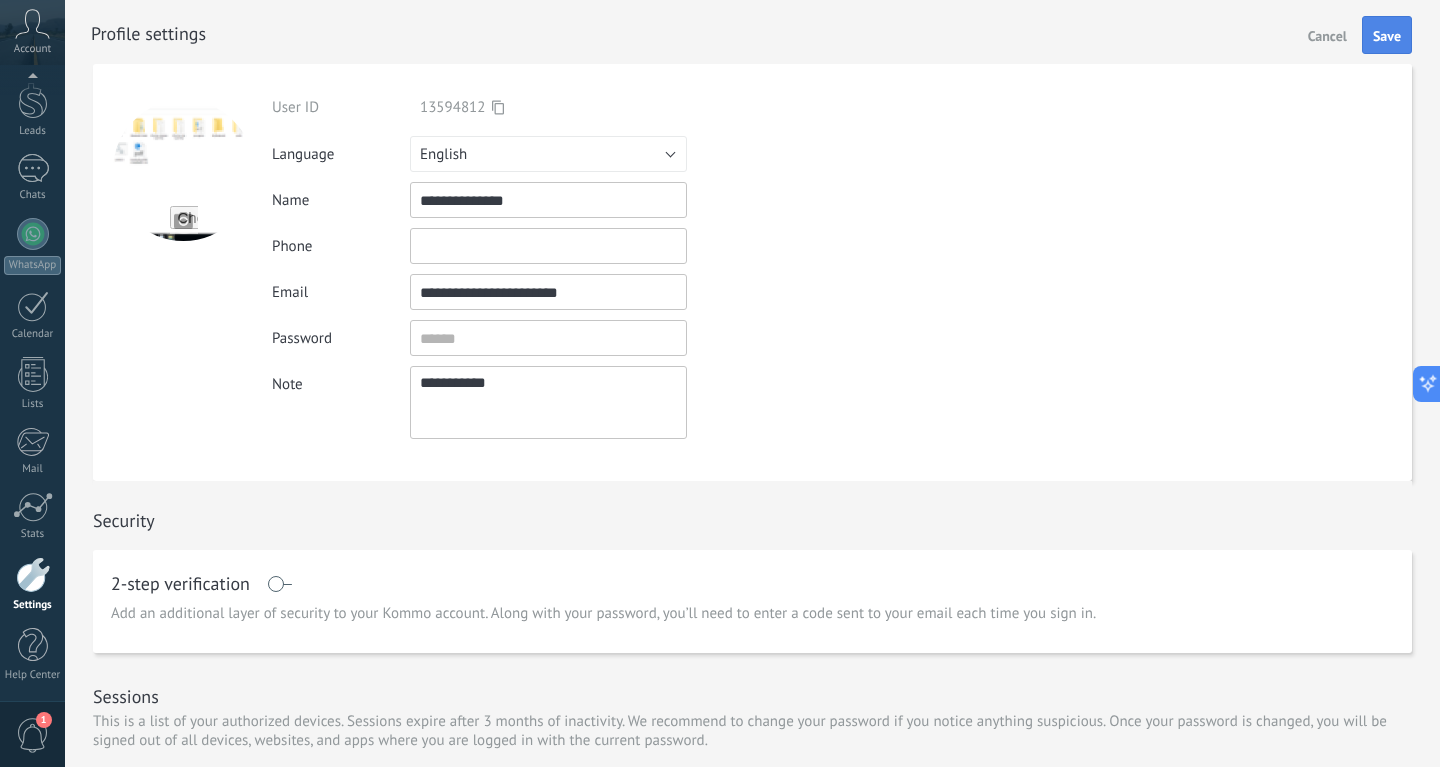 click on "Save" at bounding box center [1387, 35] 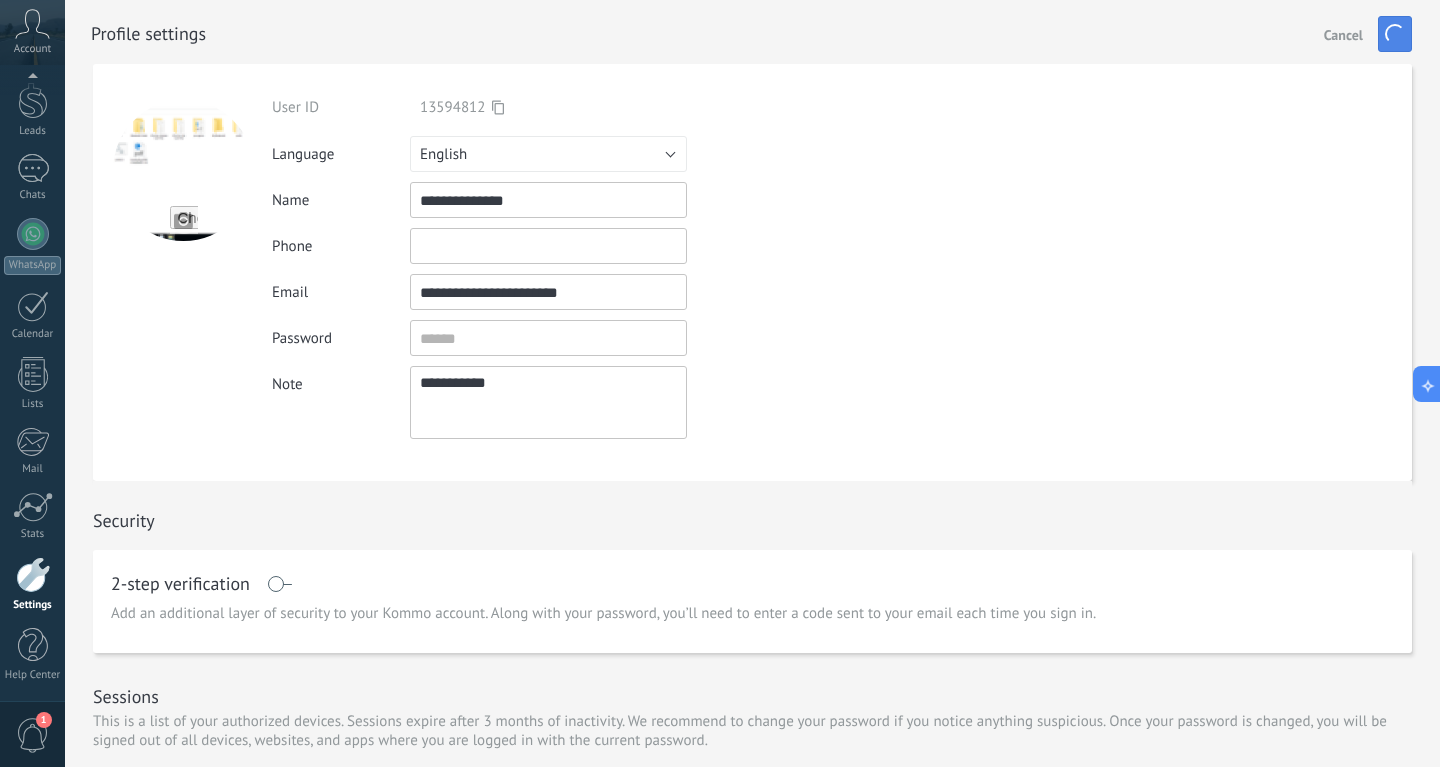type 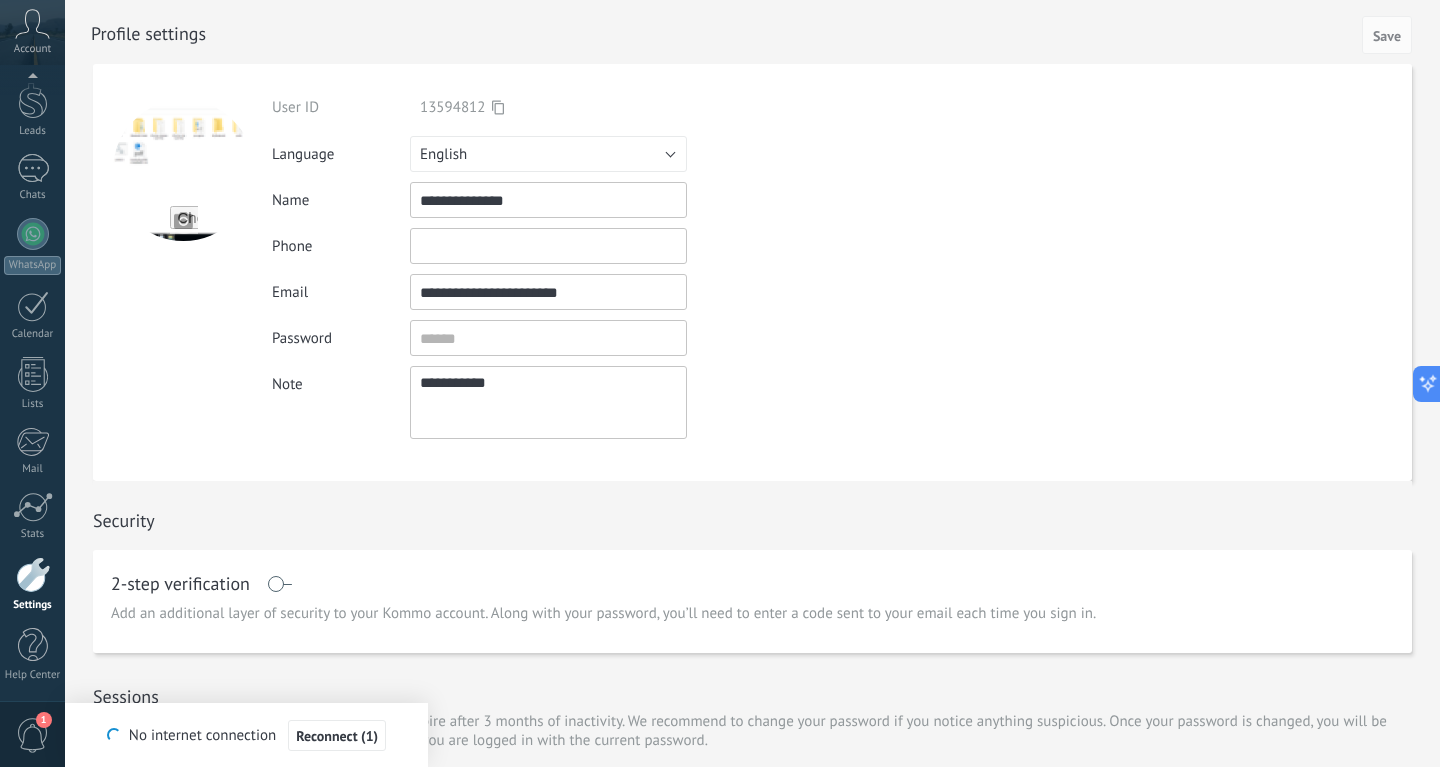 click on "**********" at bounding box center [548, 200] 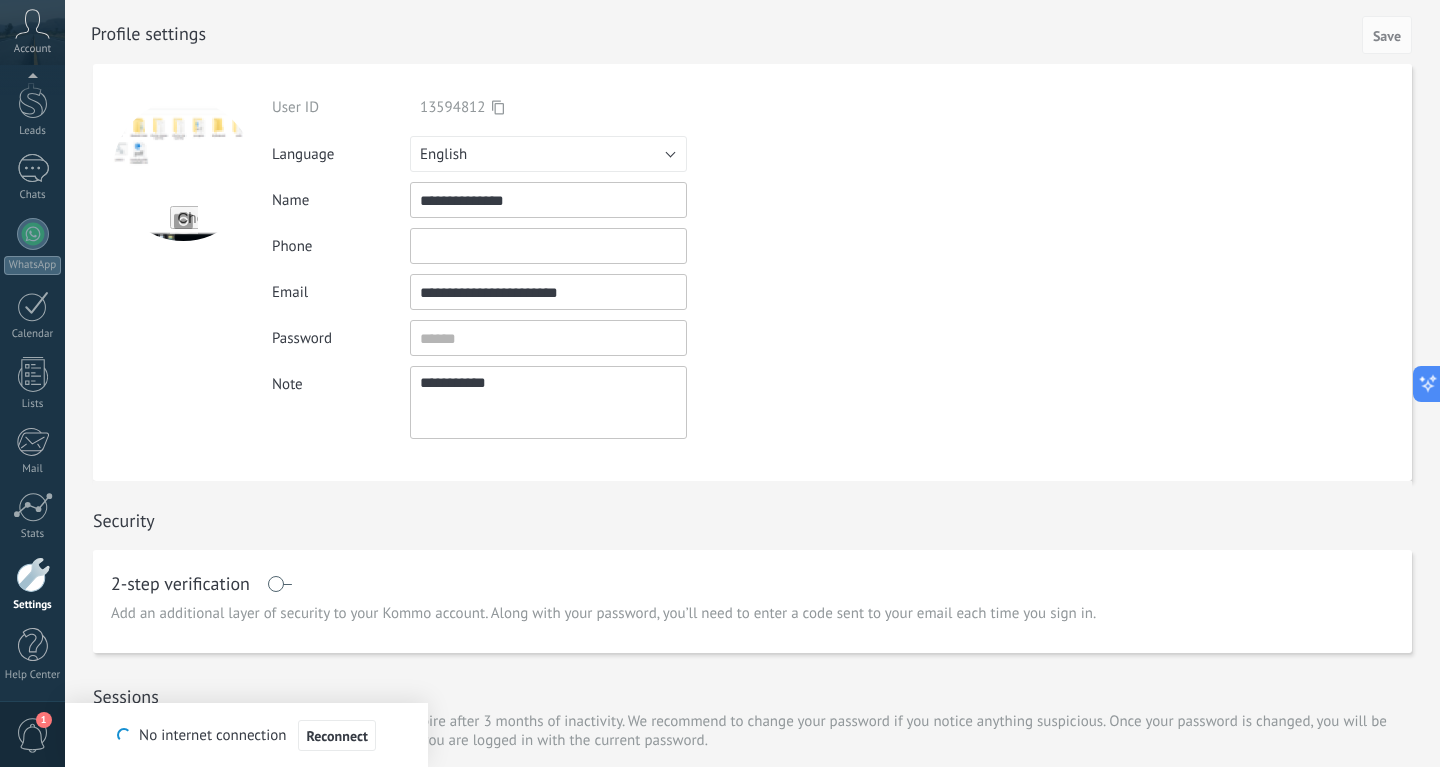 click at bounding box center (183, 170) 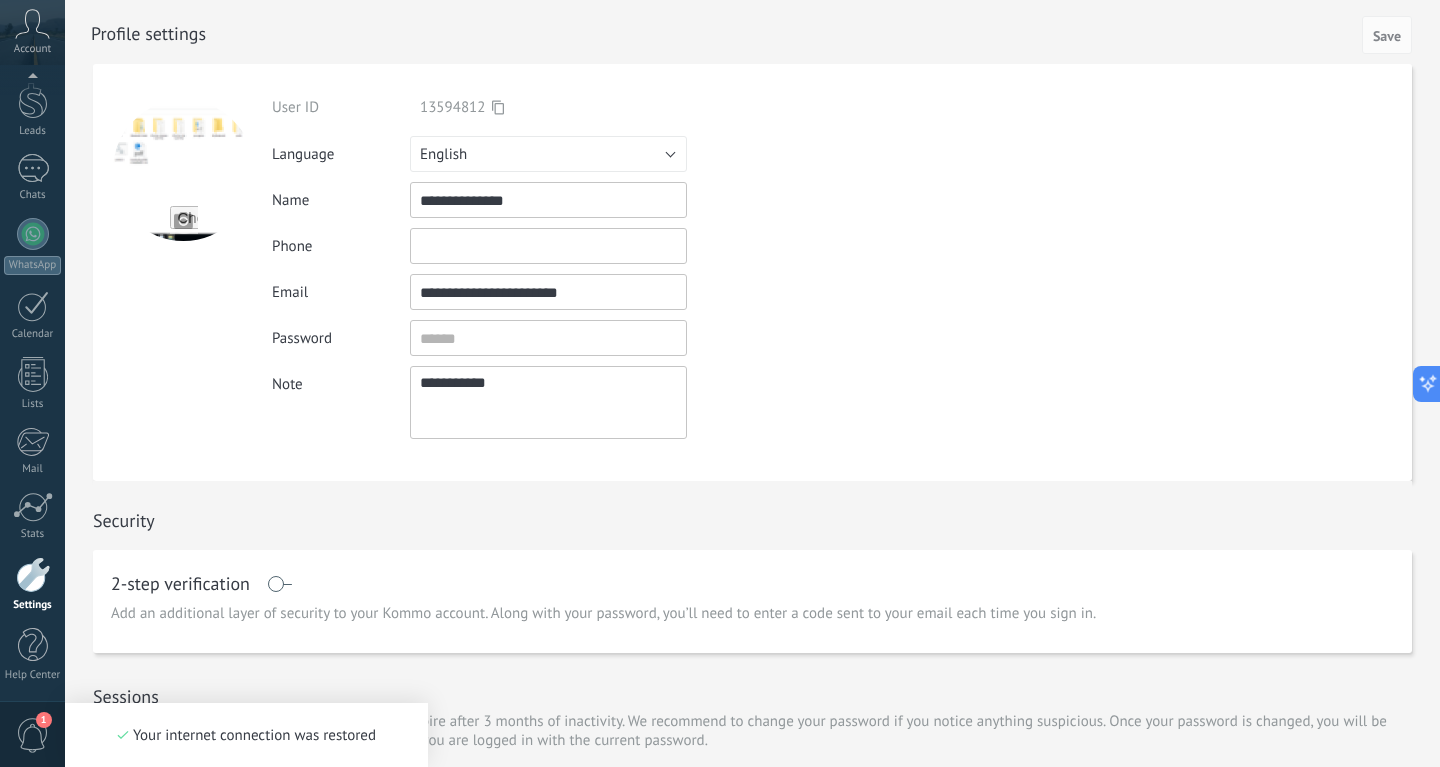 click on "**********" at bounding box center [752, 272] 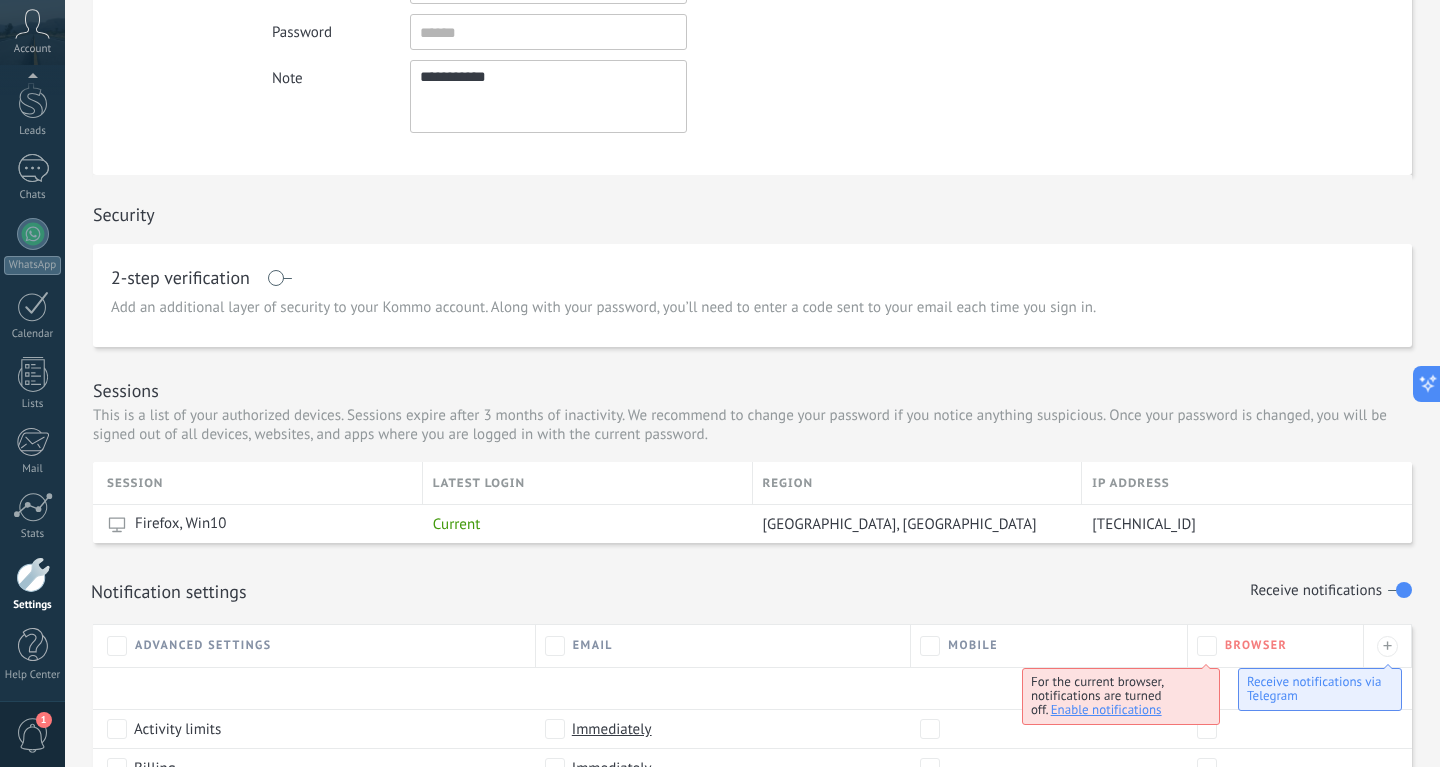 scroll, scrollTop: 0, scrollLeft: 0, axis: both 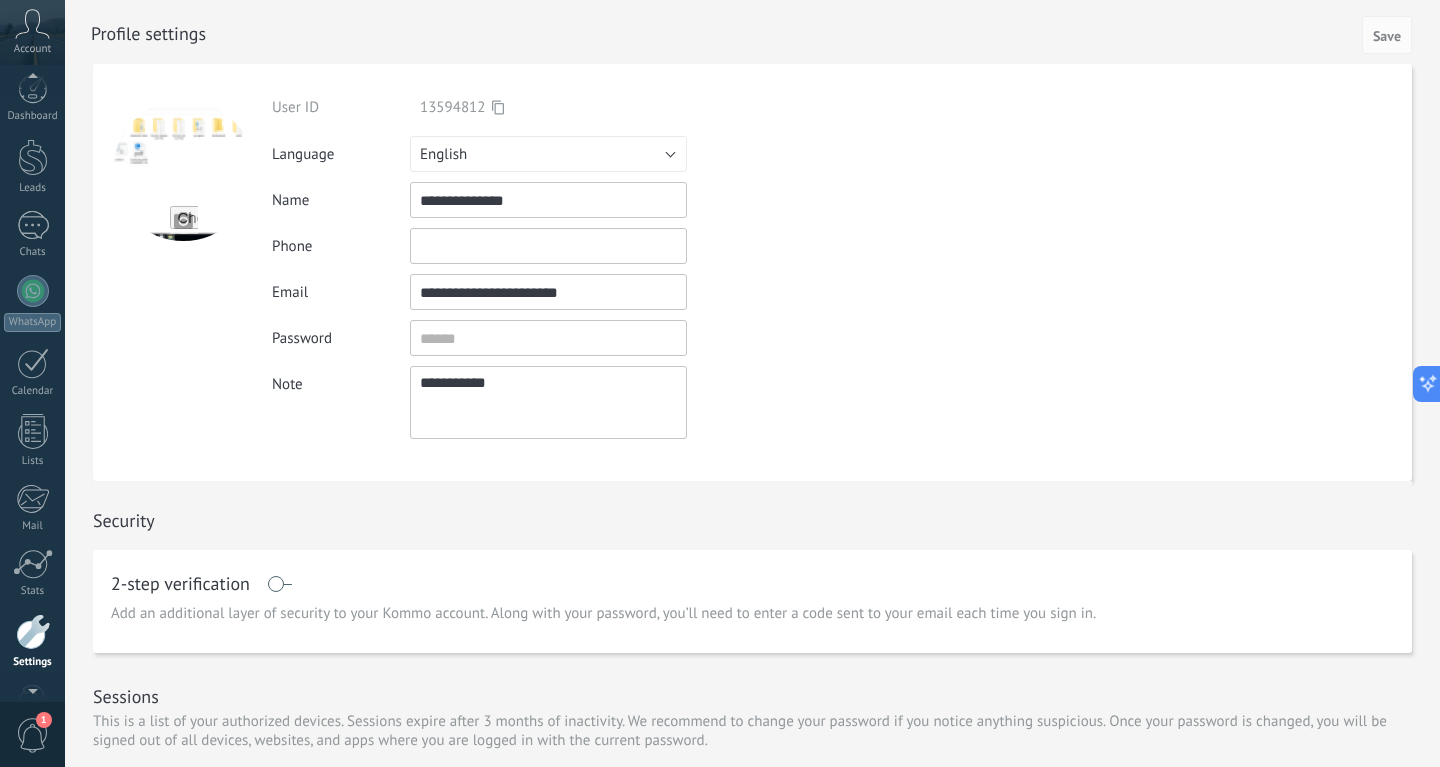 click at bounding box center [32, 80] 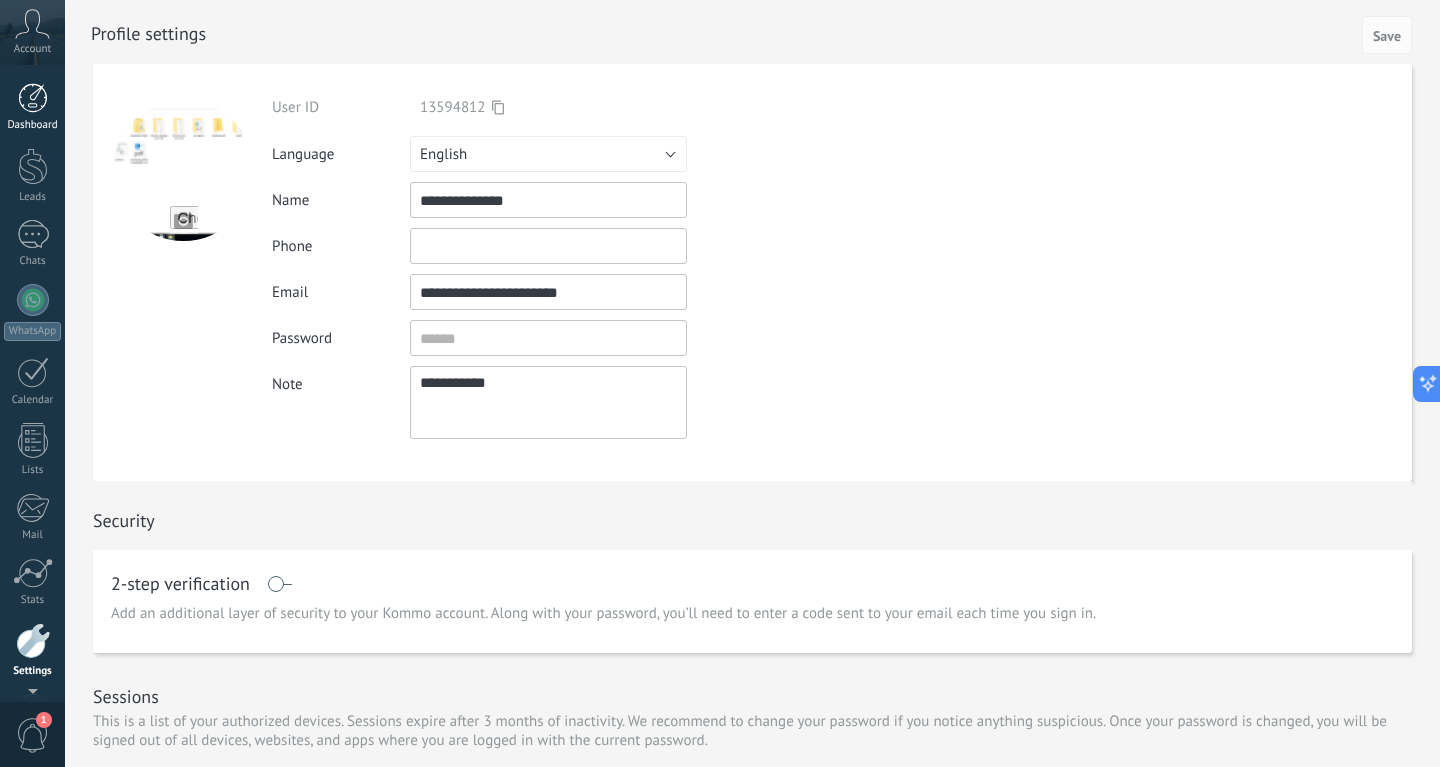 click at bounding box center (33, 98) 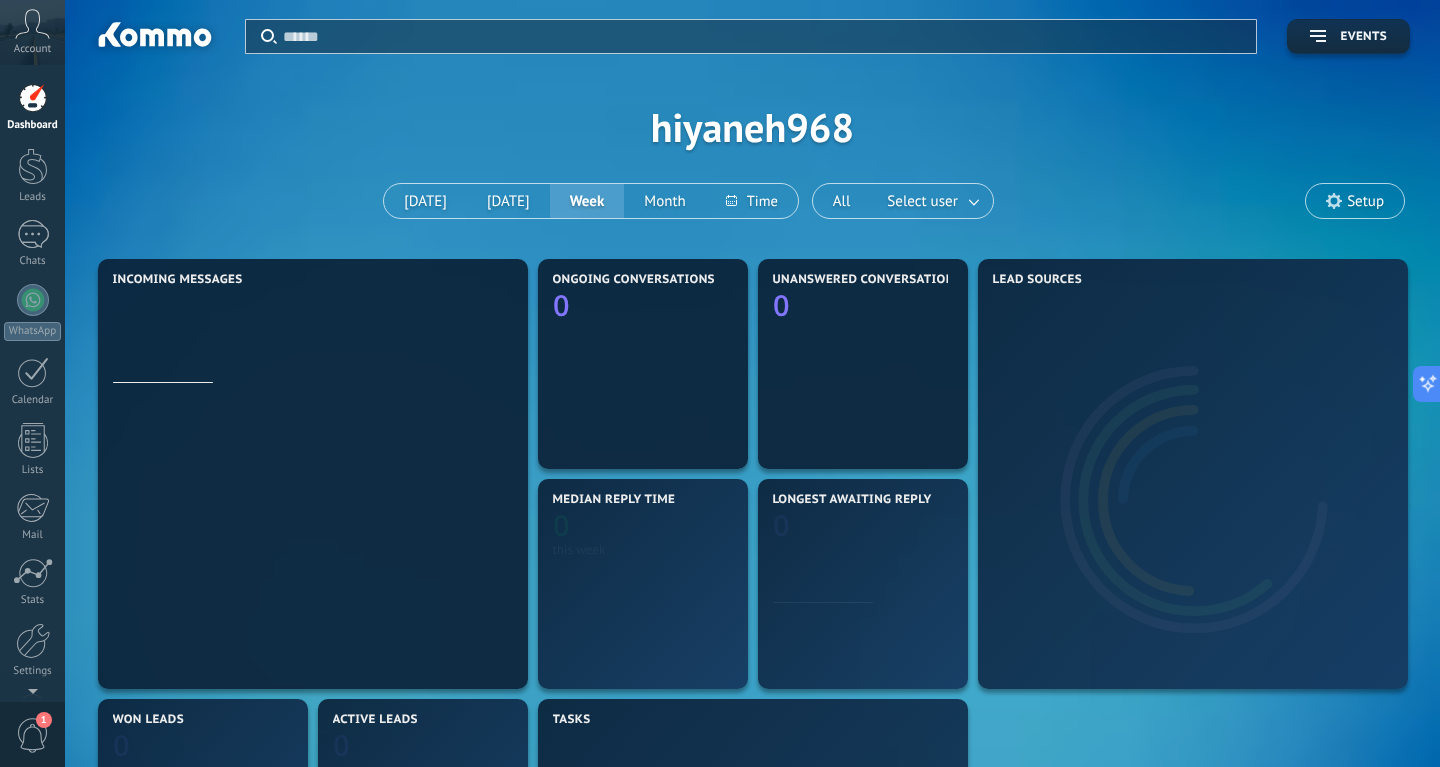click on "Apply Events hiyaneh968 Today Yesterday Week Month All Select user Setup" at bounding box center (752, 127) 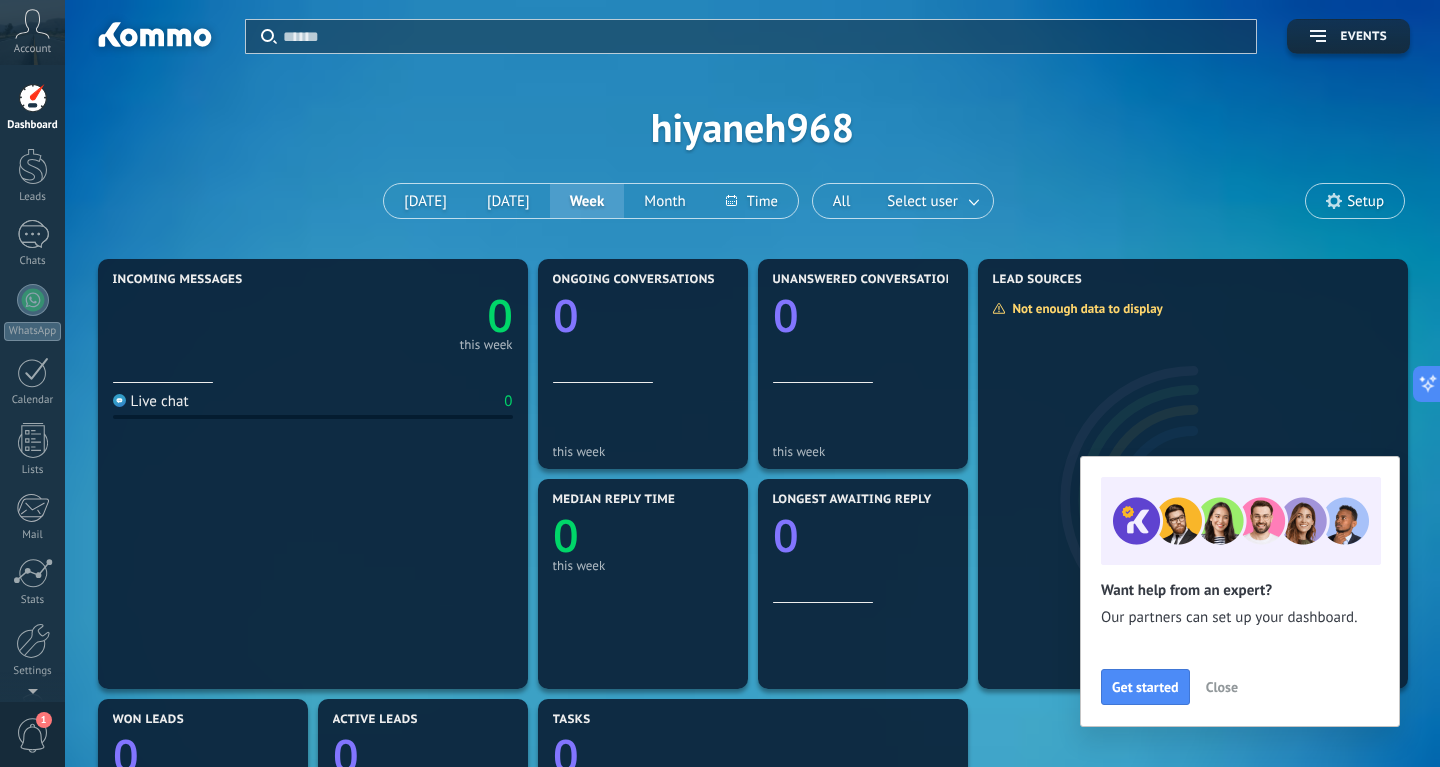 click at bounding box center [763, 36] 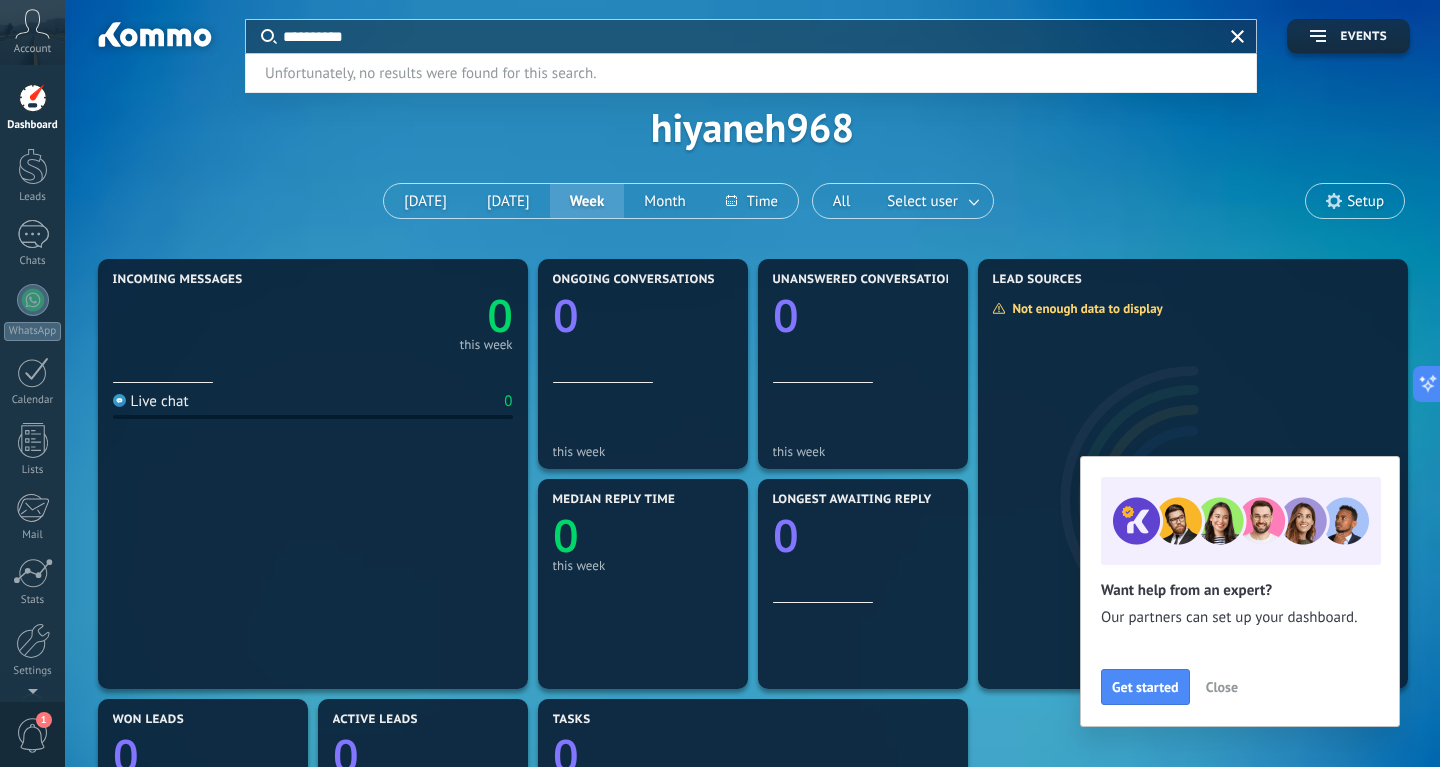 type on "**********" 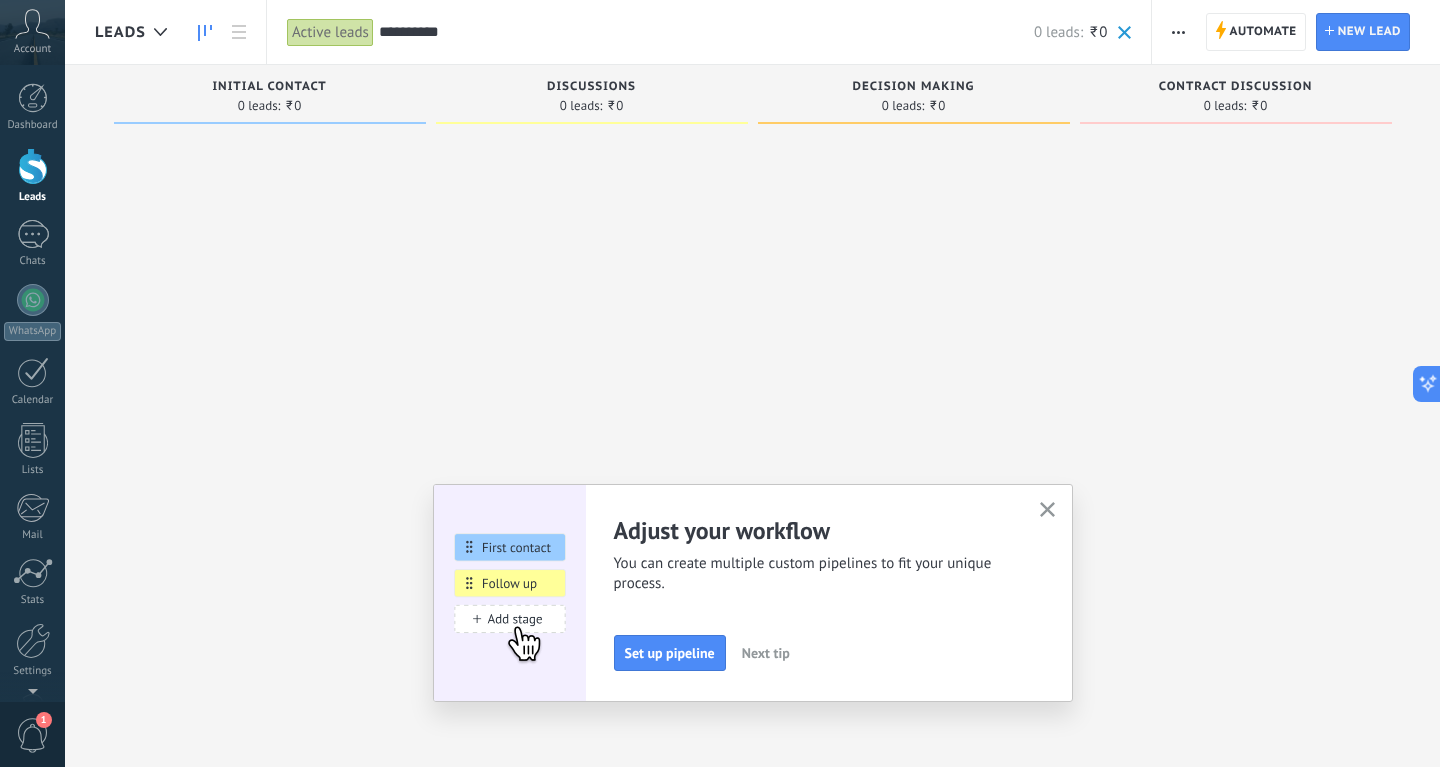 drag, startPoint x: 492, startPoint y: 40, endPoint x: 636, endPoint y: 42, distance: 144.01389 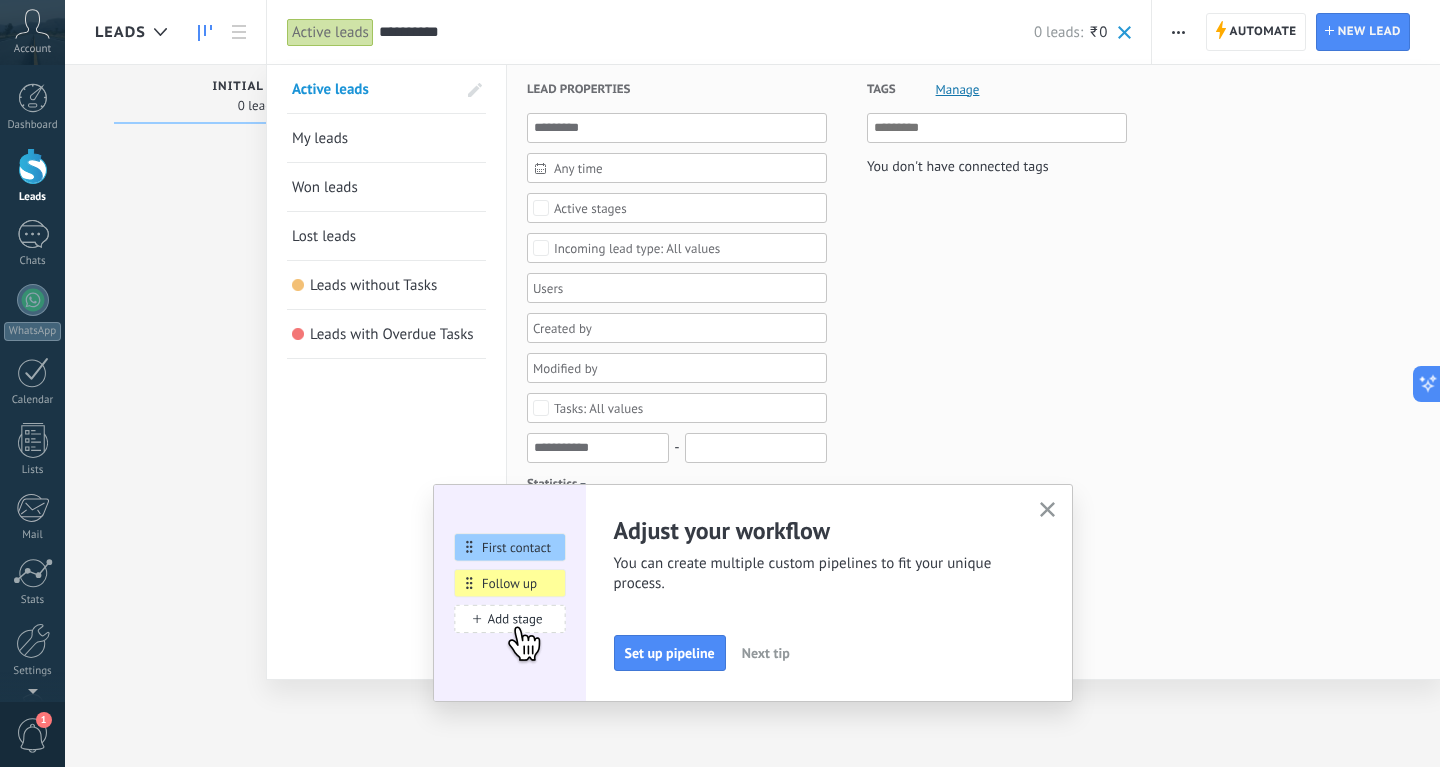 click at bounding box center (720, 383) 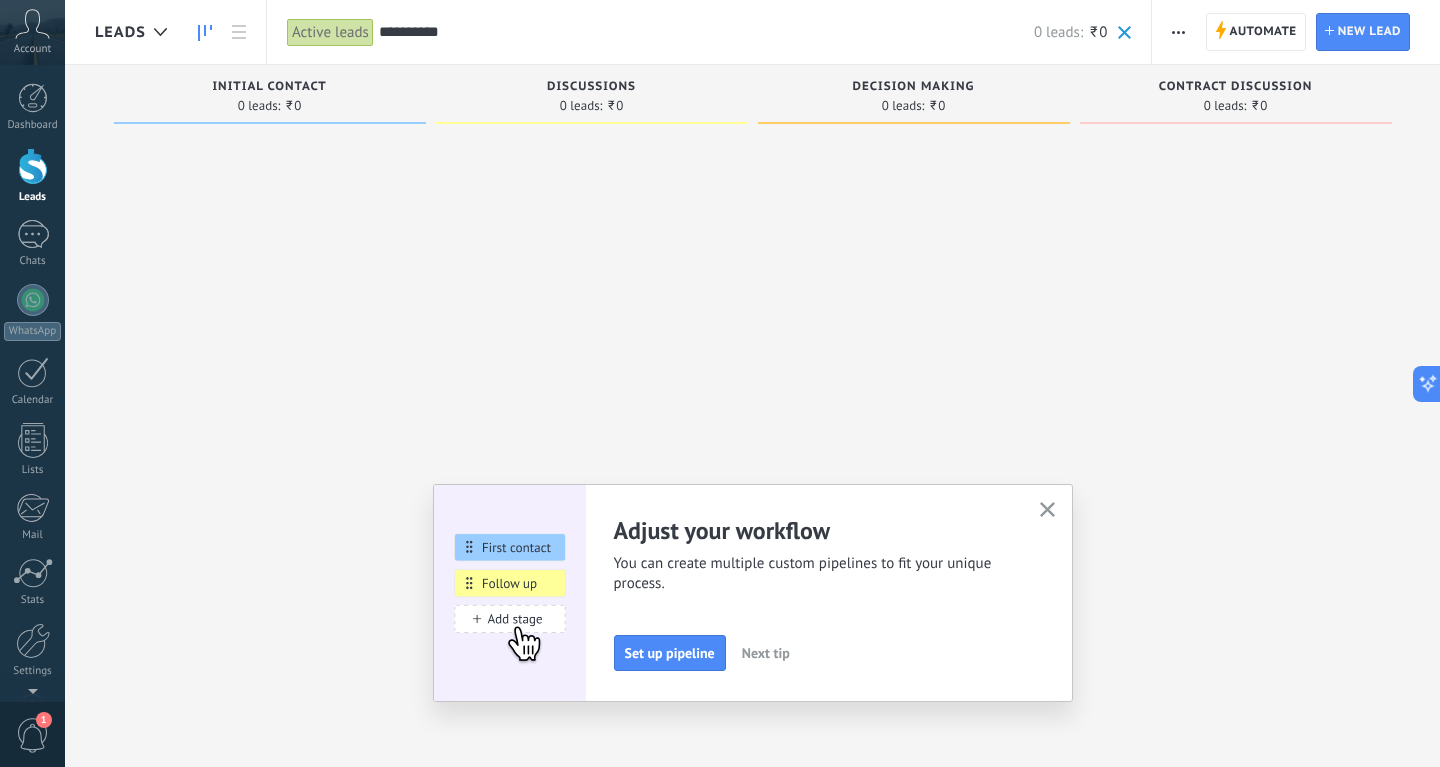 drag, startPoint x: 235, startPoint y: 107, endPoint x: 475, endPoint y: 99, distance: 240.1333 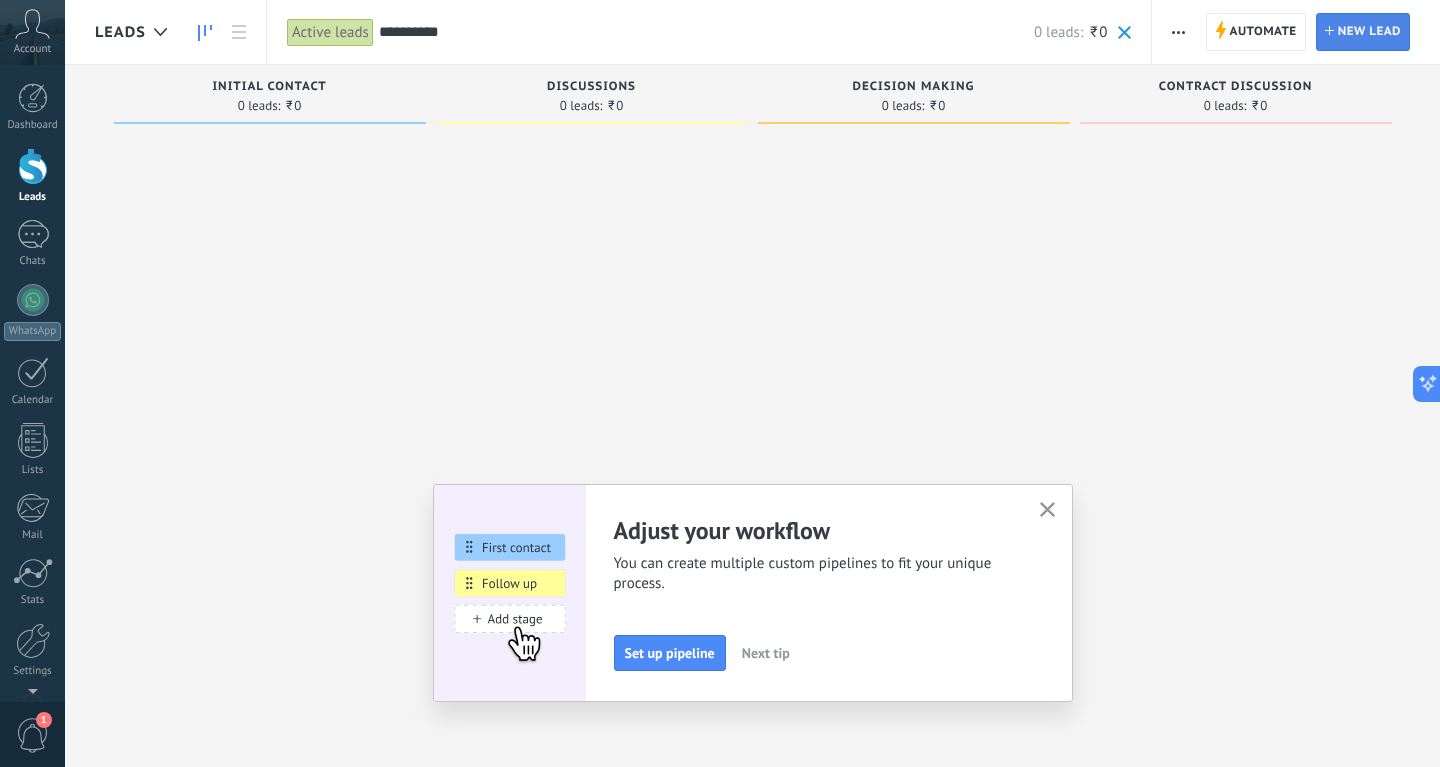 click on "New lead" at bounding box center [1369, 32] 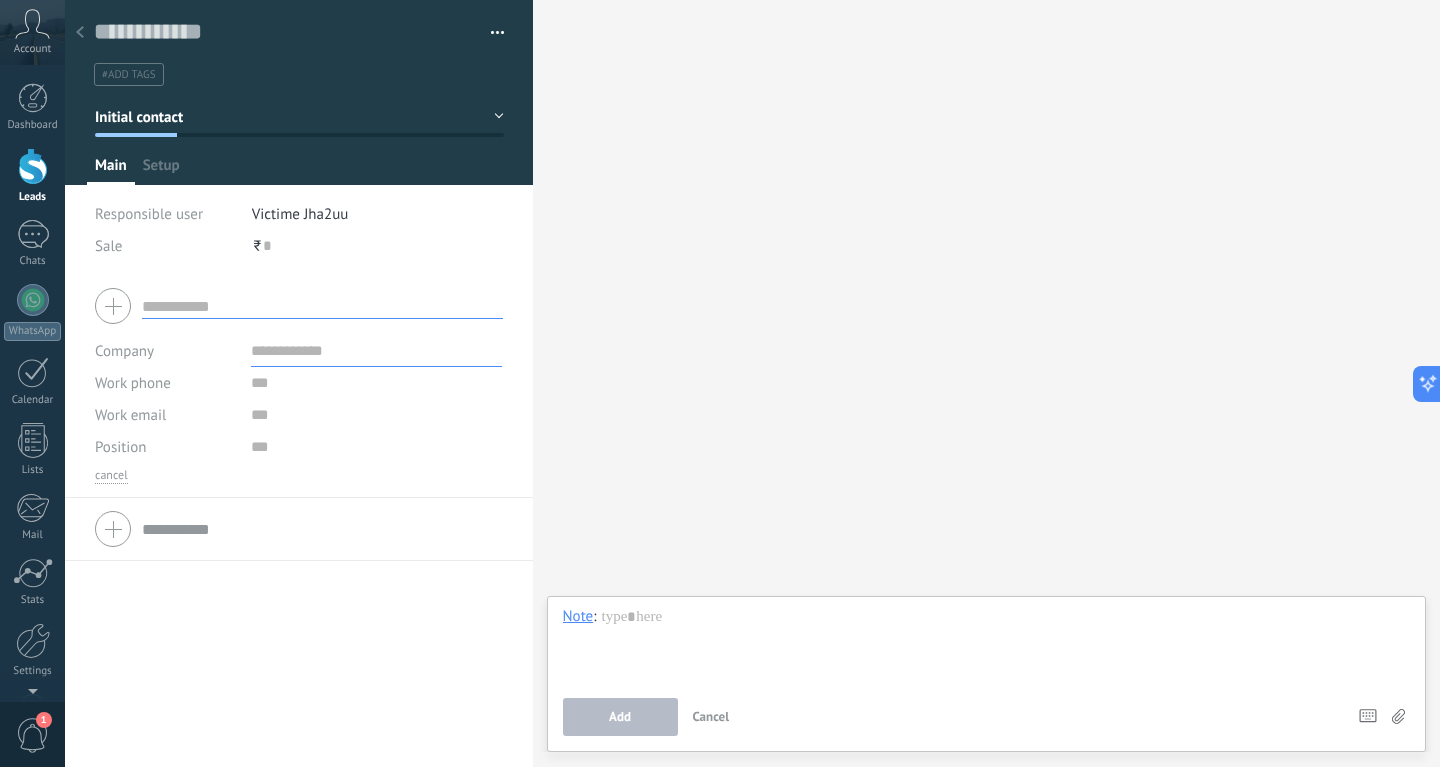 click at bounding box center [322, 306] 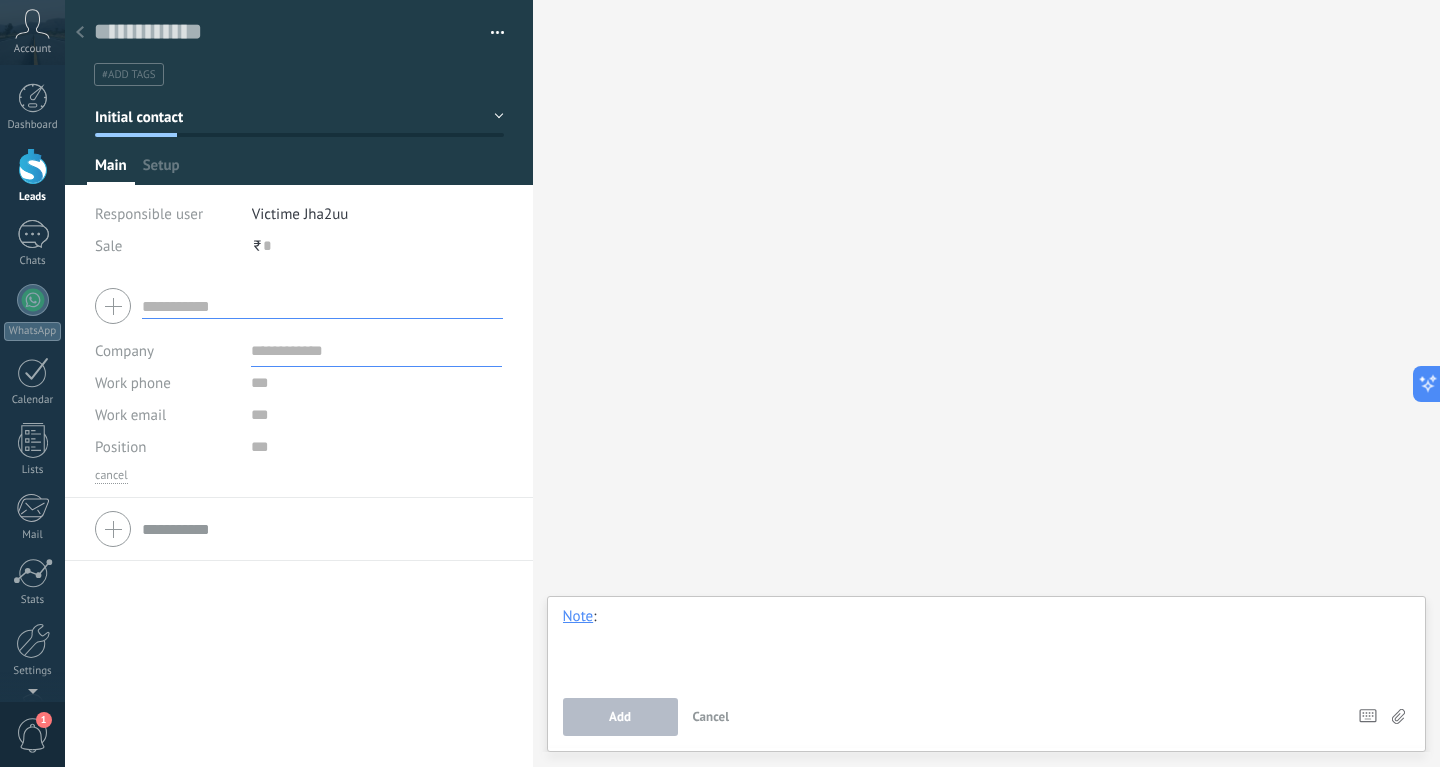 click at bounding box center [987, 645] 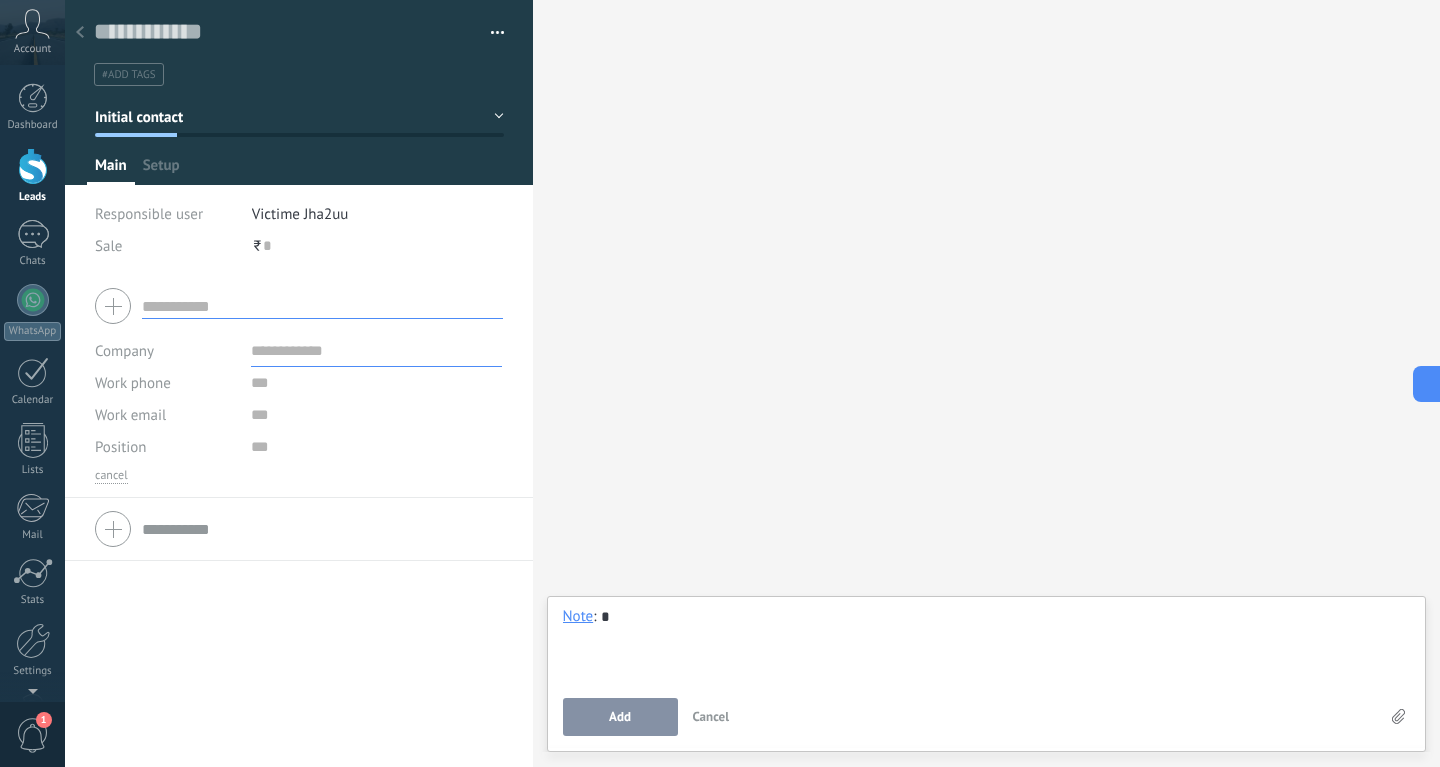 type 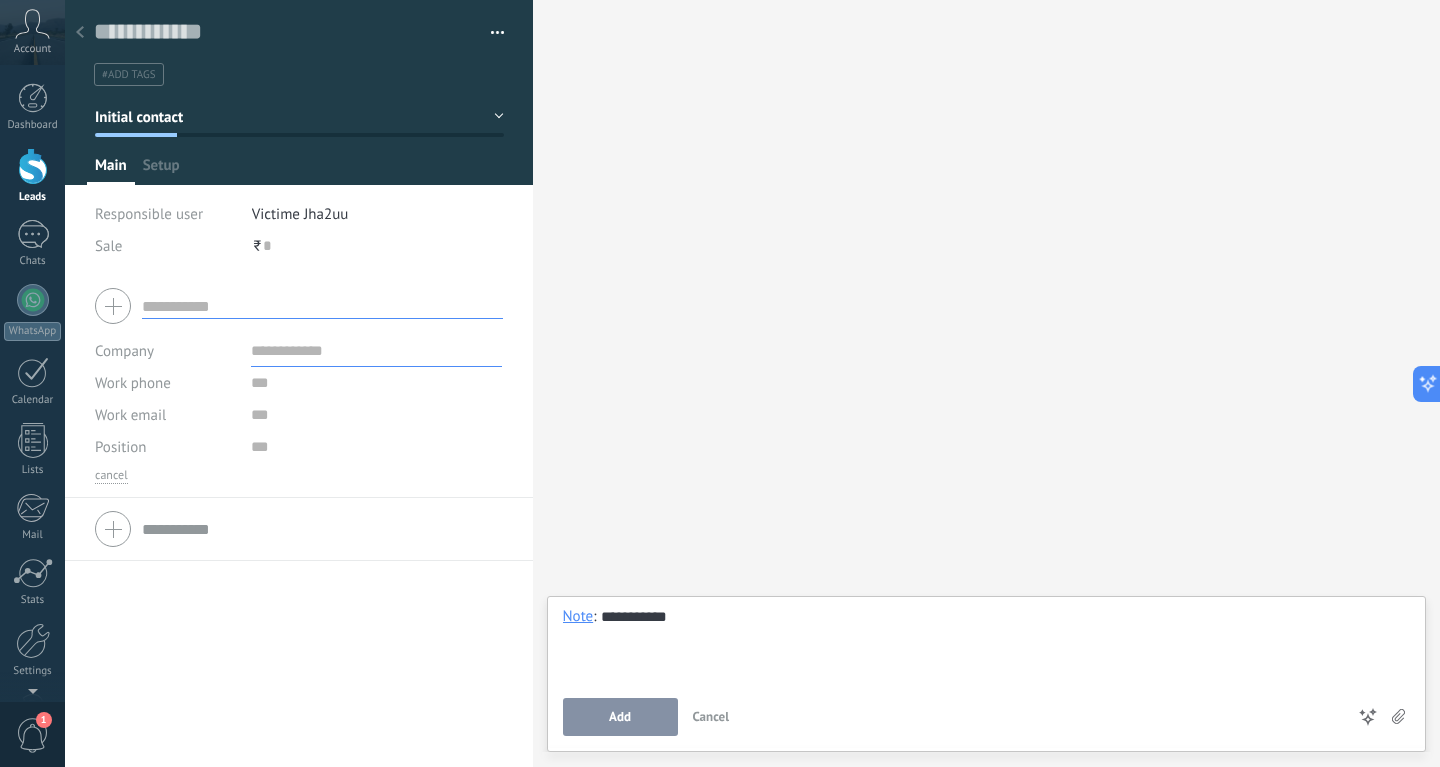 click on "Add" at bounding box center (620, 717) 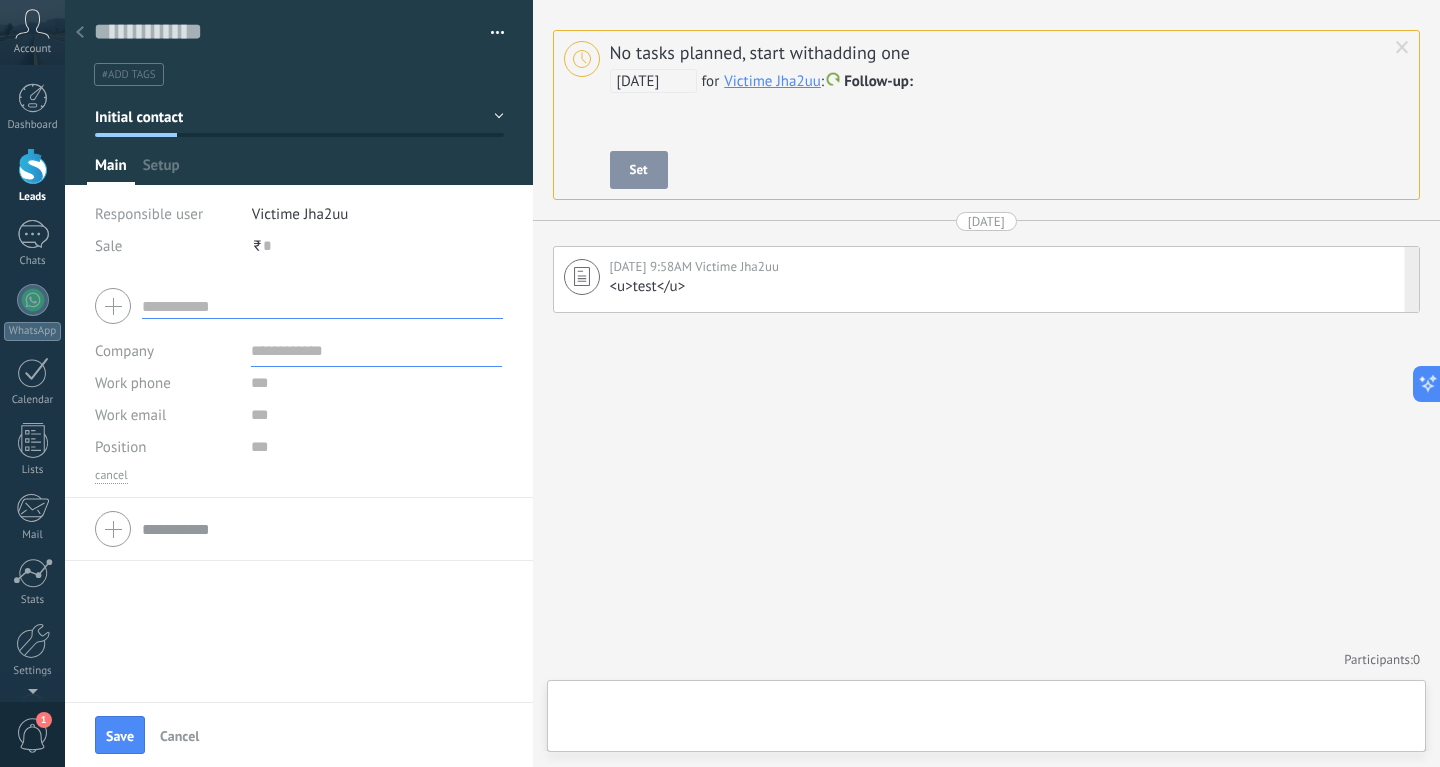 click on "Victime Jha2uu" at bounding box center [737, 267] 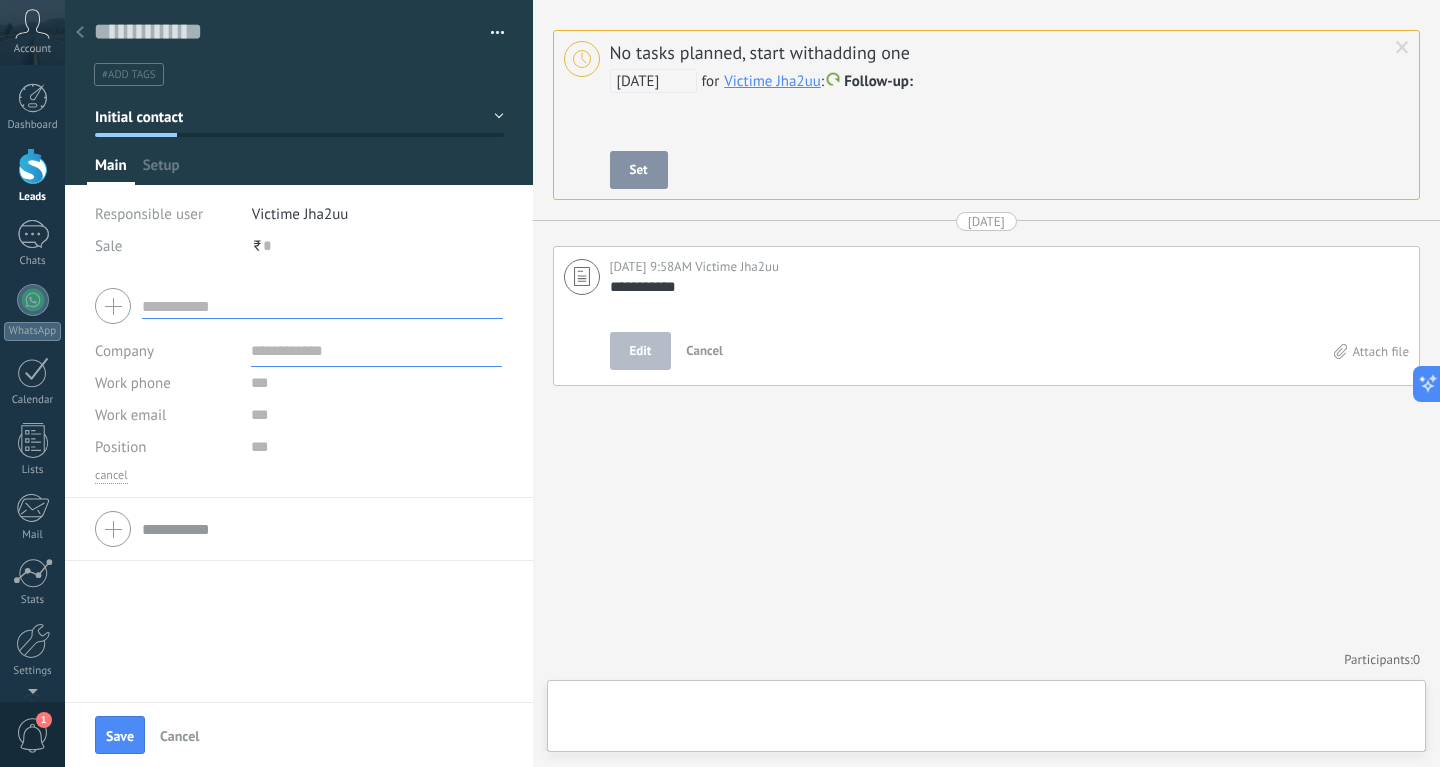 scroll, scrollTop: 20, scrollLeft: 0, axis: vertical 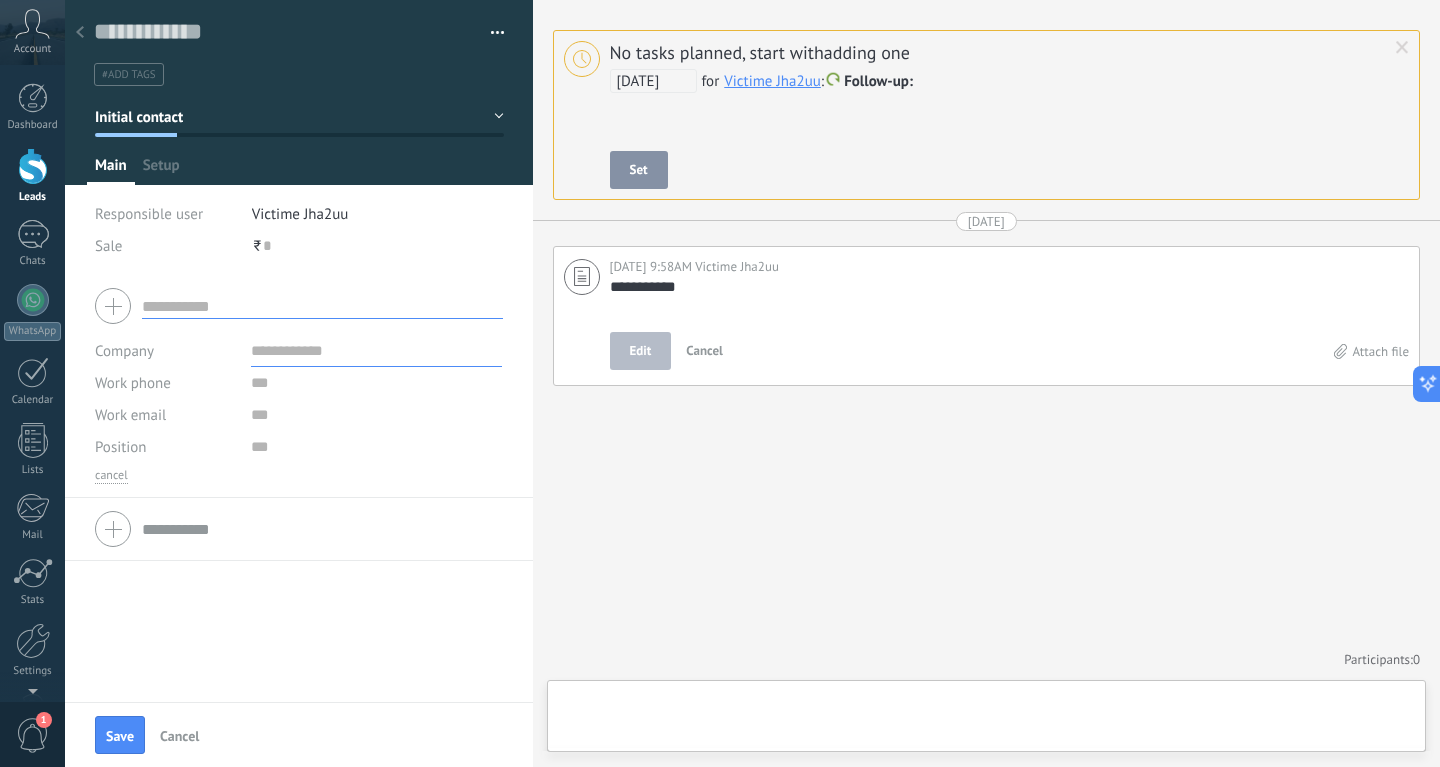 click on "**********" at bounding box center [1010, 297] 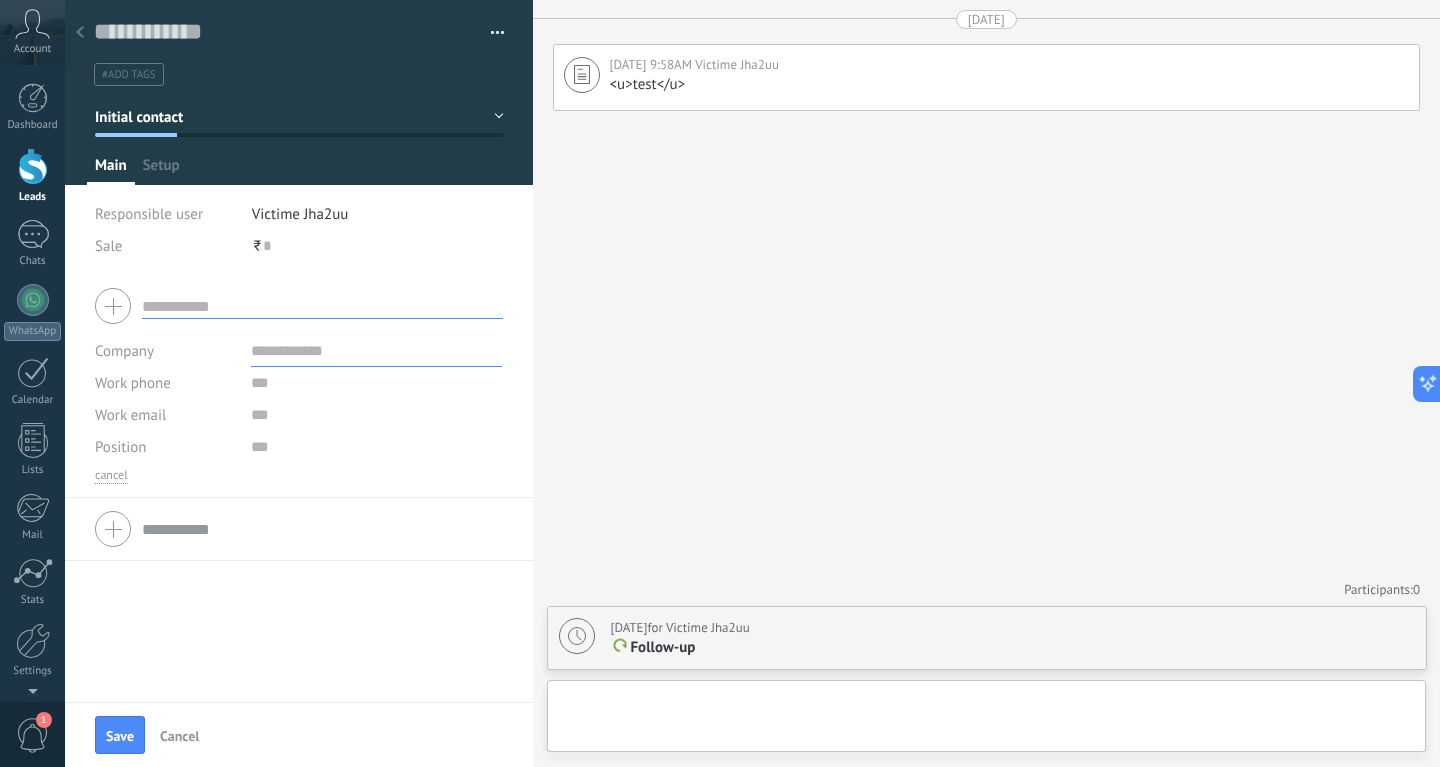 click on "Follow-up" at bounding box center (663, 647) 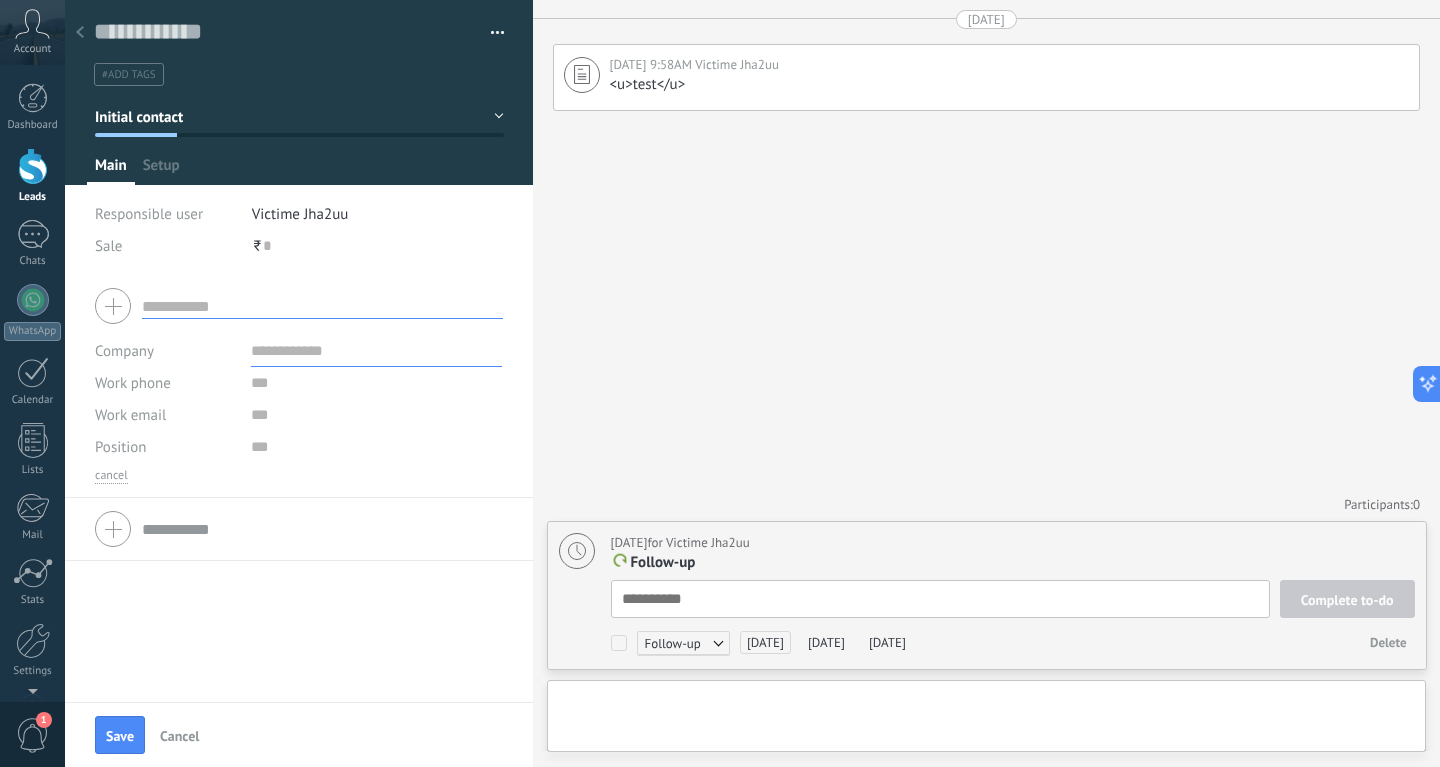 scroll, scrollTop: 20, scrollLeft: 0, axis: vertical 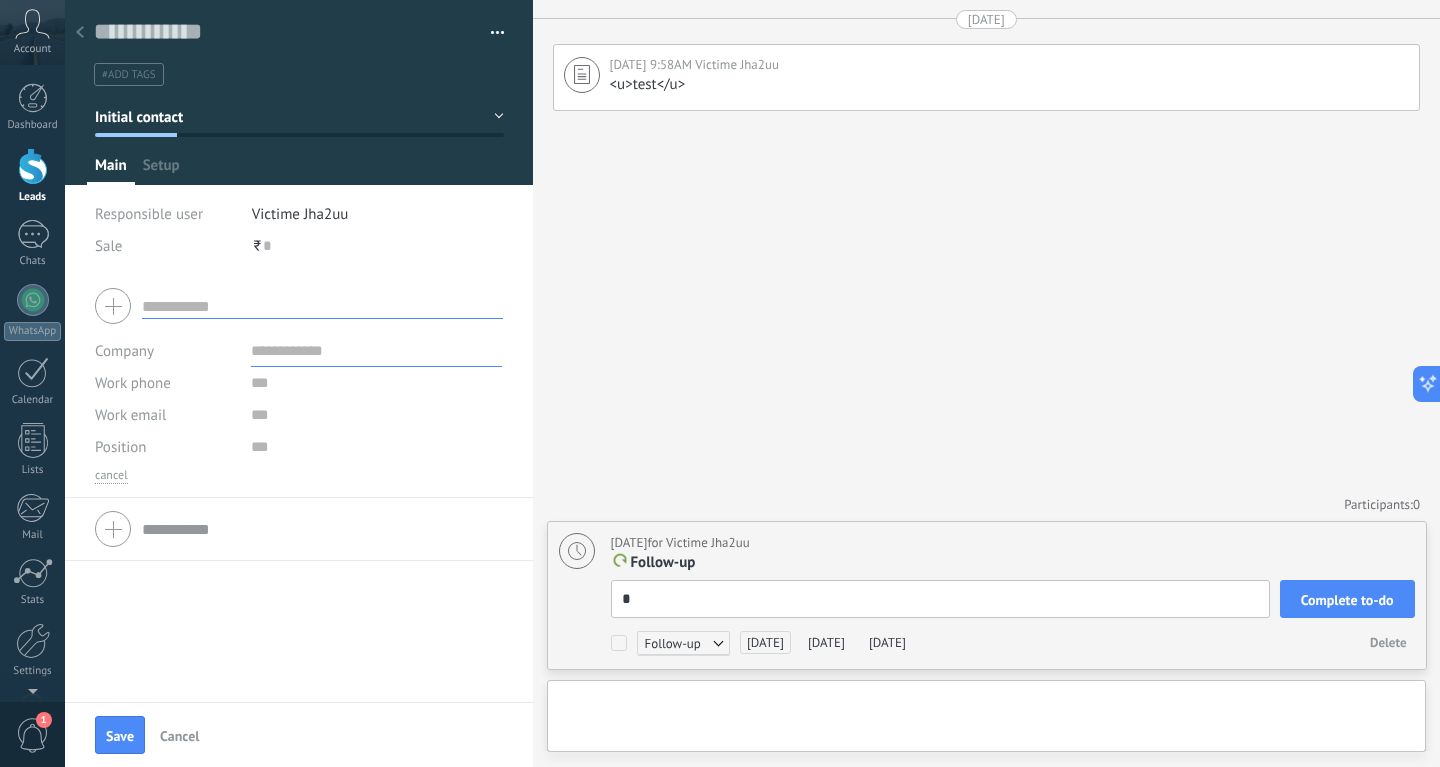 type on "**" 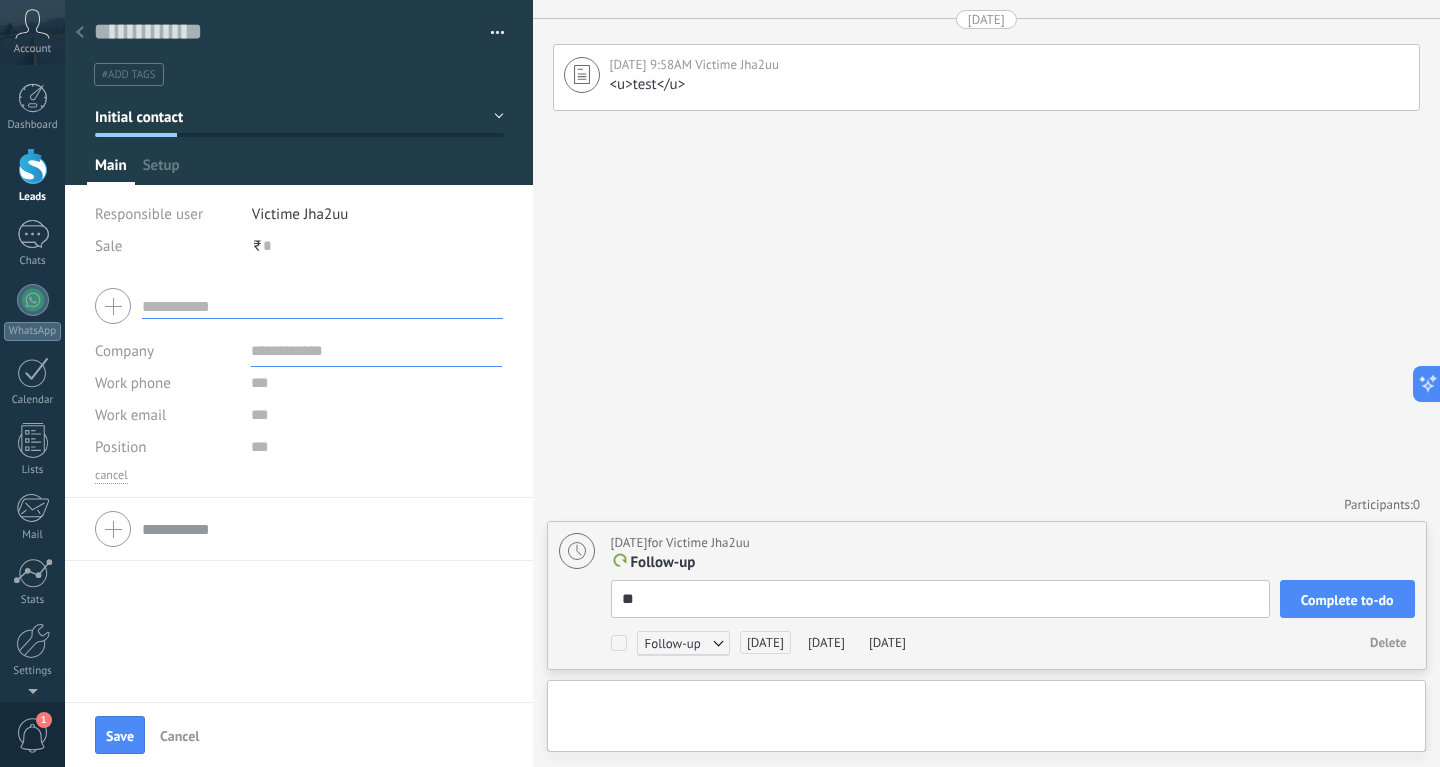type on "***" 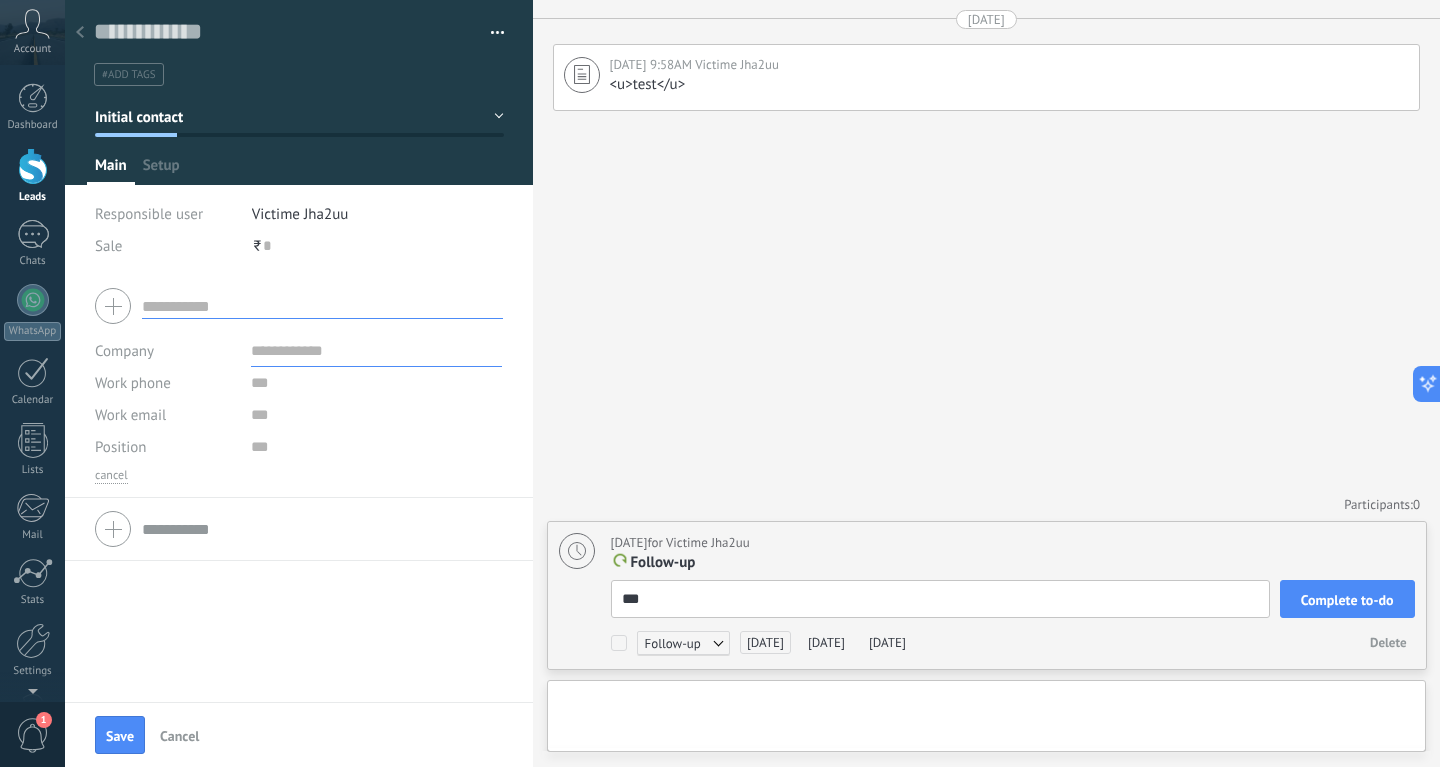 type on "****" 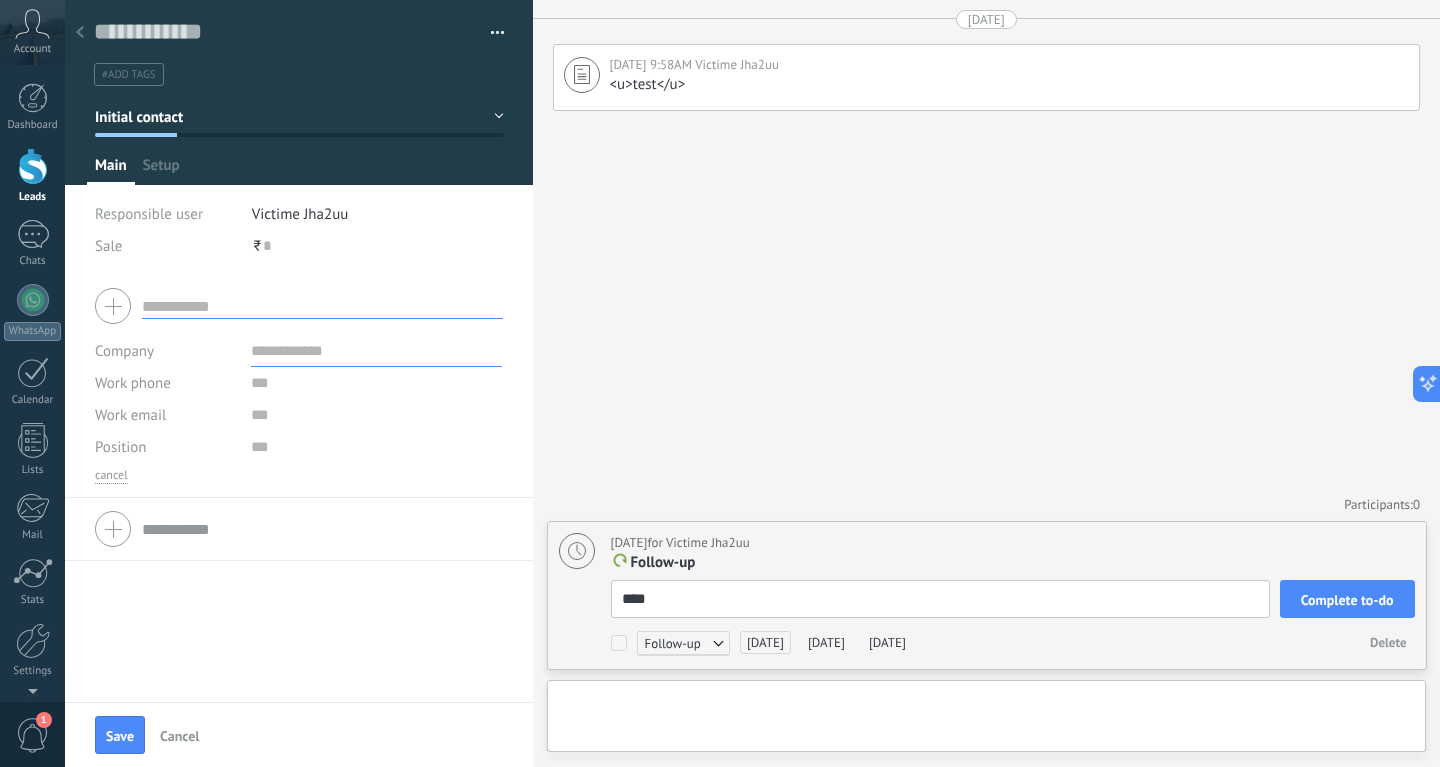 type on "*****" 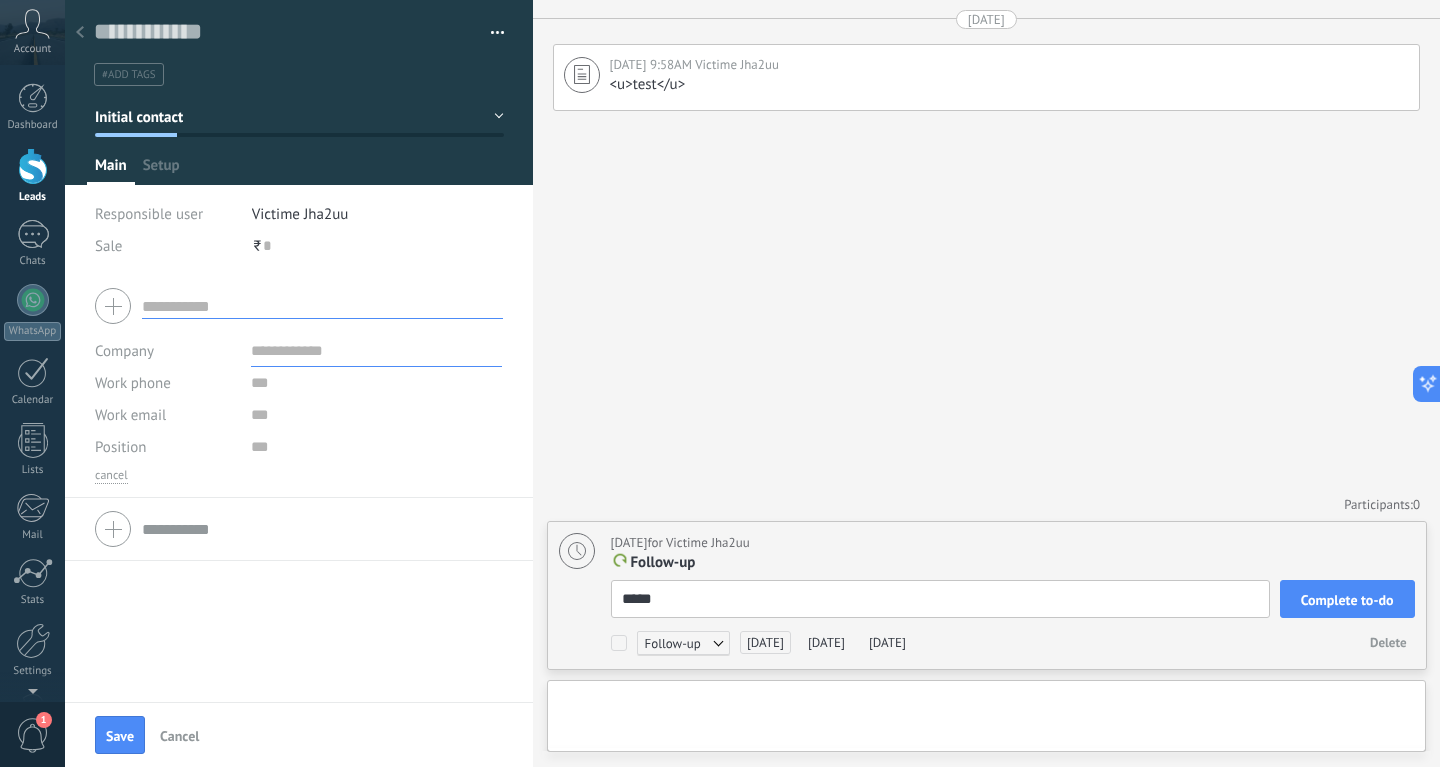 type on "******" 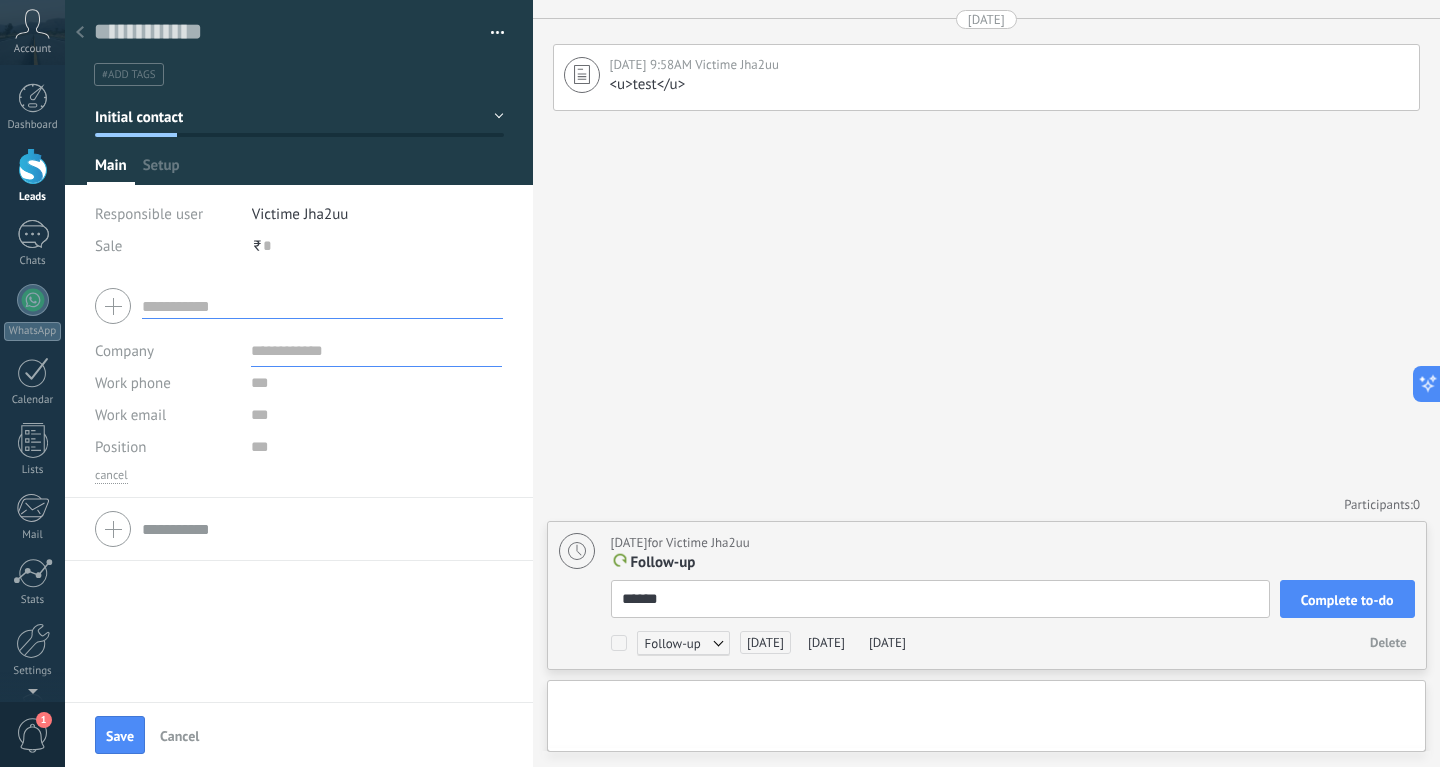 type on "*******" 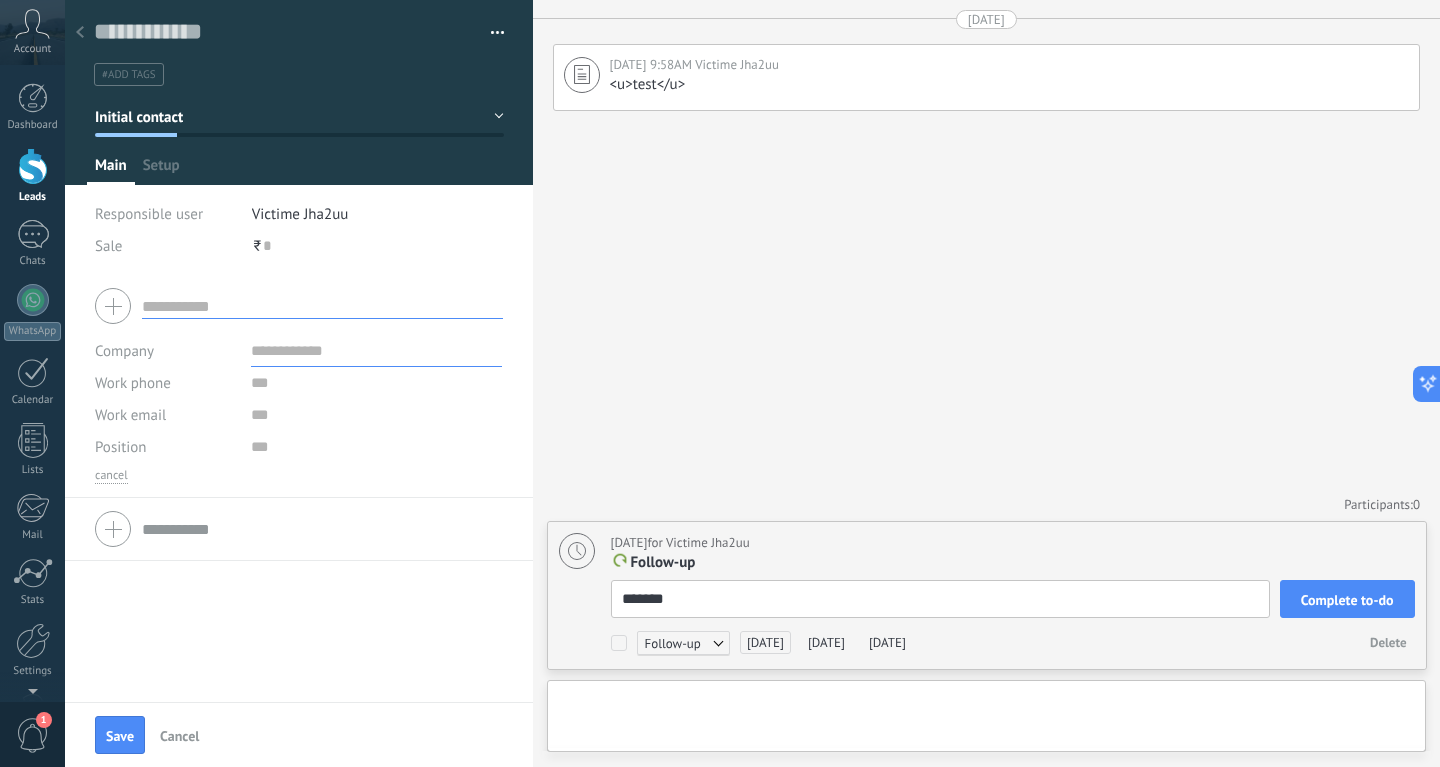 type on "********" 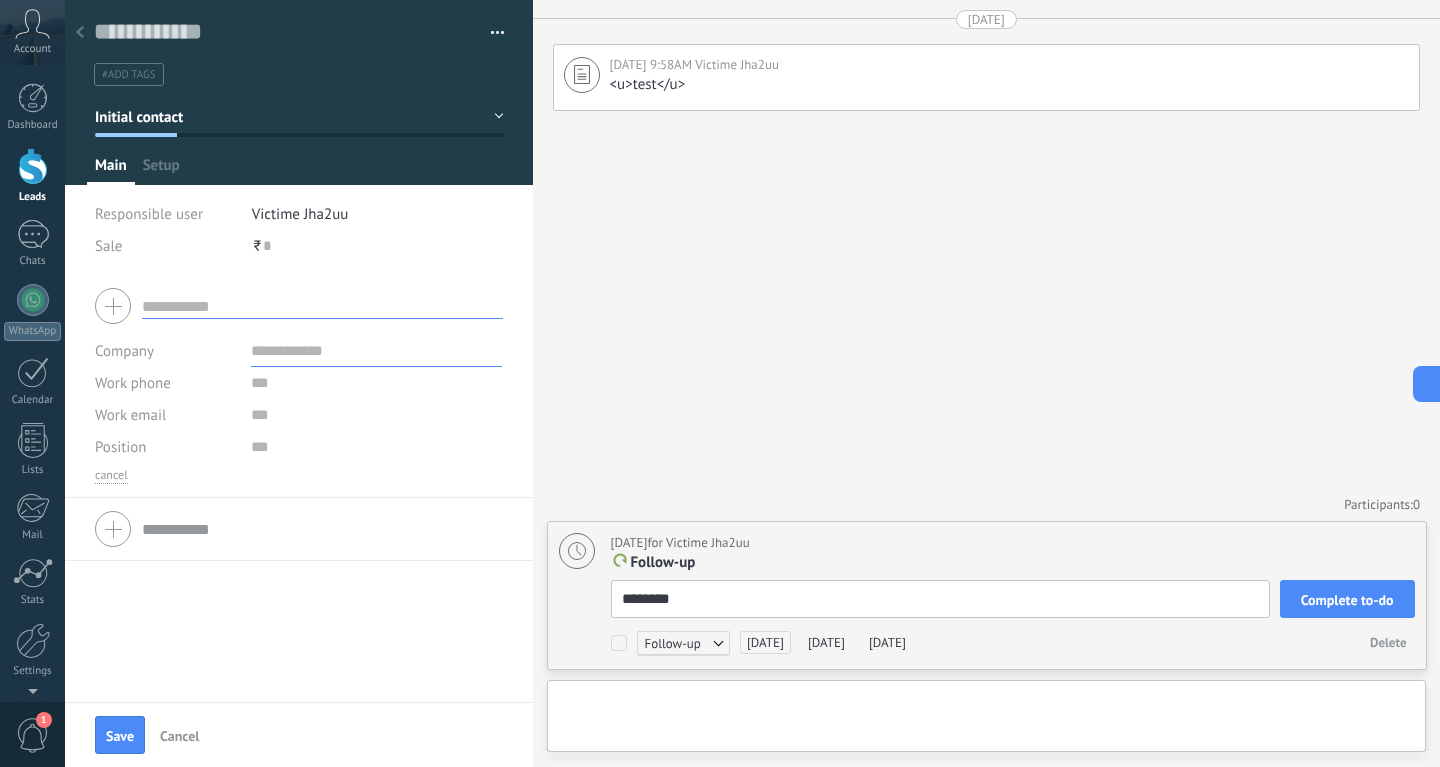 type on "*********" 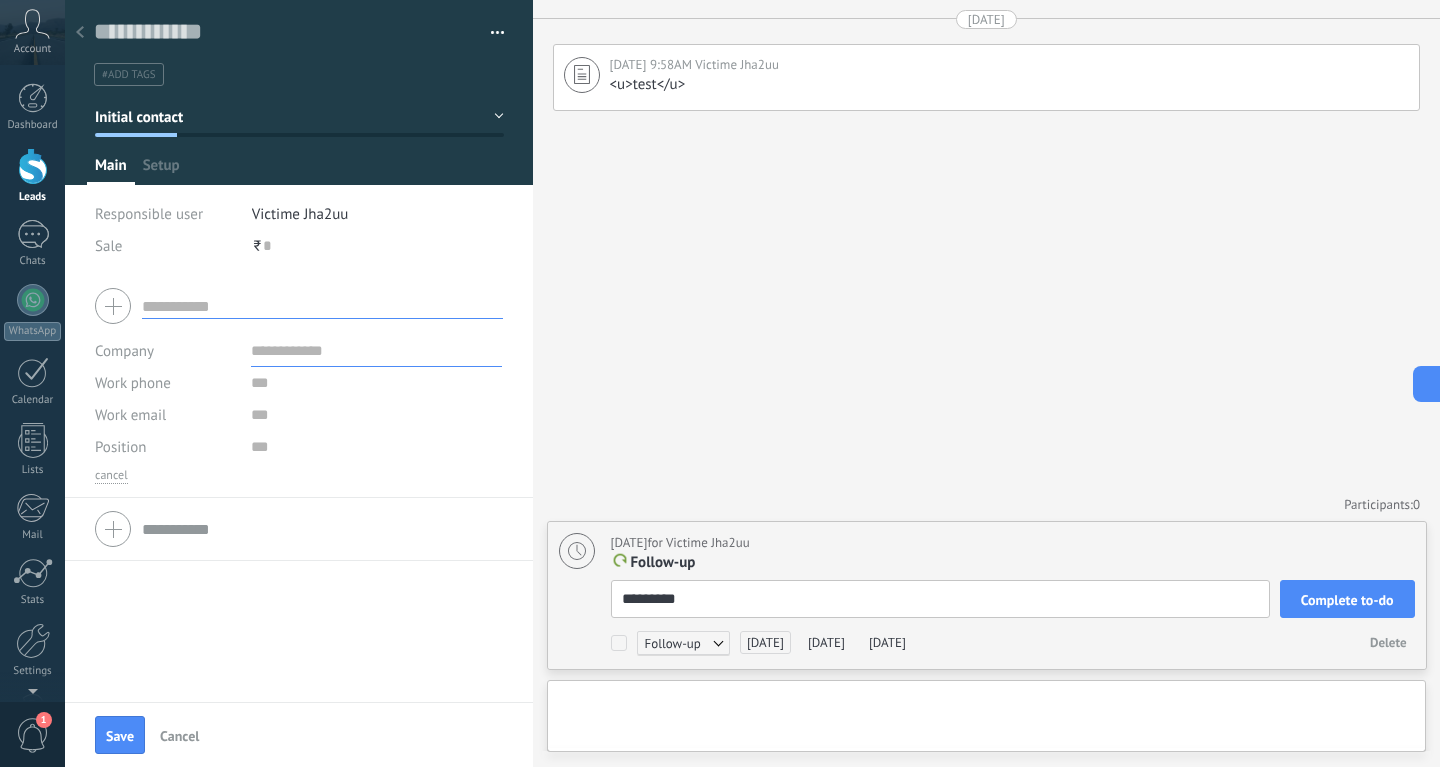 type on "**********" 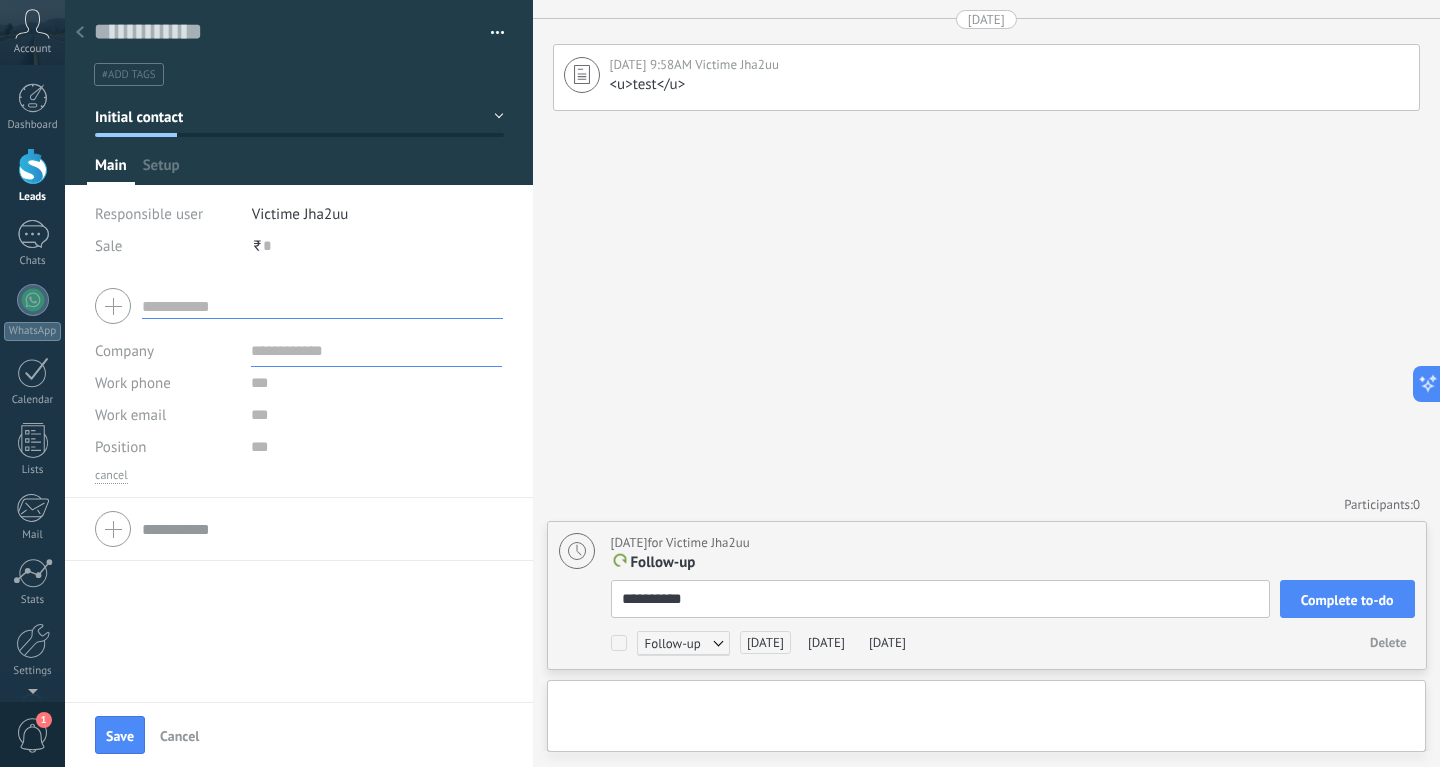 type on "**********" 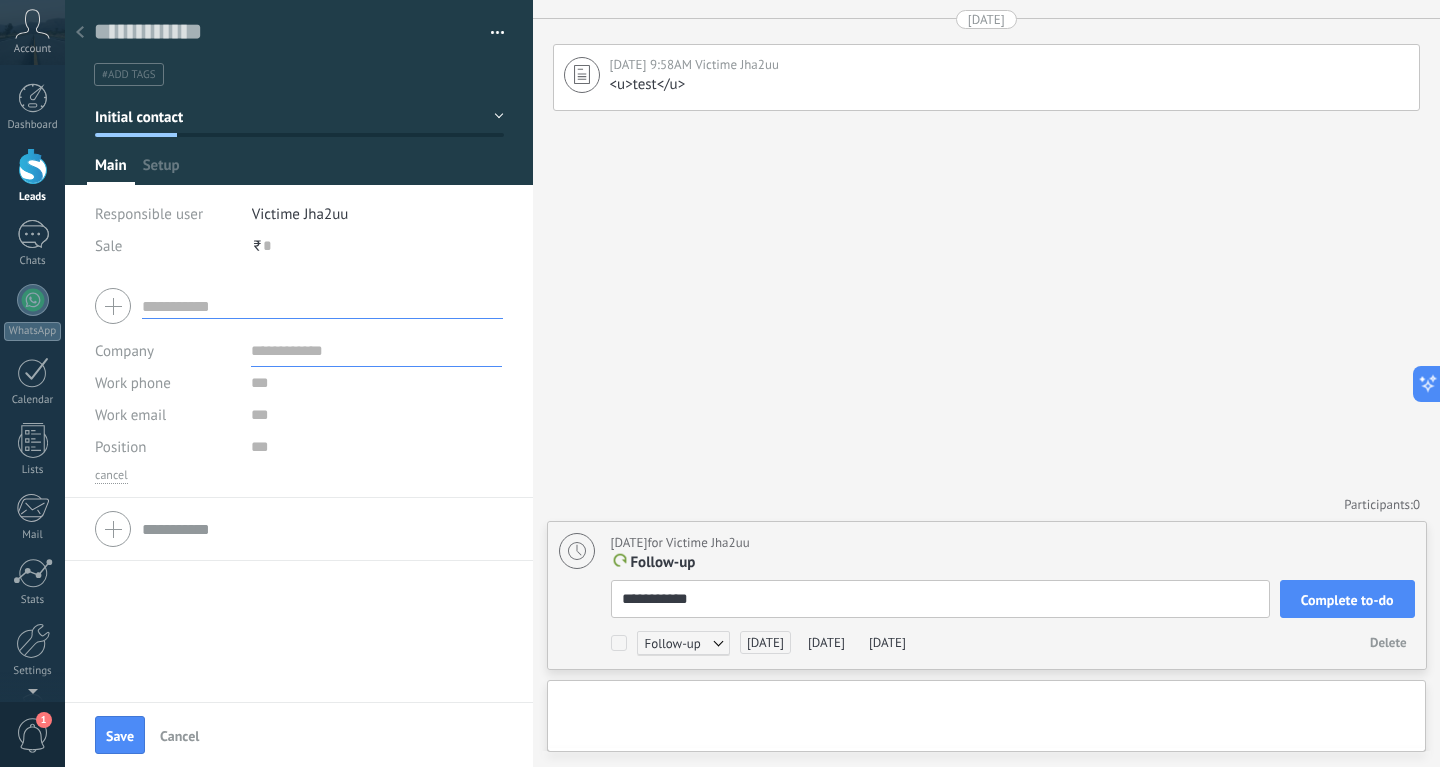 type on "**********" 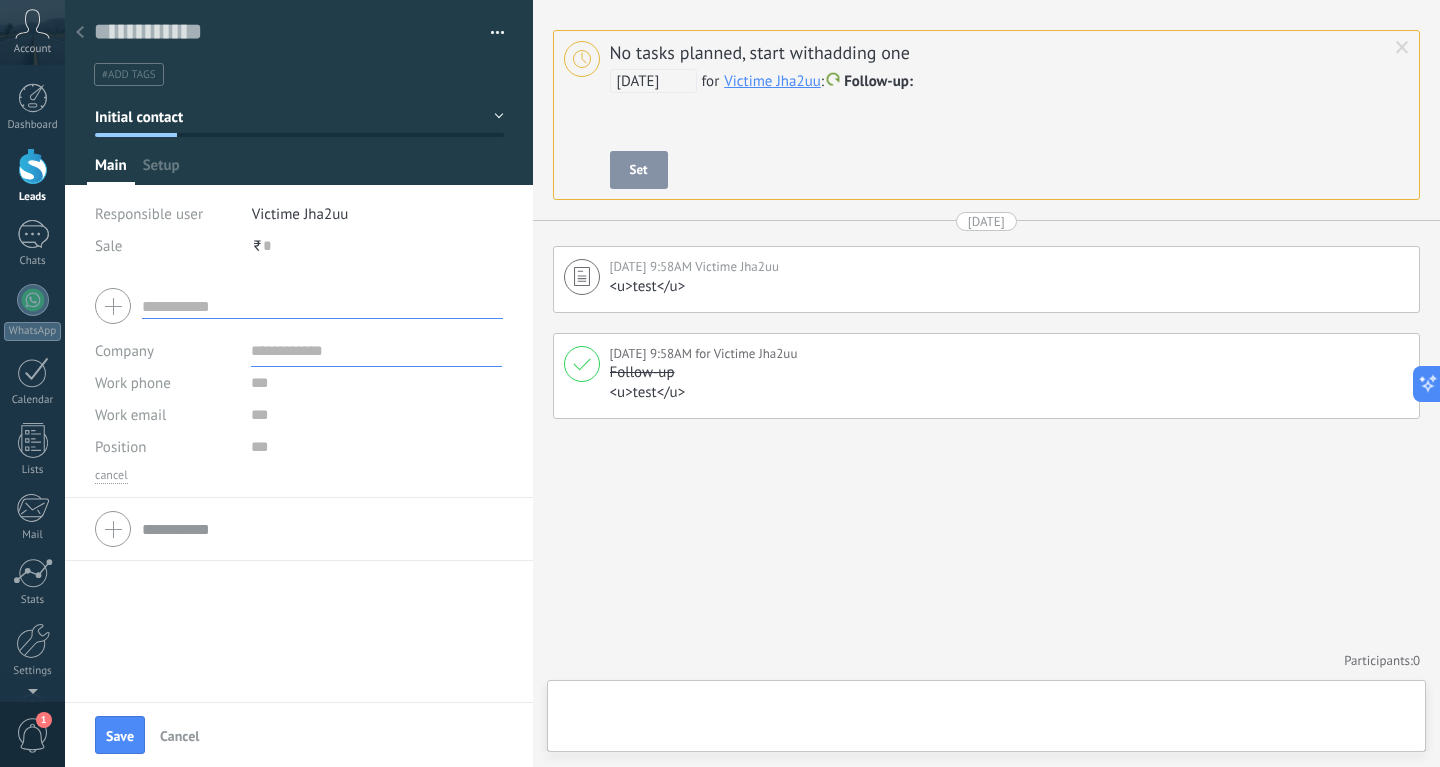 scroll, scrollTop: 20, scrollLeft: 0, axis: vertical 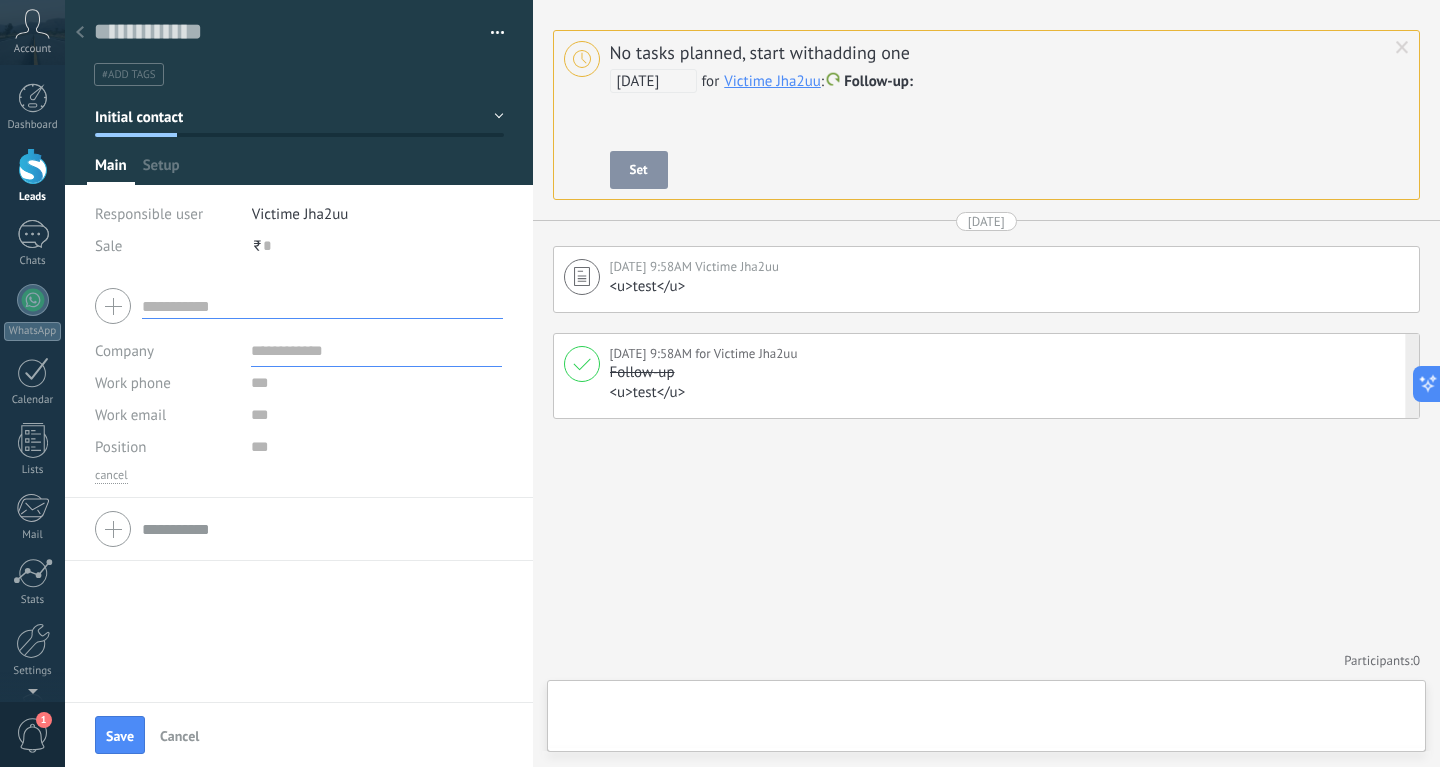 click on "<u>test</u>" at bounding box center [1010, 393] 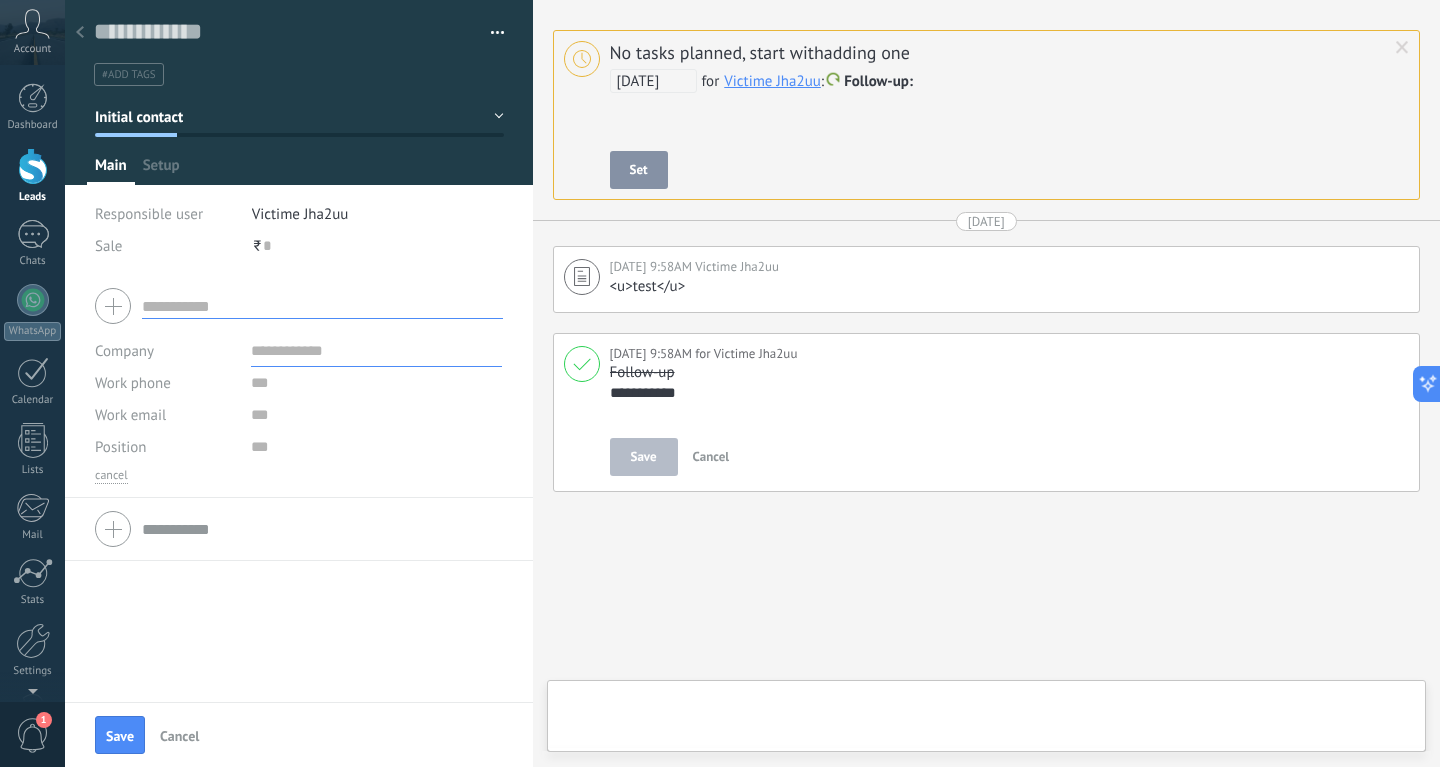 click on "**********" at bounding box center [1010, 403] 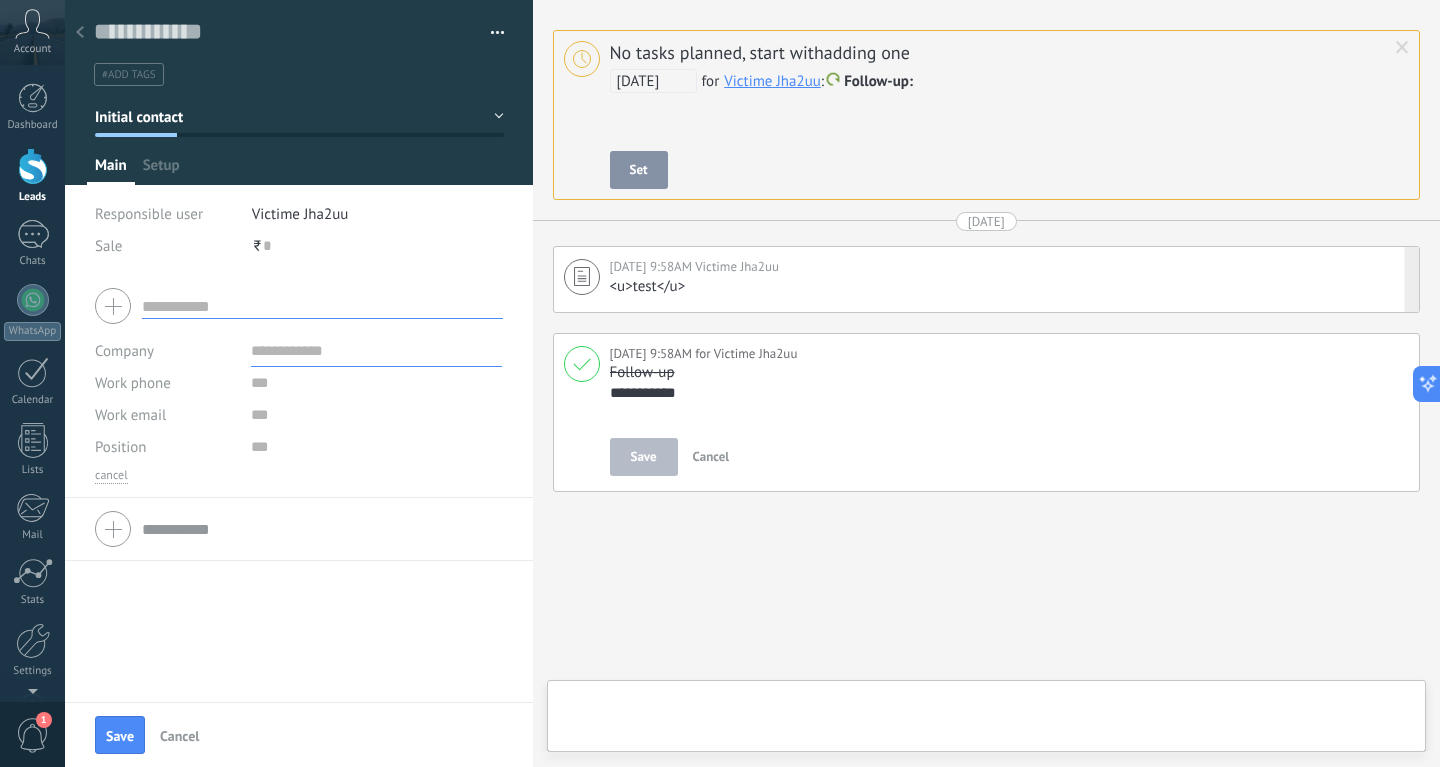 click on "Today 9:58AM Victime Jha2uu  <u>test</u> Pin Delete Edit" at bounding box center (987, 279) 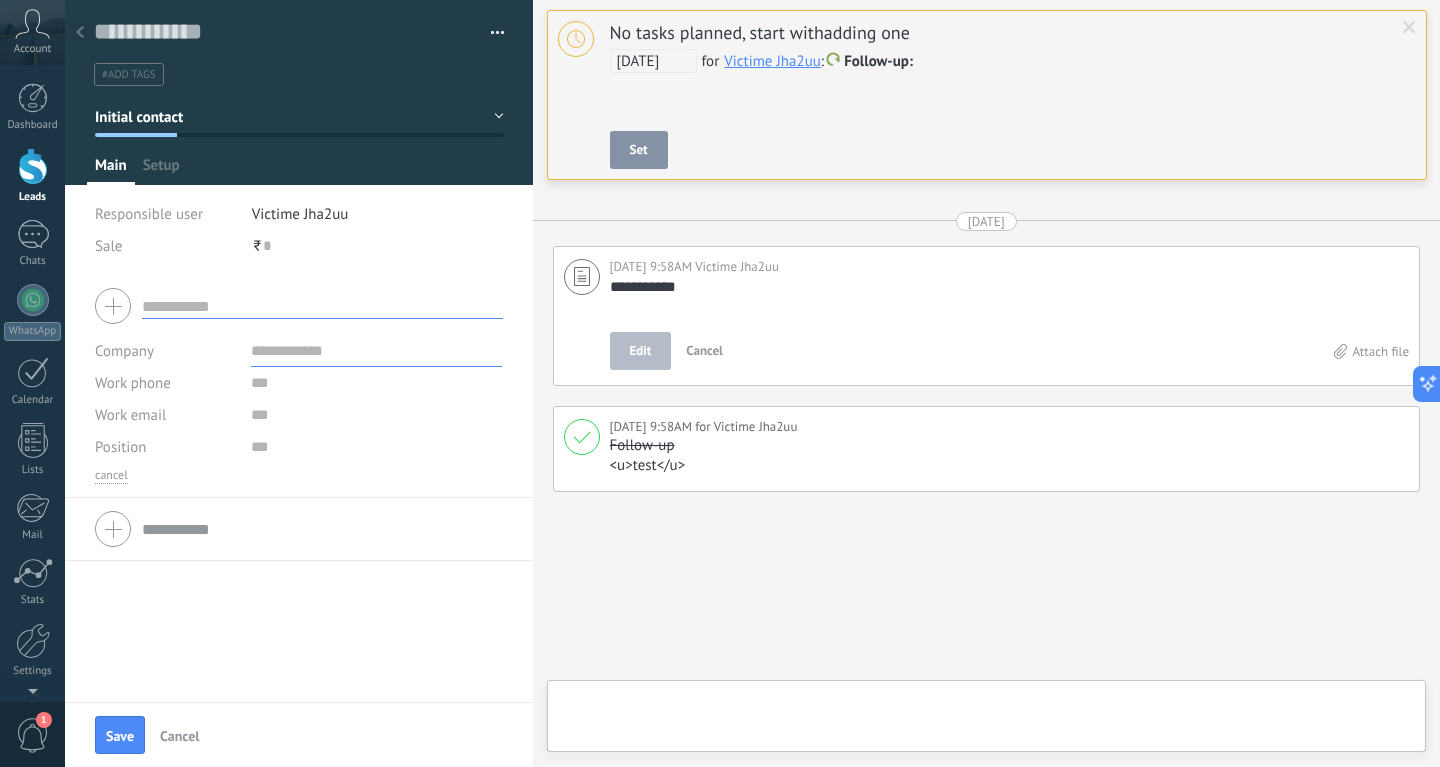scroll, scrollTop: 20, scrollLeft: 0, axis: vertical 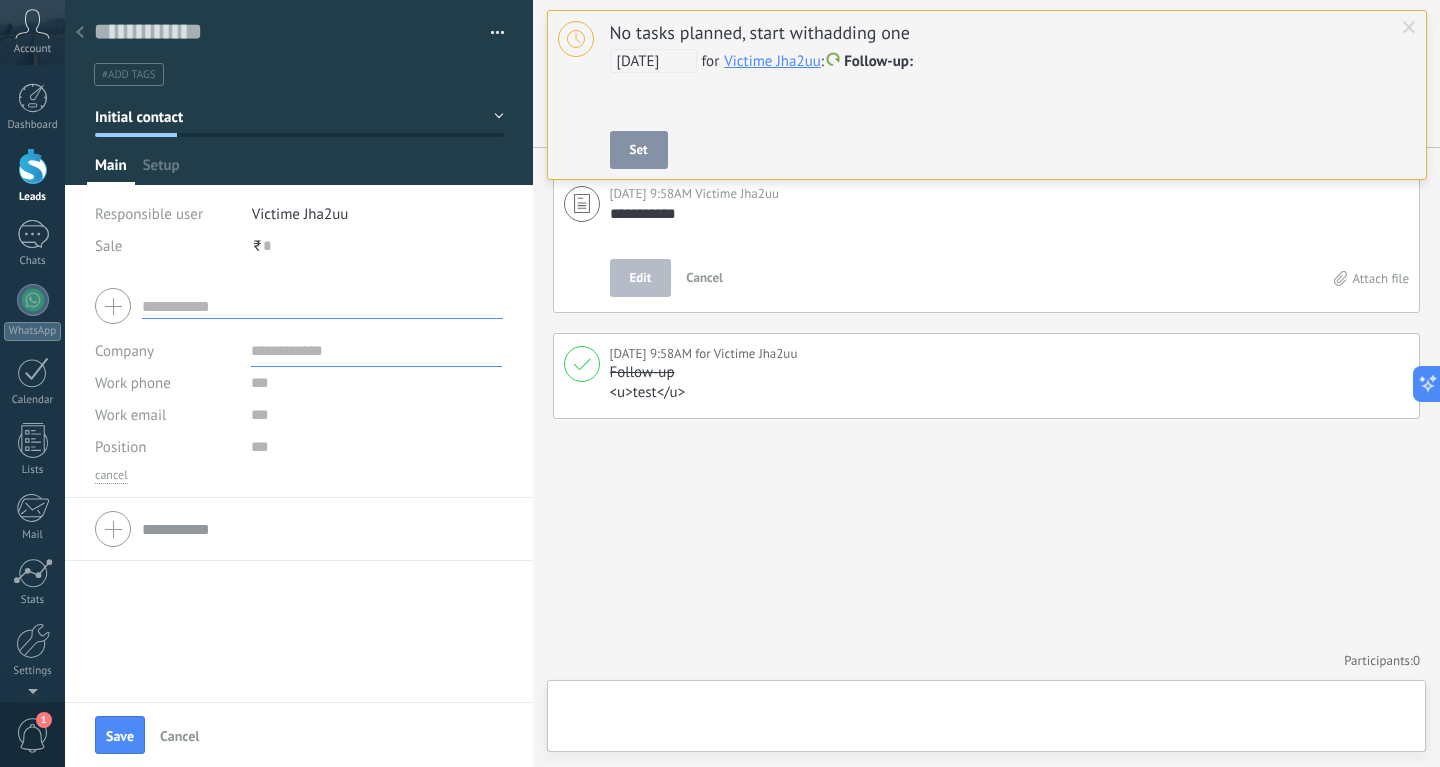 click on "**********" at bounding box center [1010, 224] 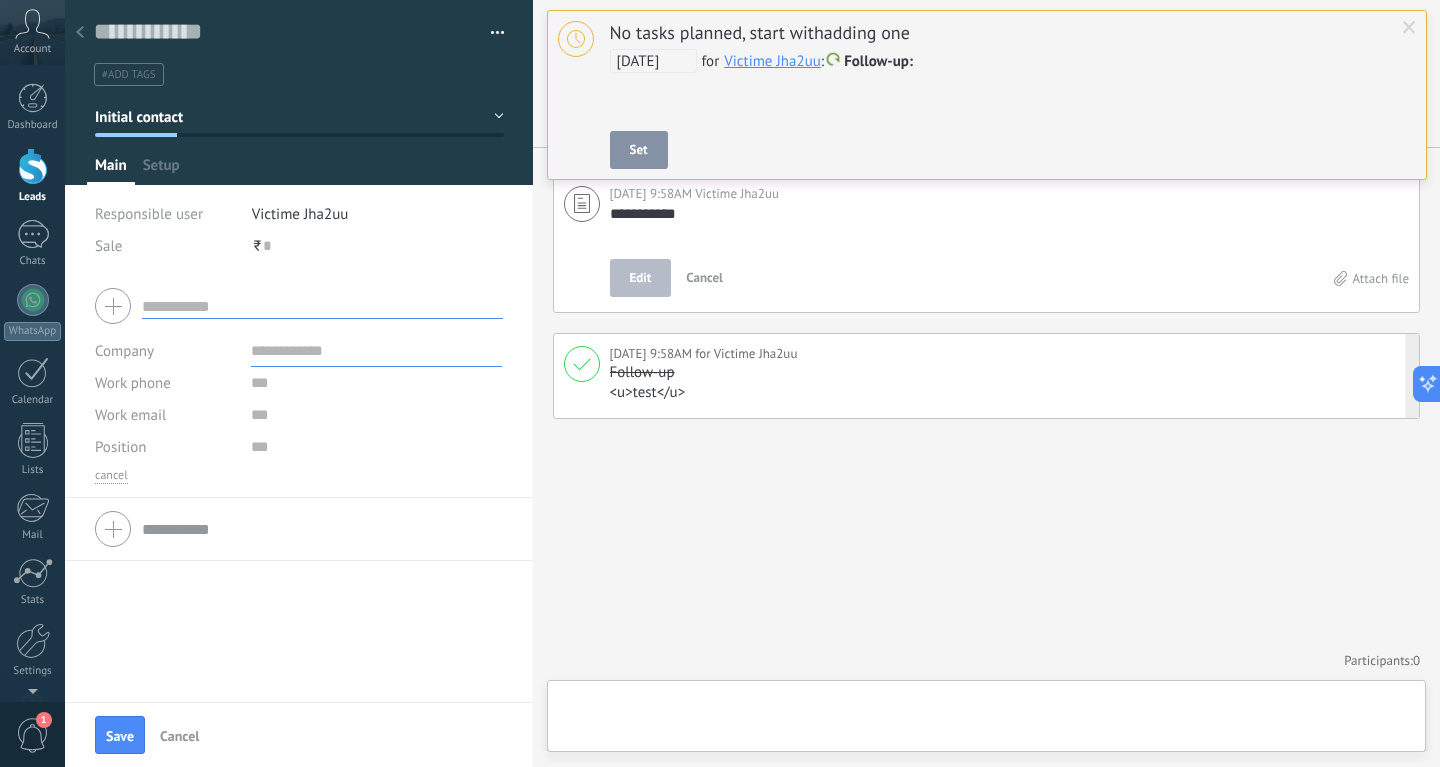click on "<u>test</u>" at bounding box center [1010, 393] 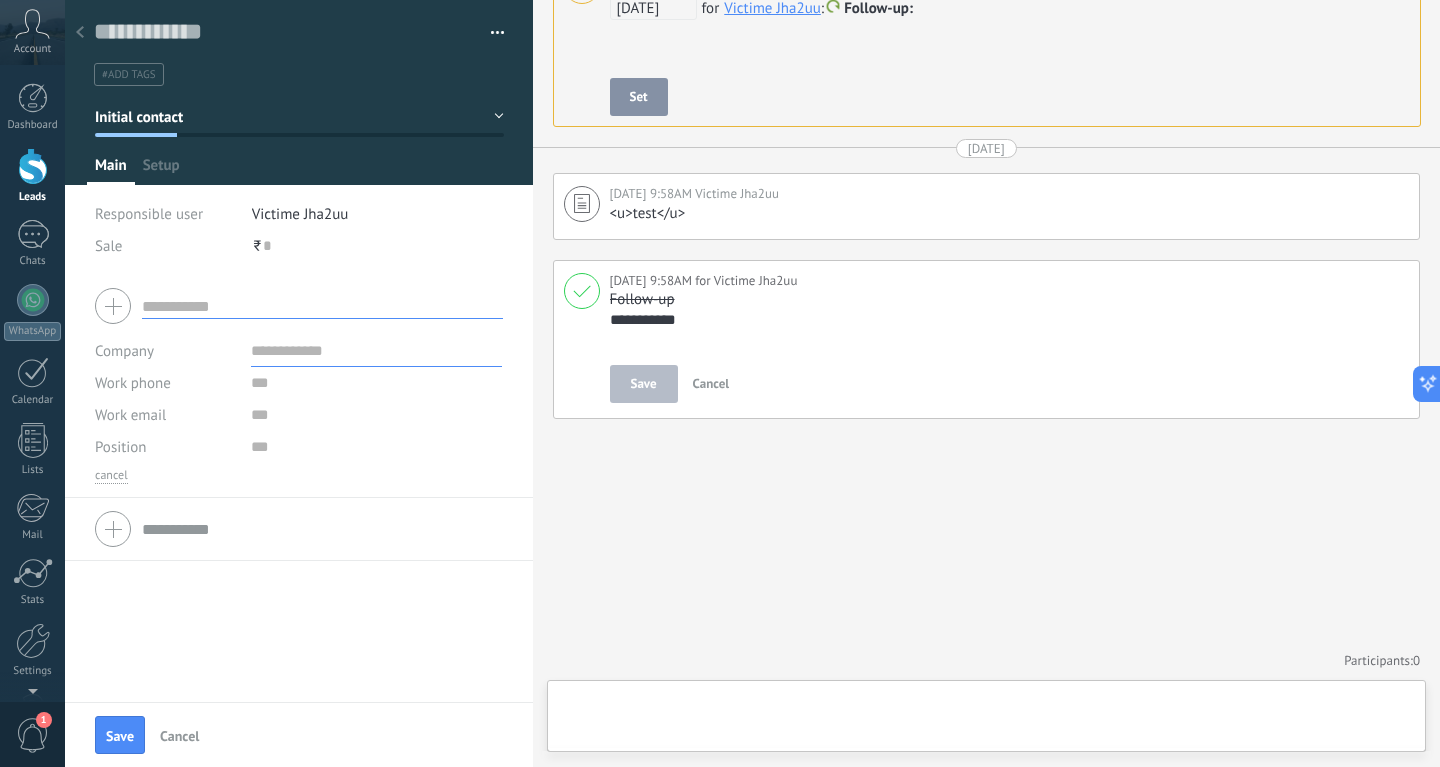 scroll, scrollTop: 1, scrollLeft: 0, axis: vertical 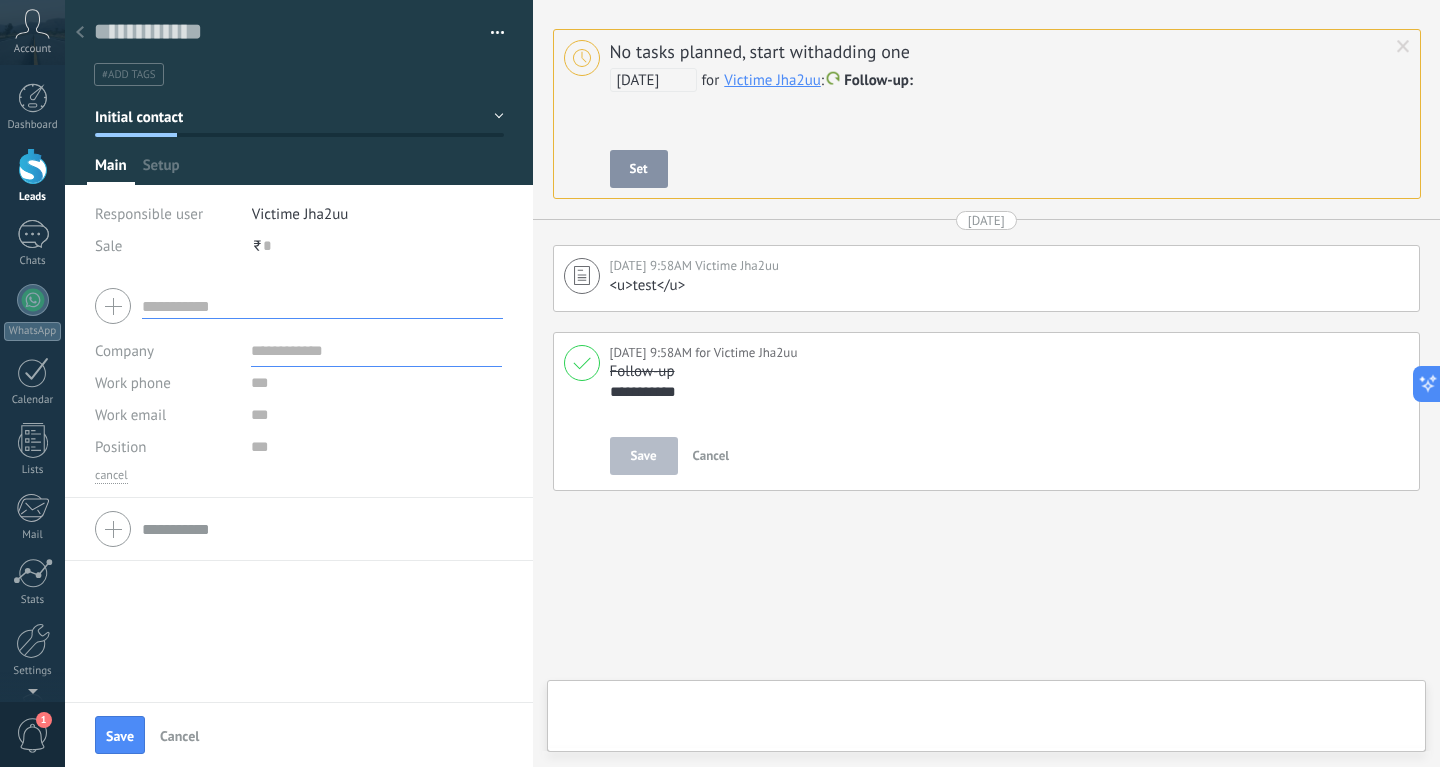 click on "**********" at bounding box center (1010, 402) 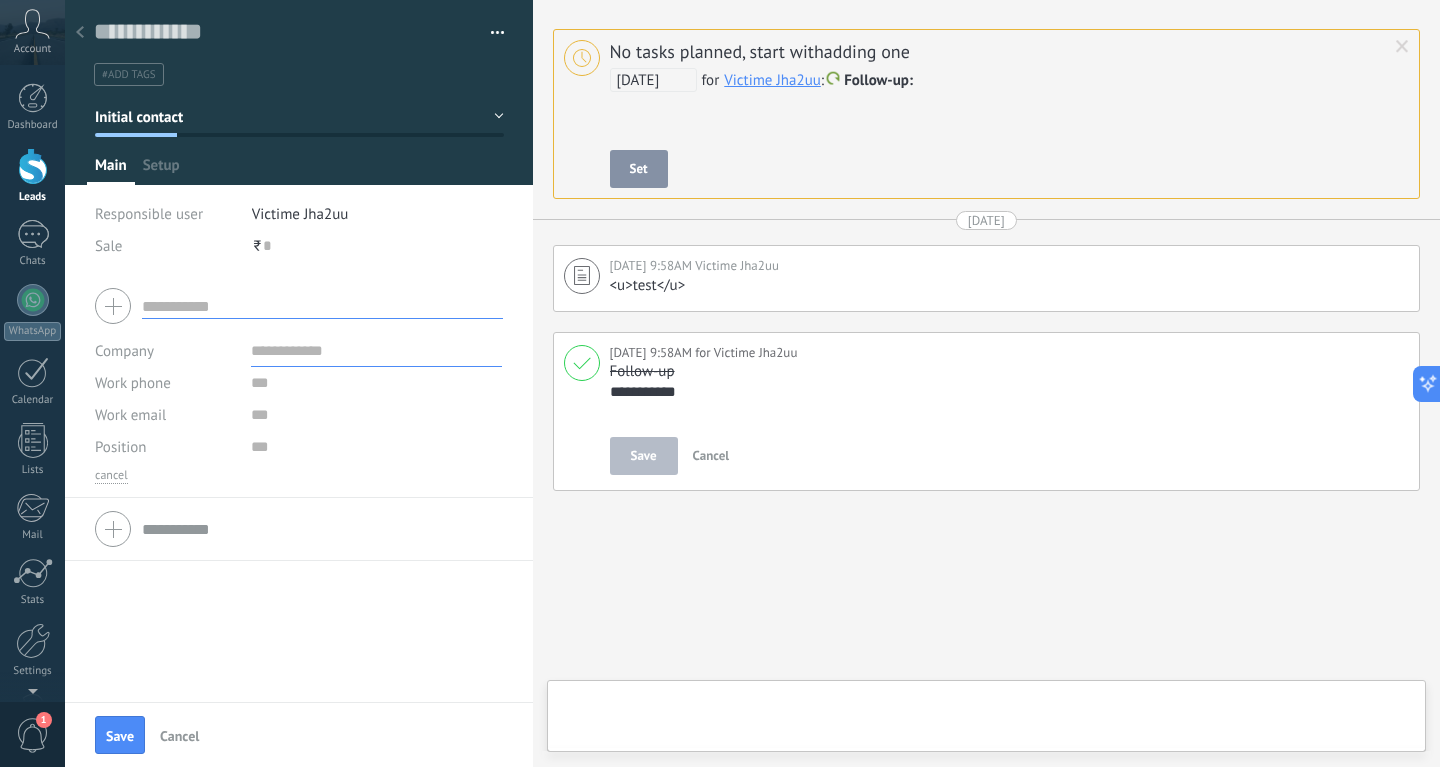 click on "Save" at bounding box center (644, 456) 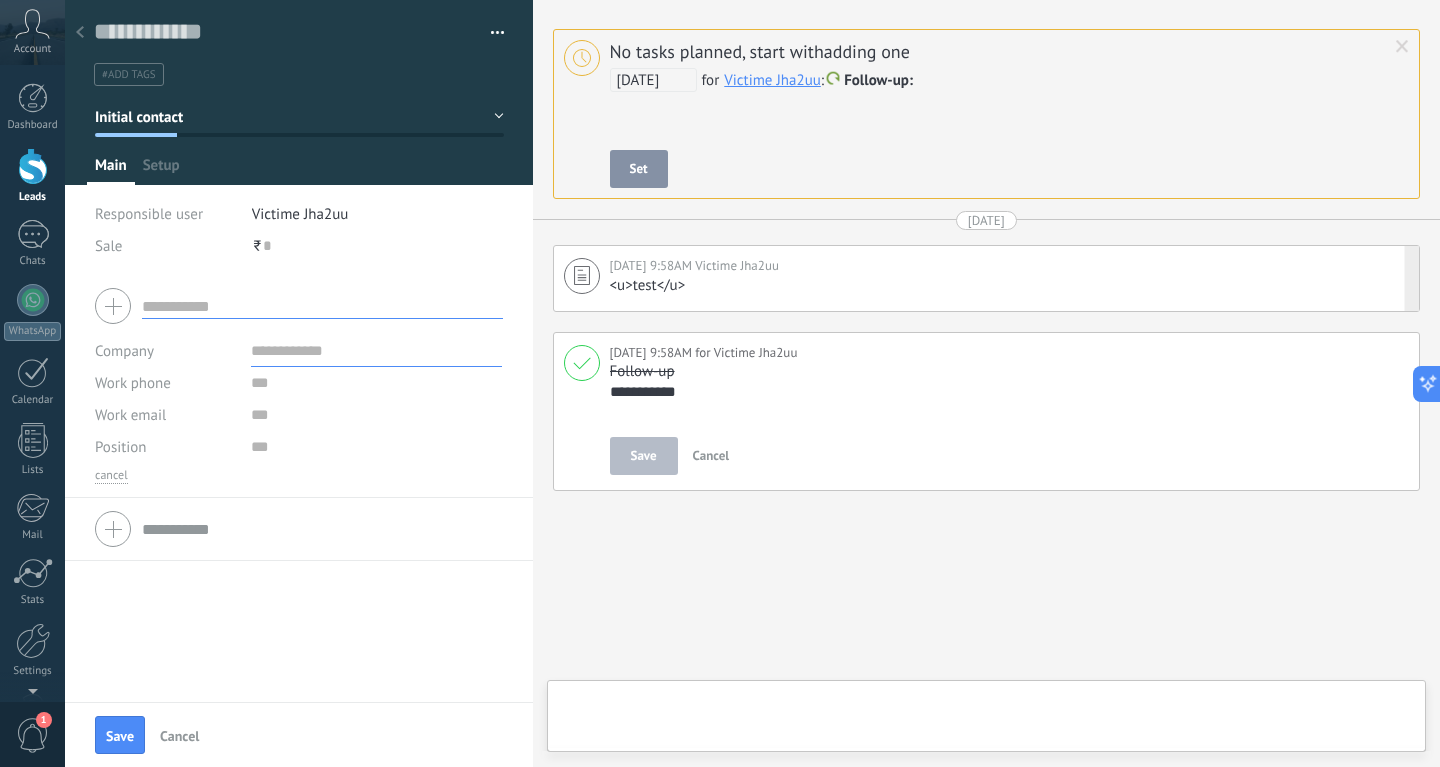 click on "<u>test</u>" at bounding box center [648, 285] 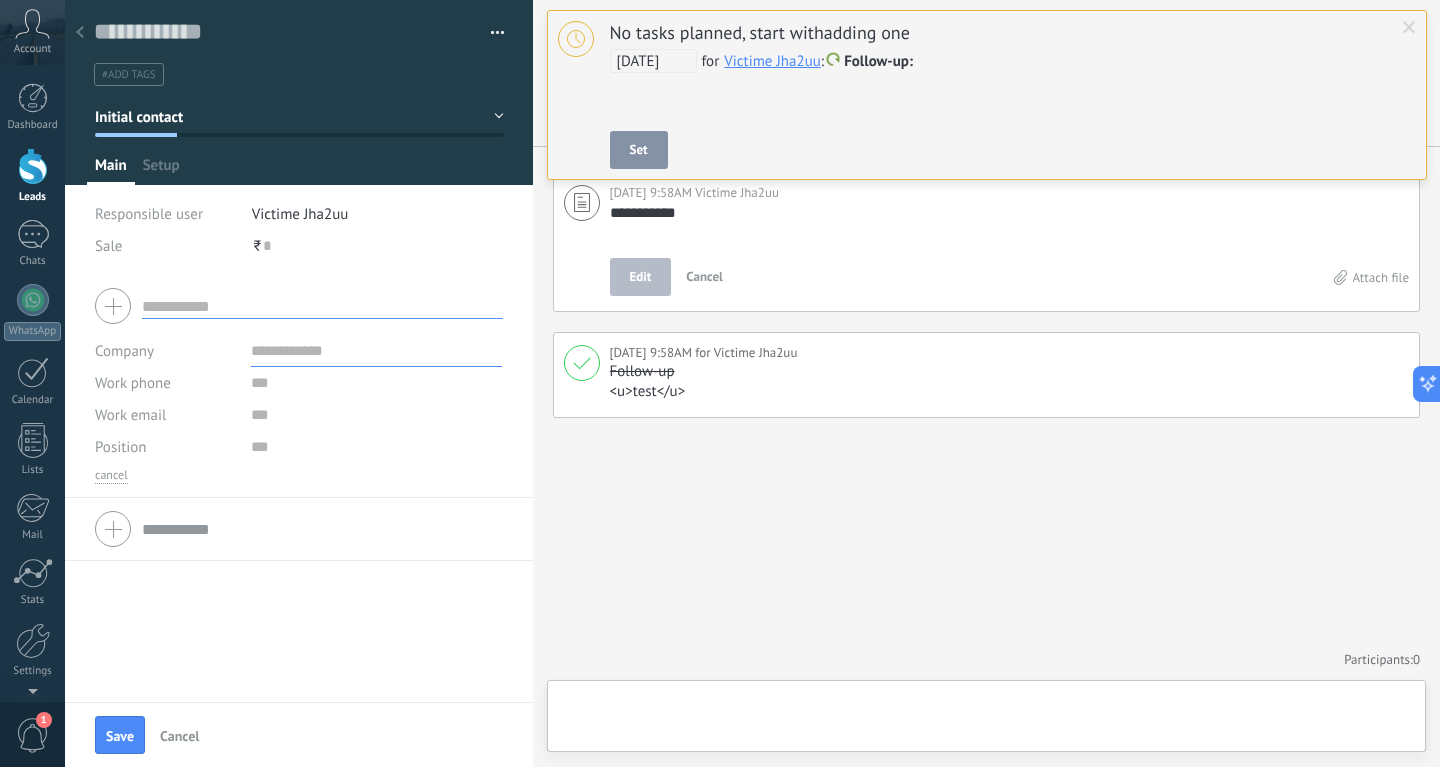 click on "Edit" at bounding box center (641, 277) 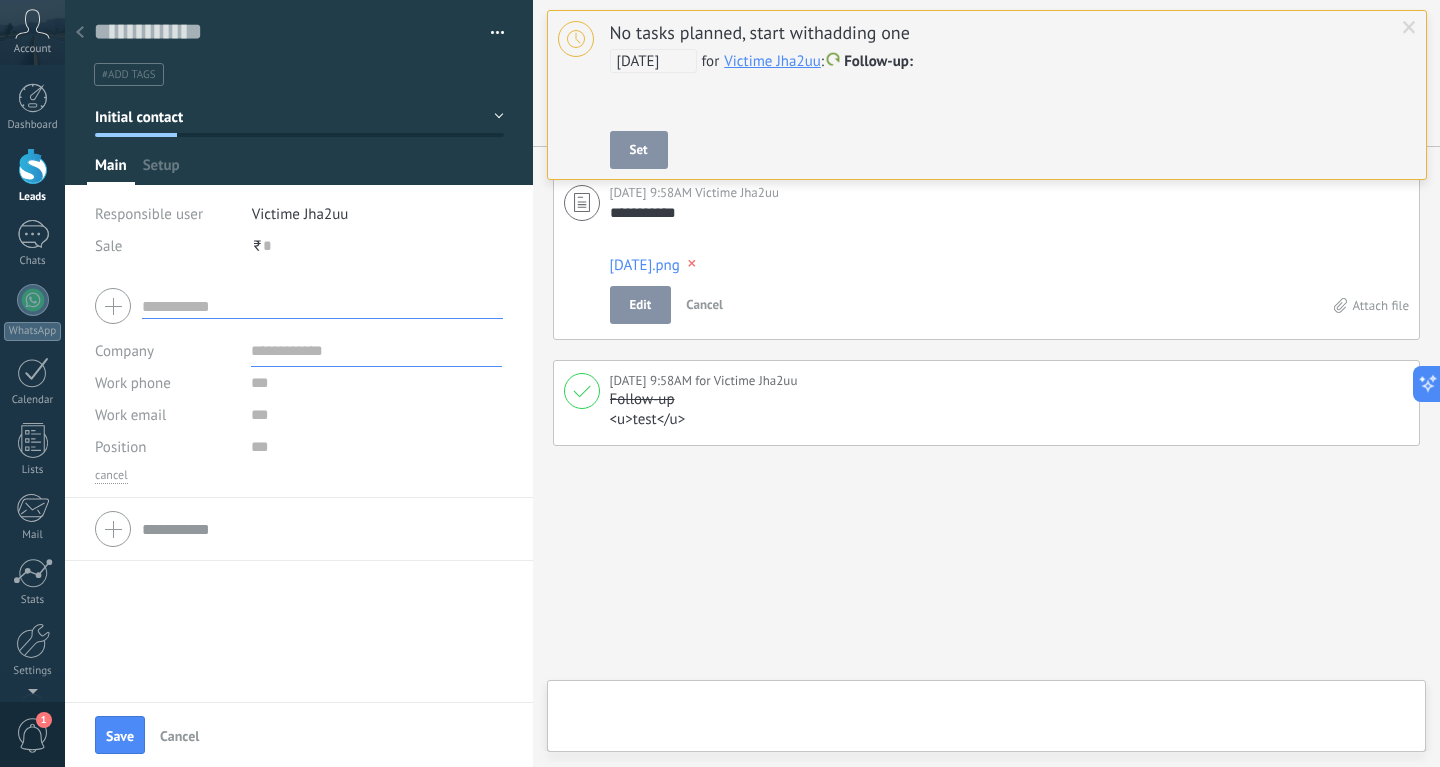click on "Edit Cancel" at bounding box center (972, 305) 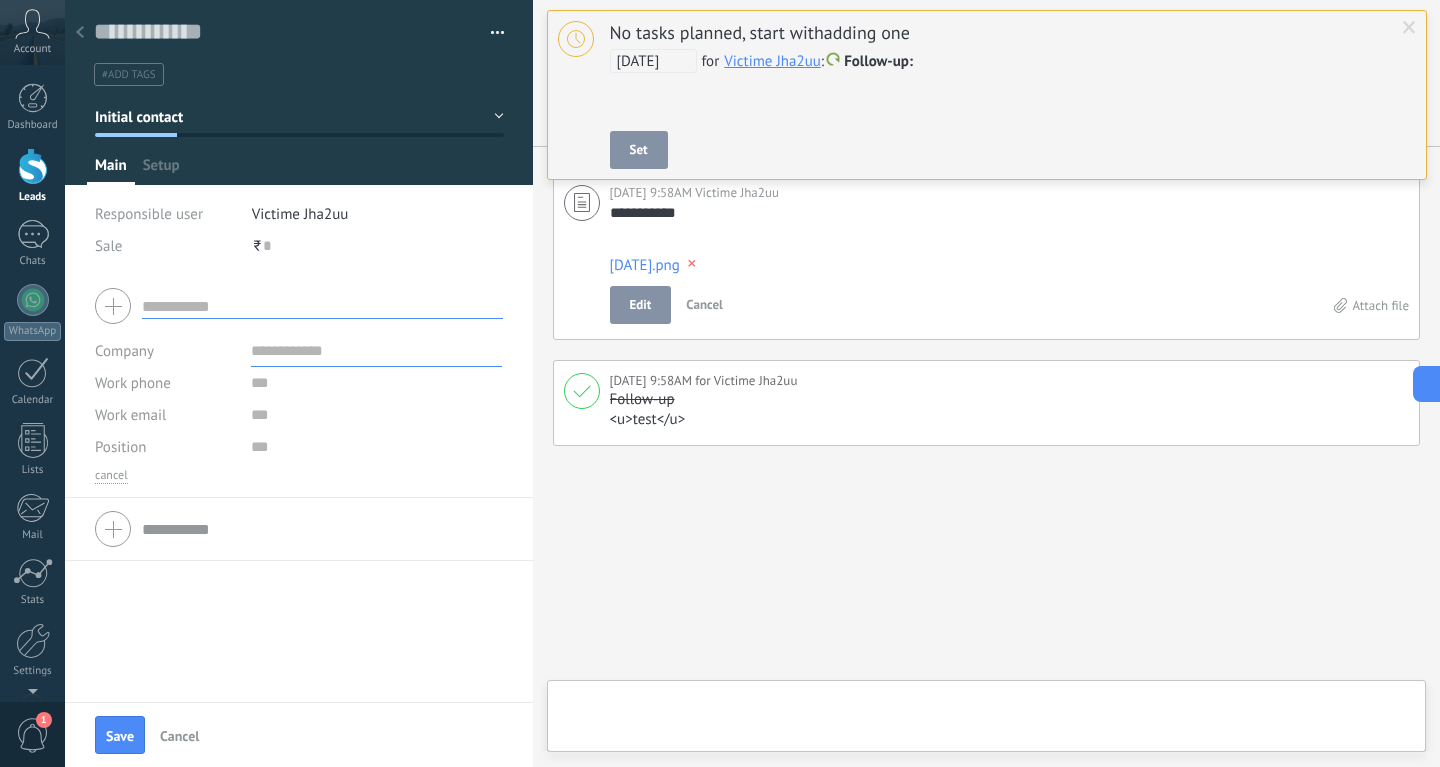 click on "2016-01-19.png" at bounding box center (645, 265) 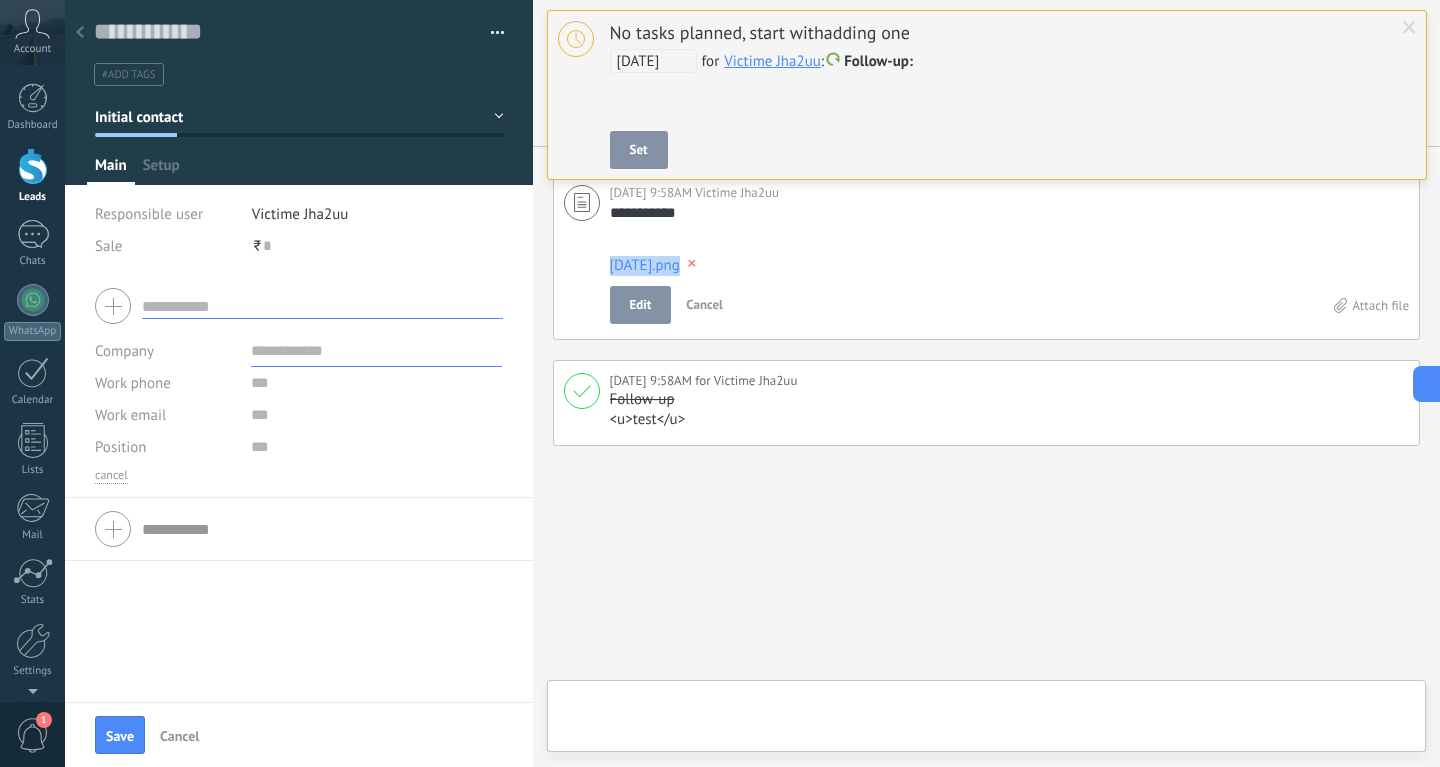 click on "2016-01-19.png" at bounding box center [645, 265] 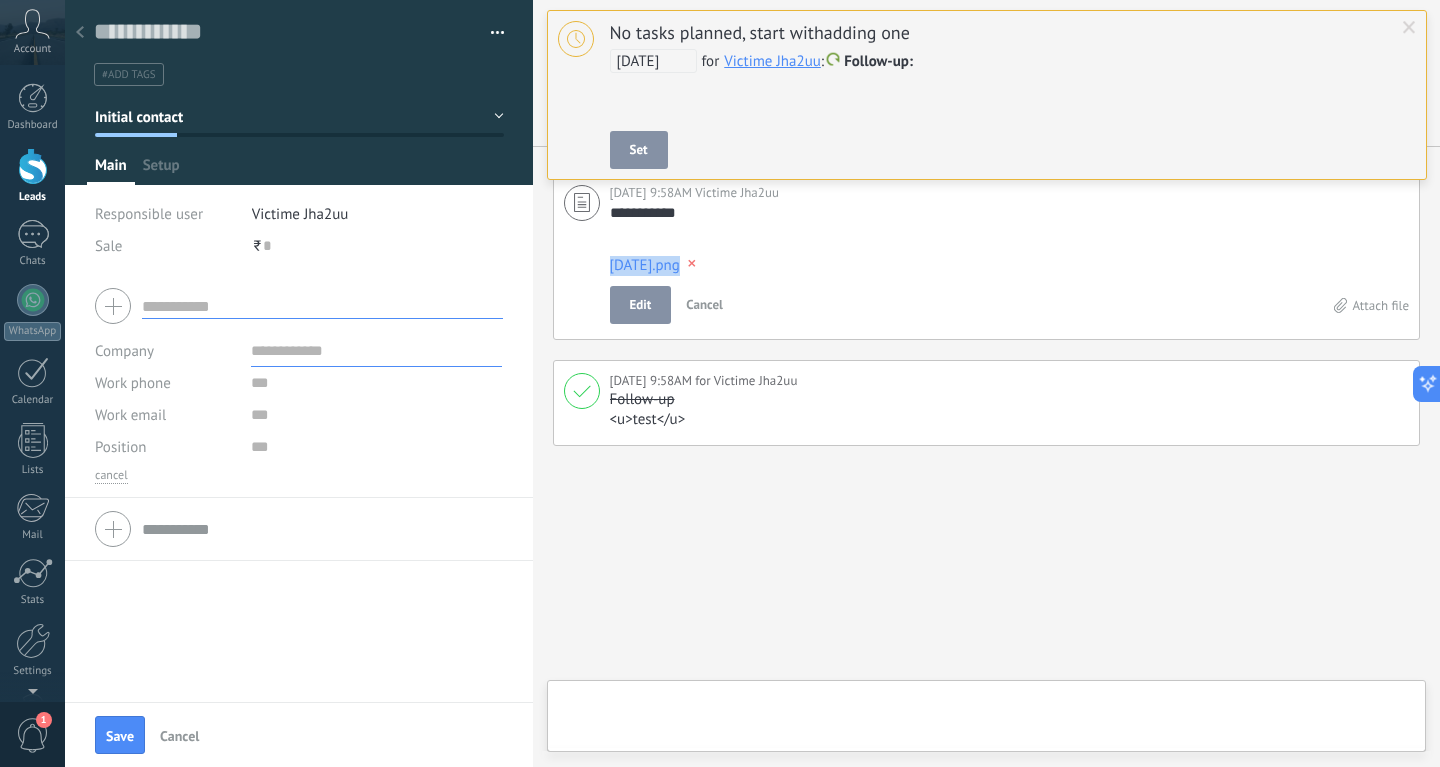 click on "2016-01-19.png" at bounding box center (645, 265) 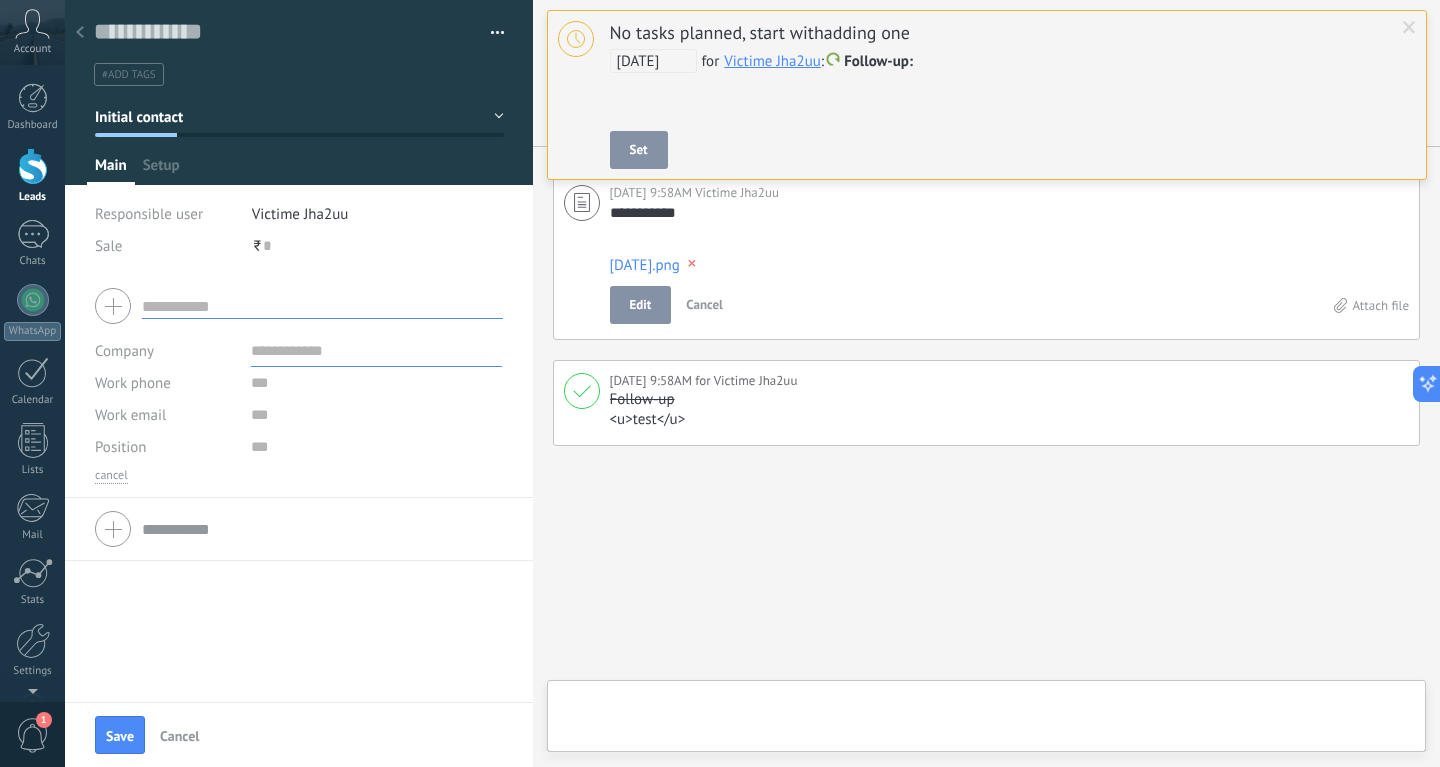 click on "2016-01-19.png" at bounding box center [645, 265] 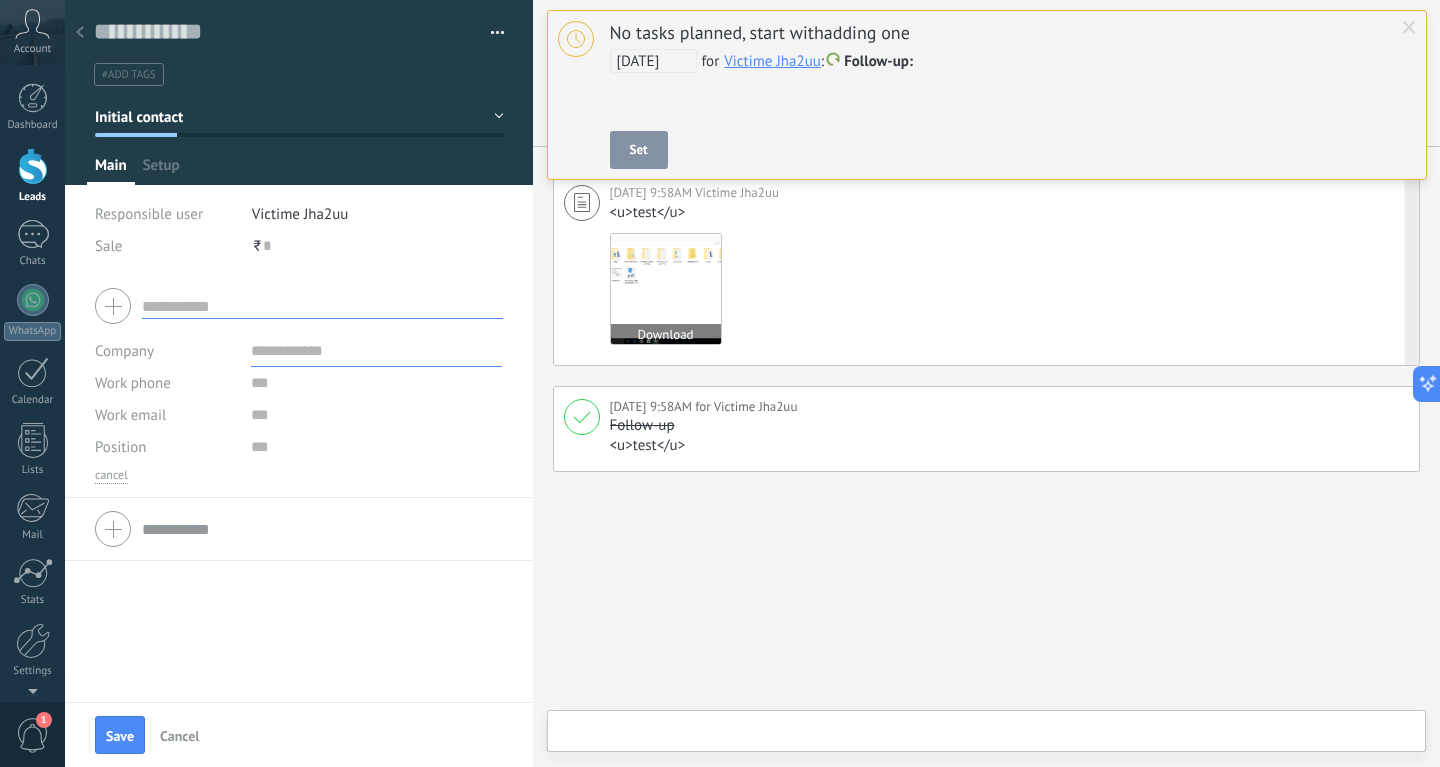 click at bounding box center (666, 289) 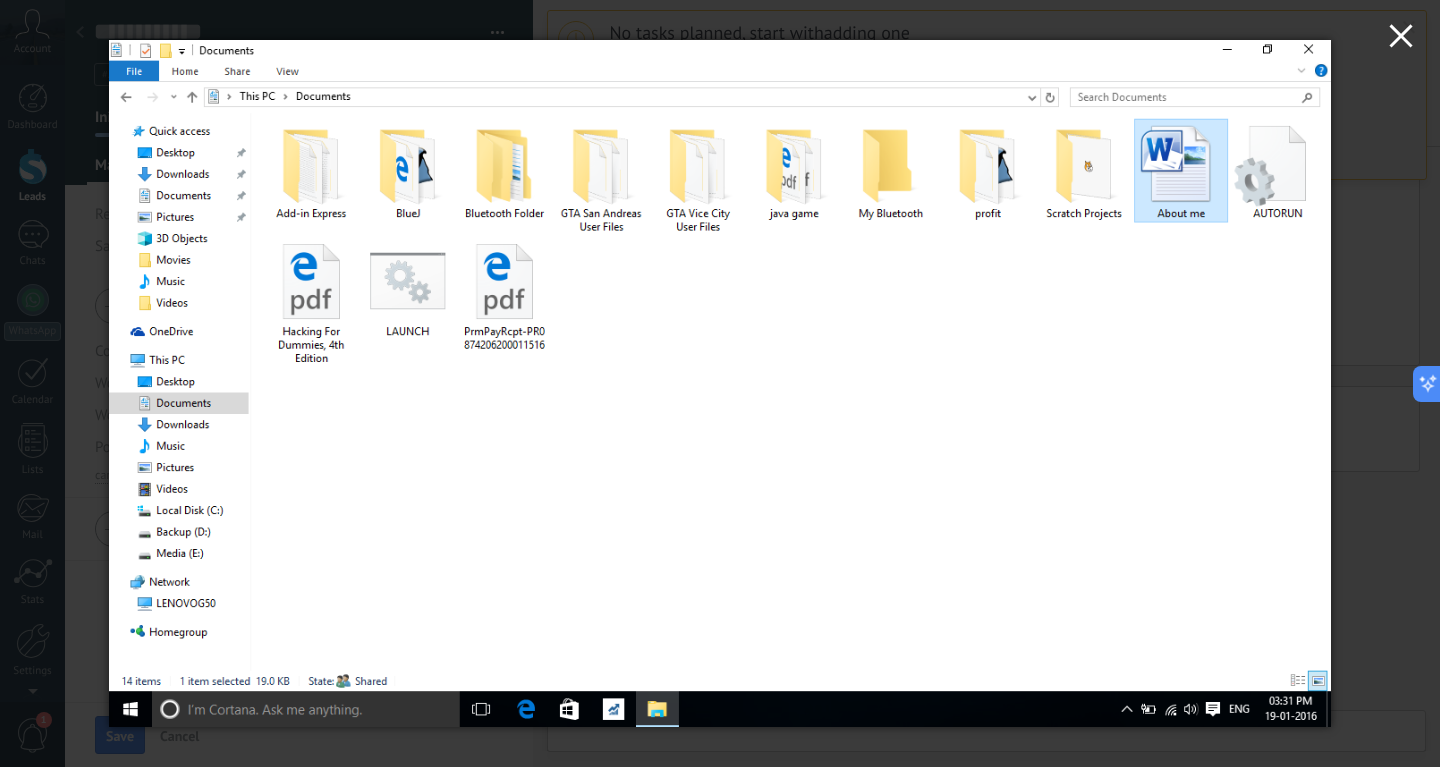 click 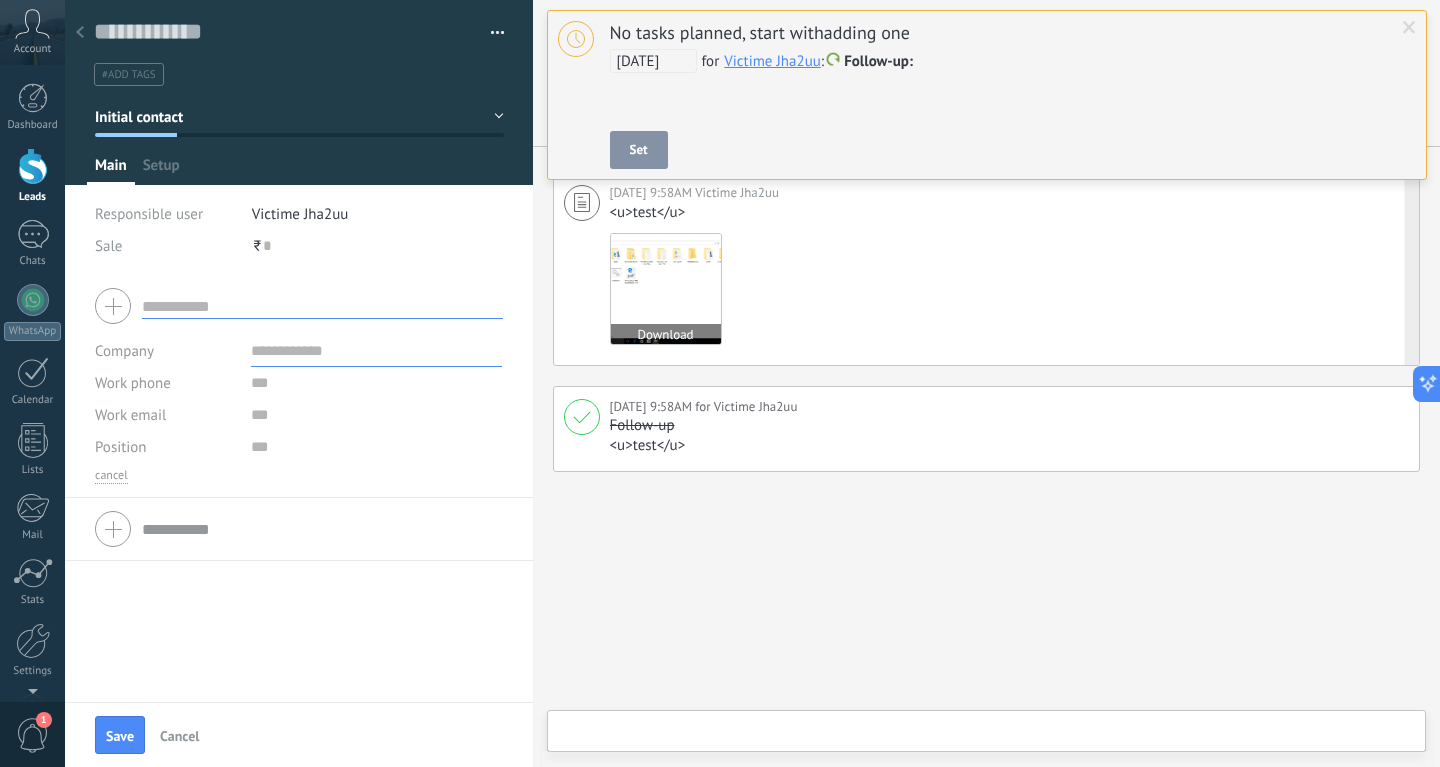 click at bounding box center (666, 289) 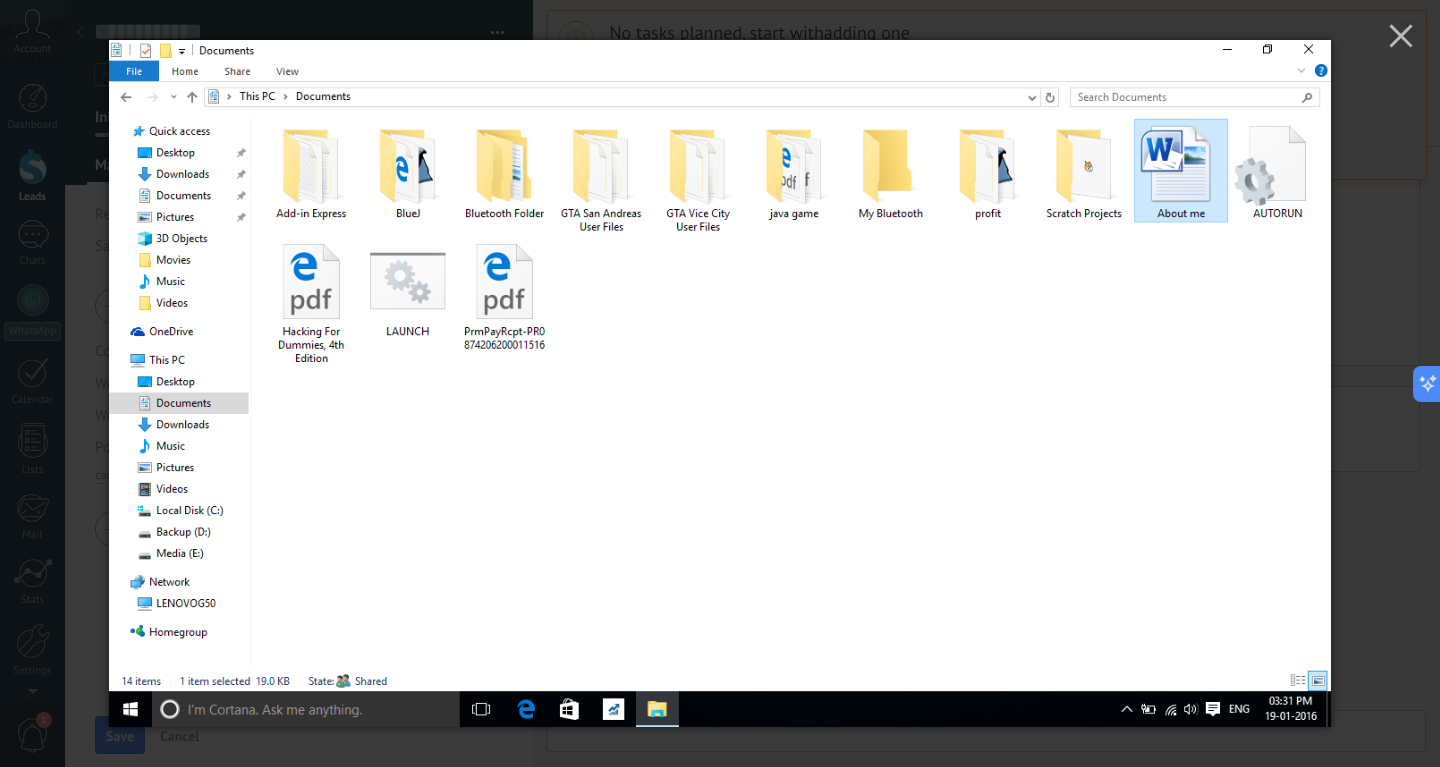click at bounding box center (720, 383) 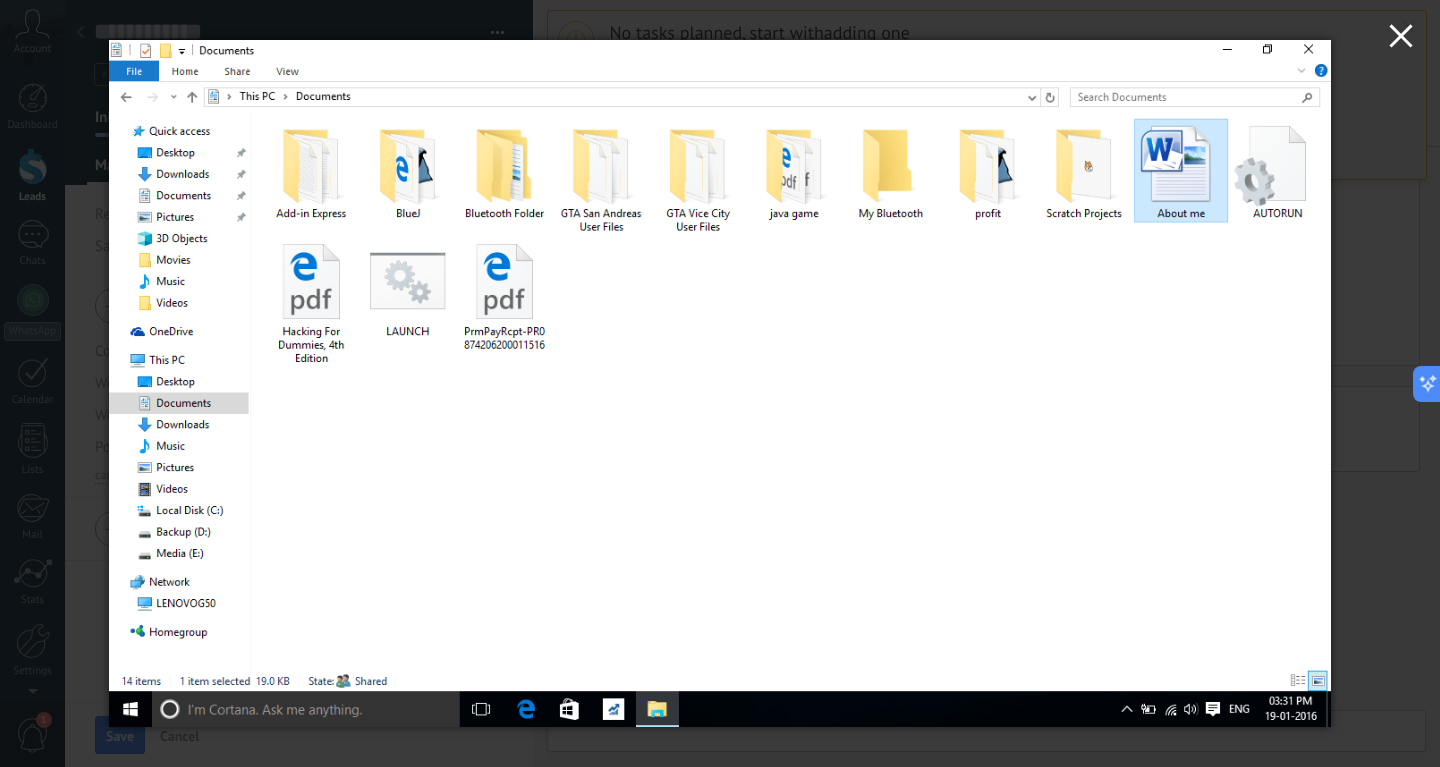click at bounding box center [1401, 39] 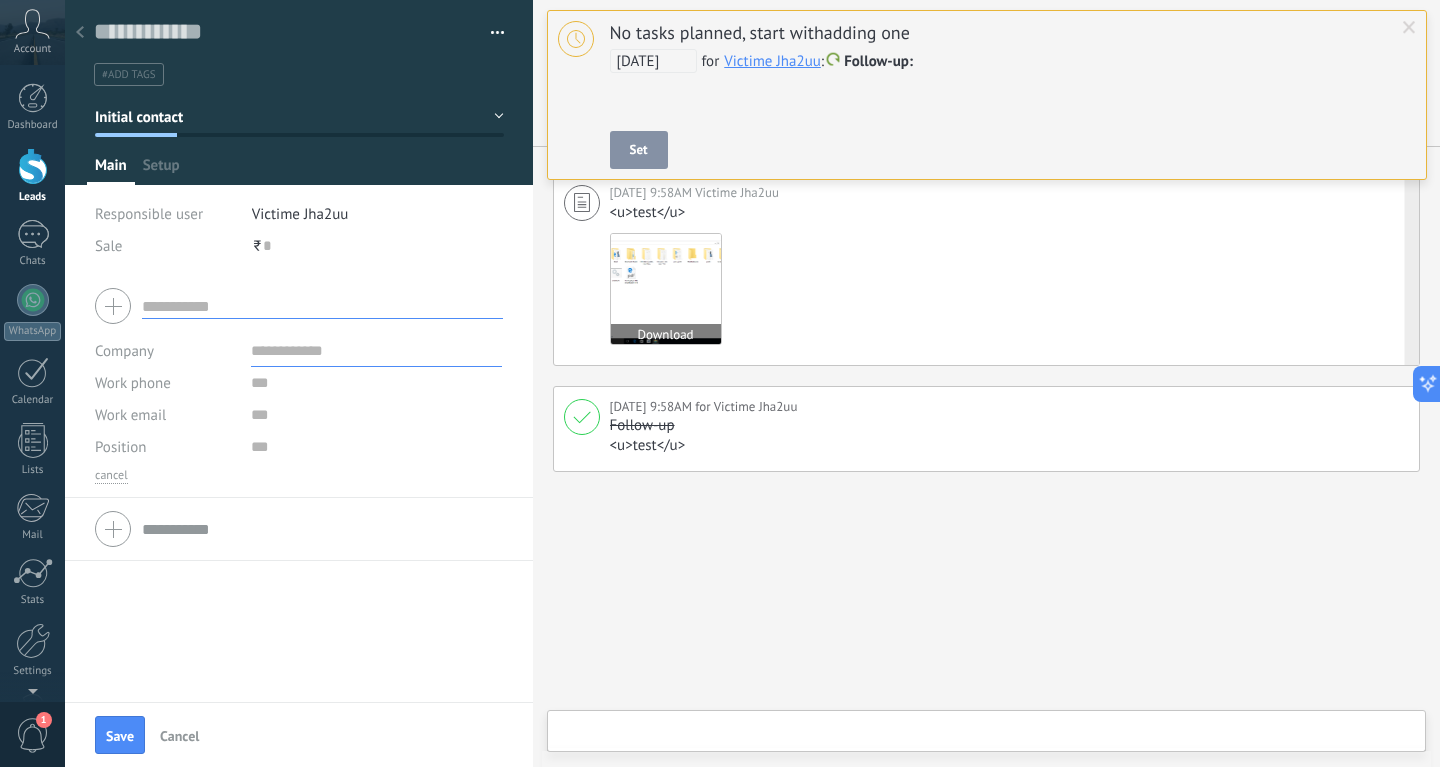 click at bounding box center (666, 289) 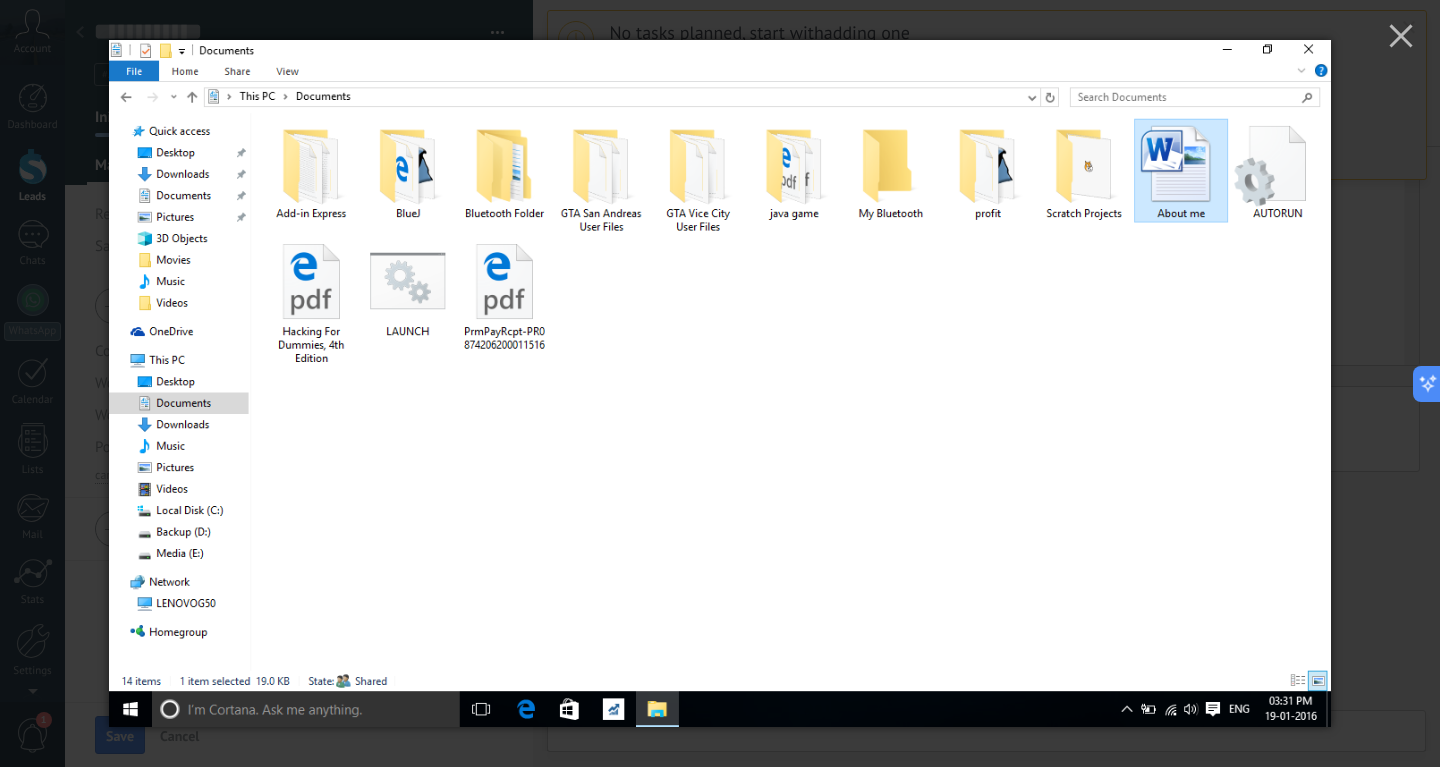 click at bounding box center (720, 383) 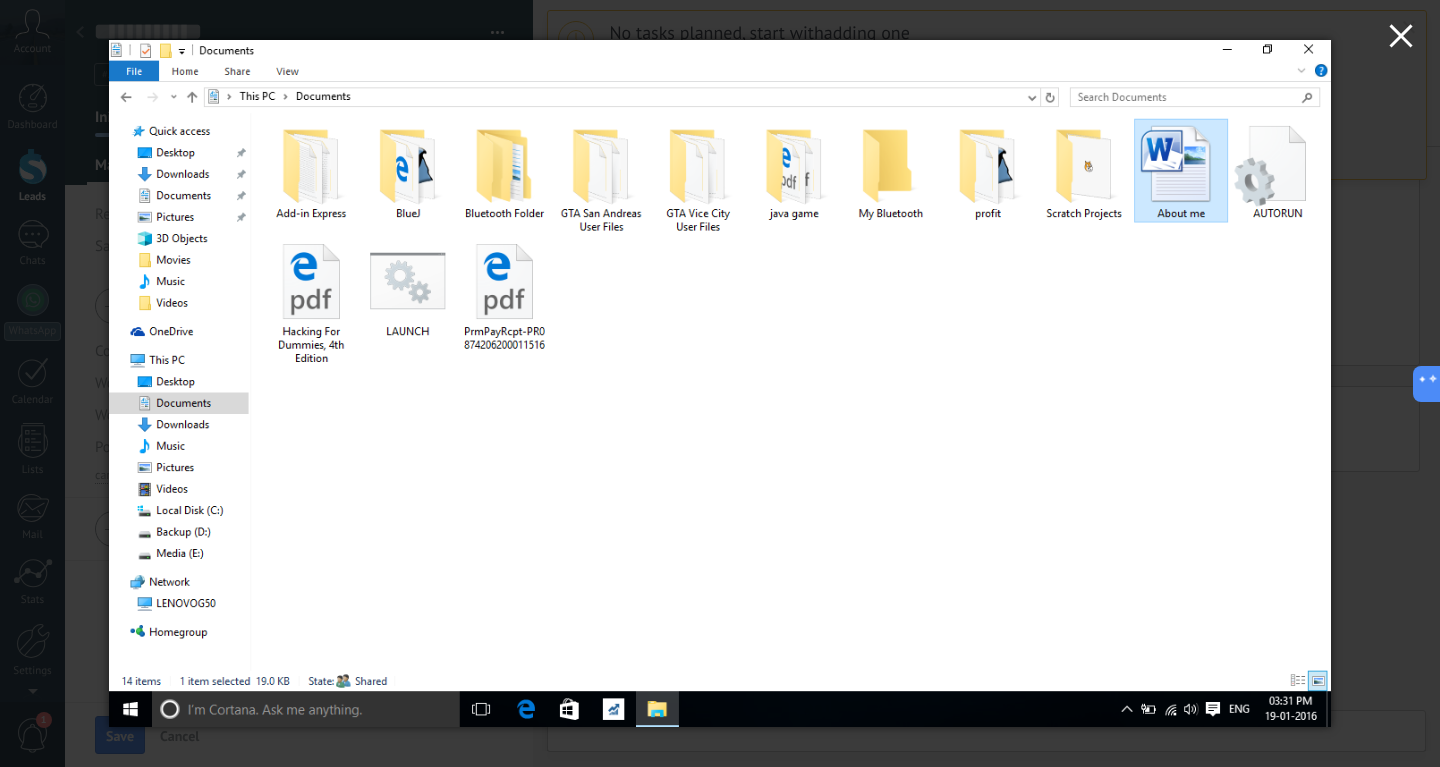 click 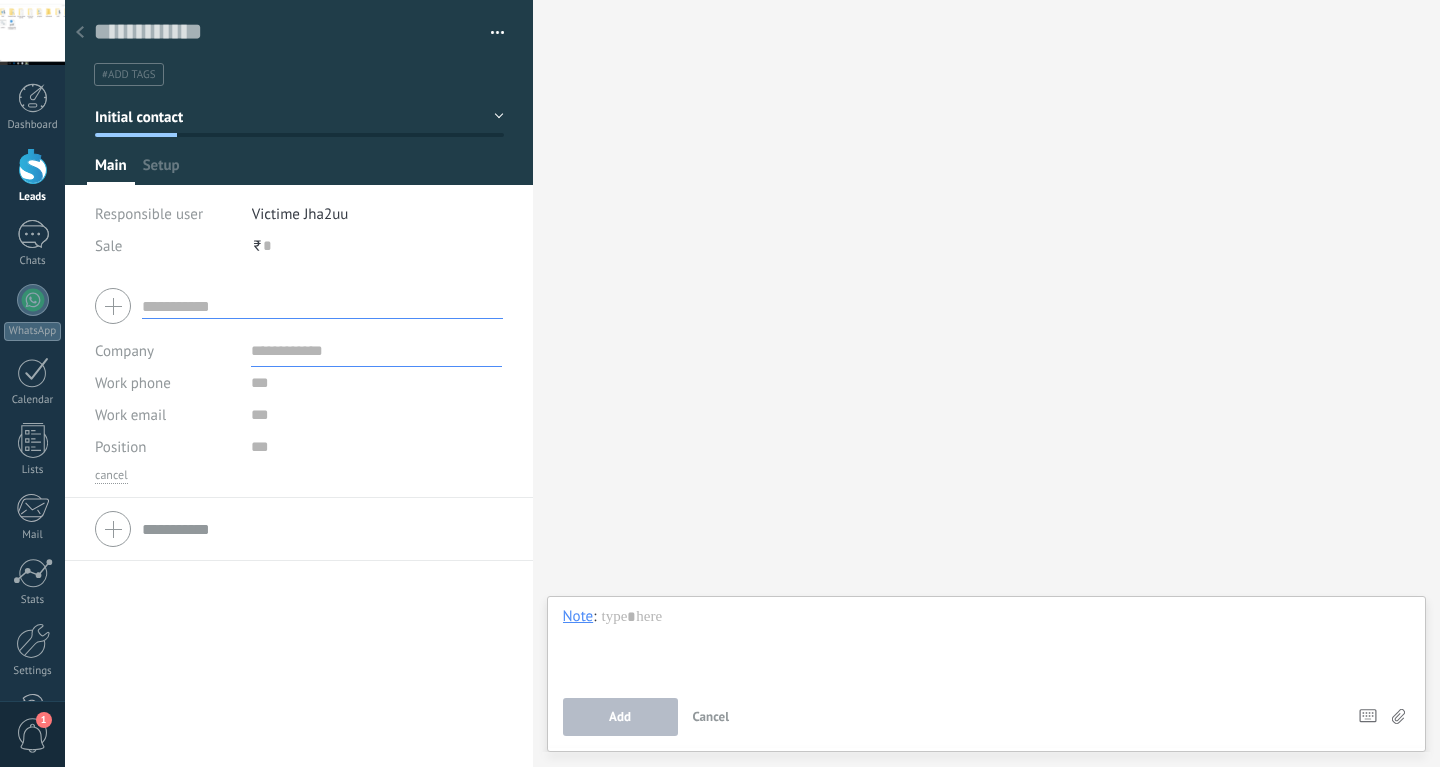 scroll, scrollTop: 0, scrollLeft: 0, axis: both 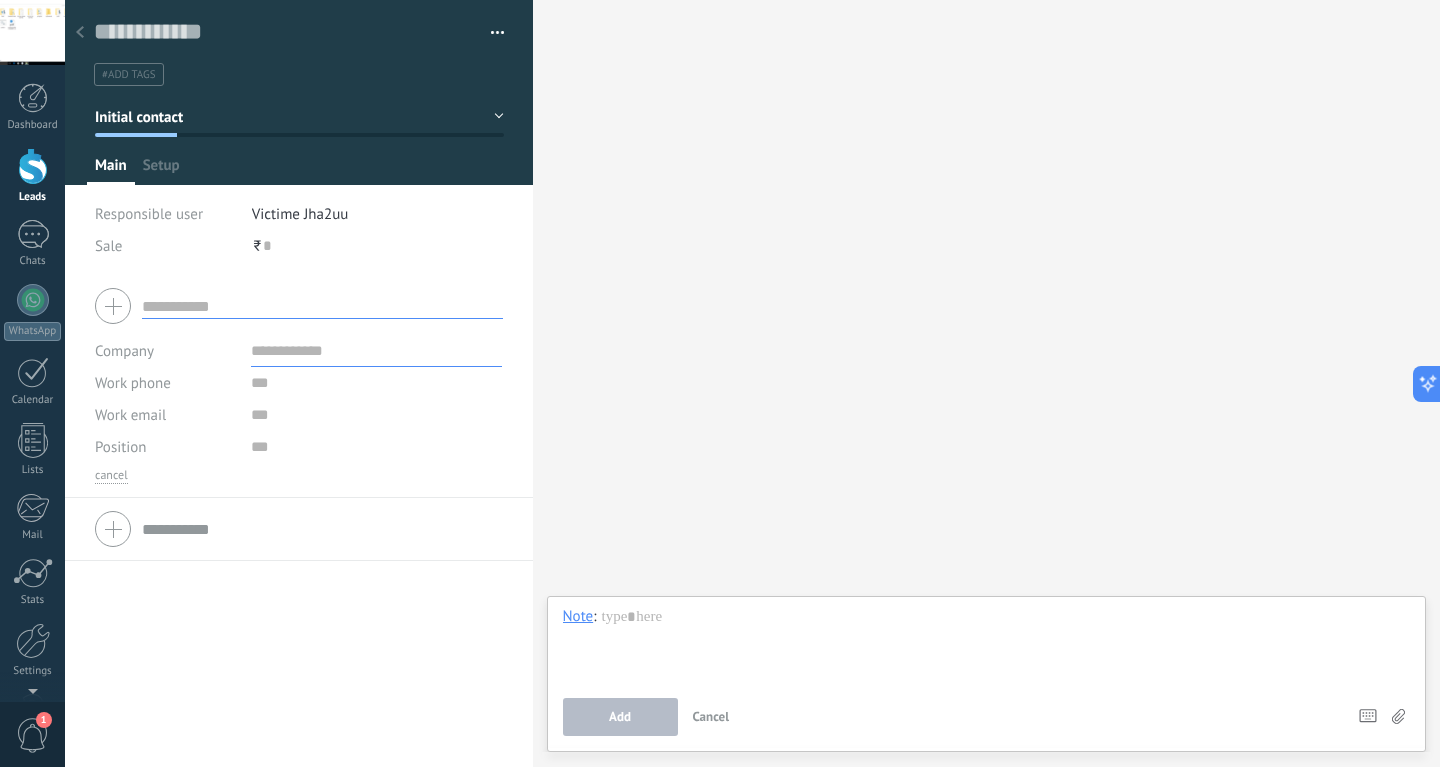 click at bounding box center (376, 351) 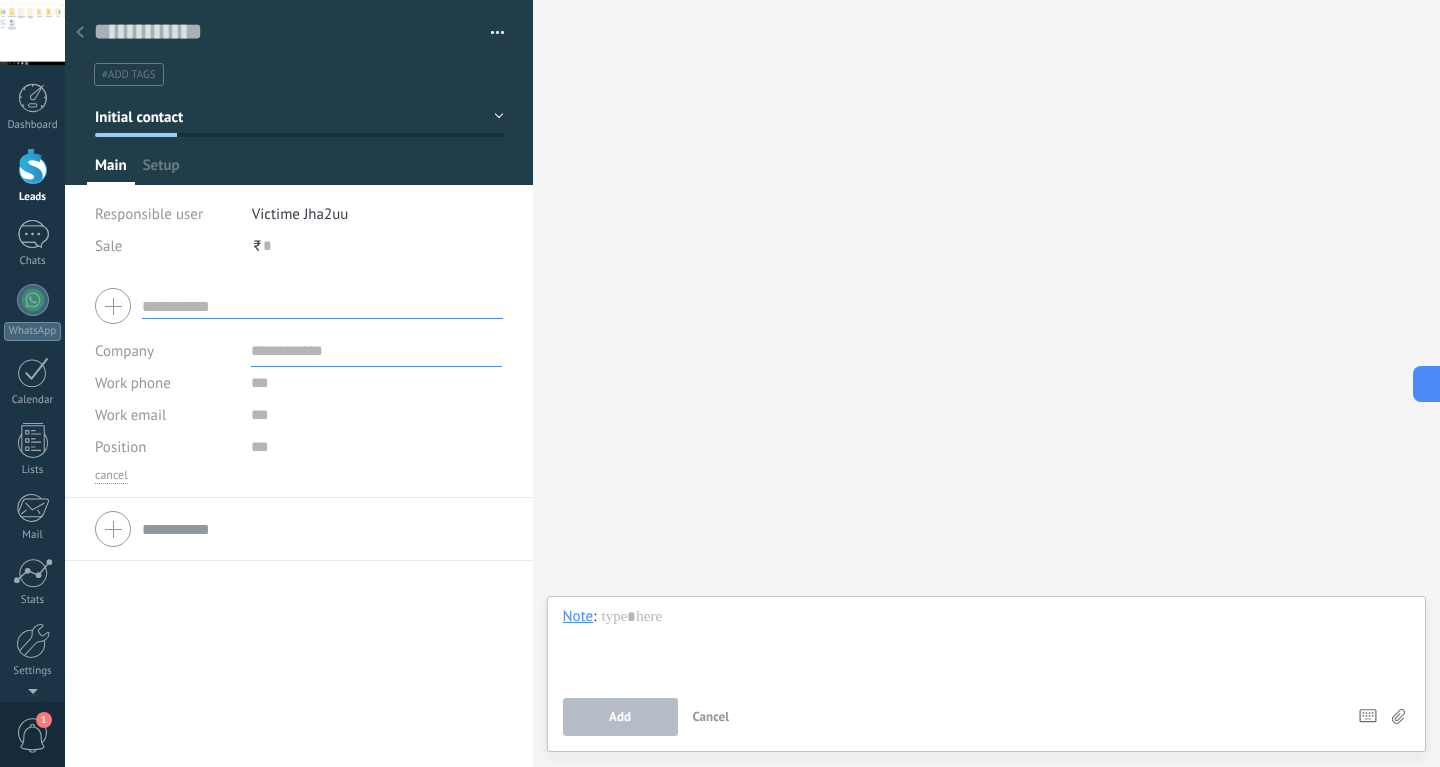 click at bounding box center (322, 306) 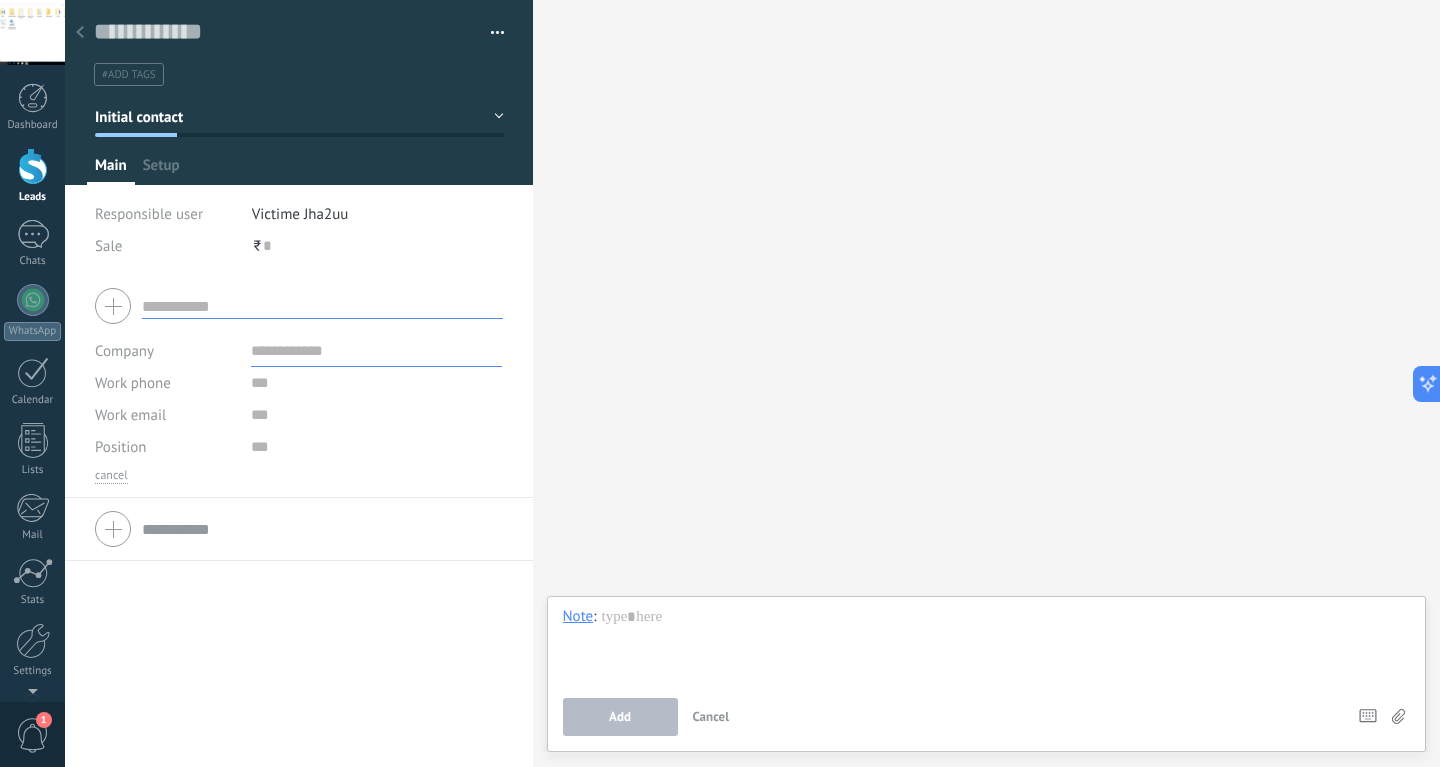 click on "Search Load more Participants:  0 Add member Bots:  0" at bounding box center [987, 383] 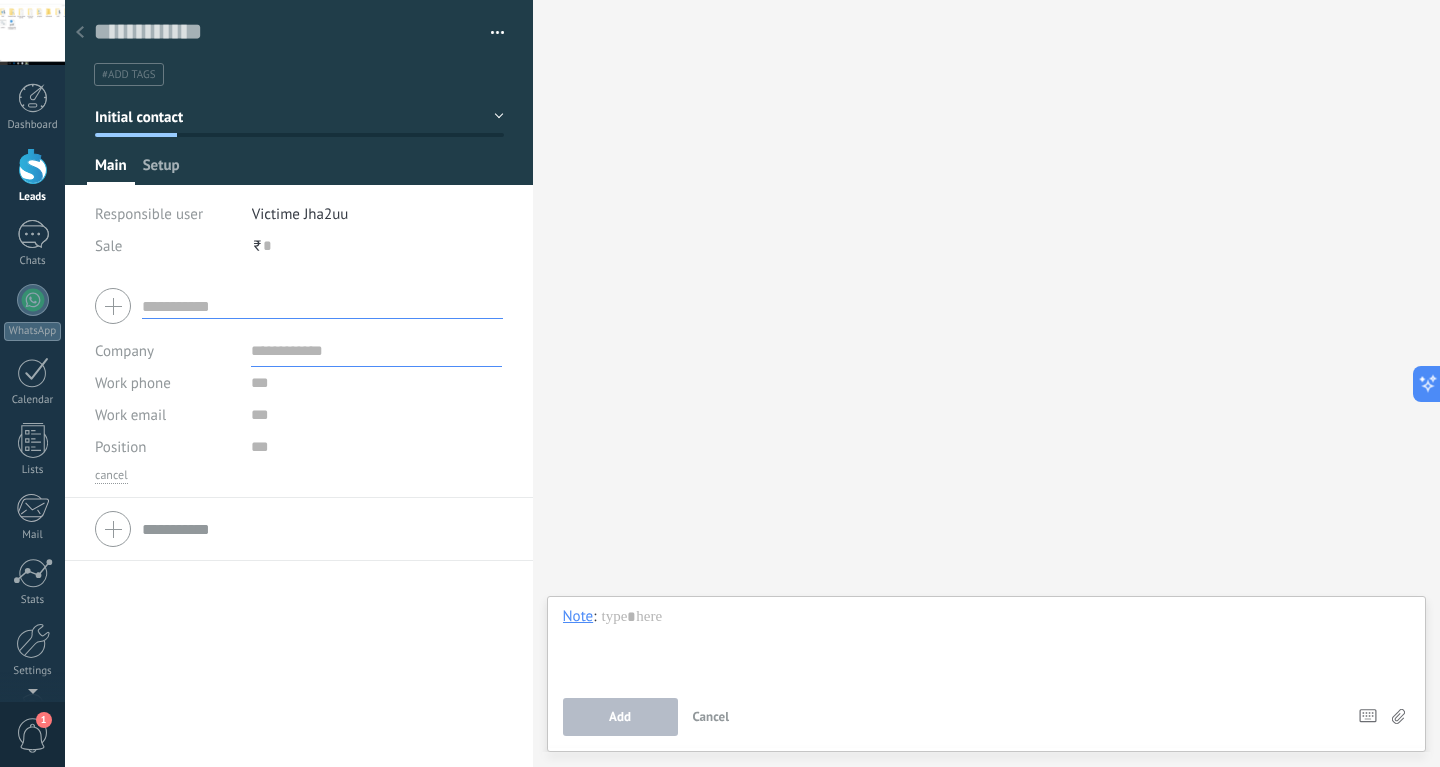 click on "Setup" at bounding box center (161, 170) 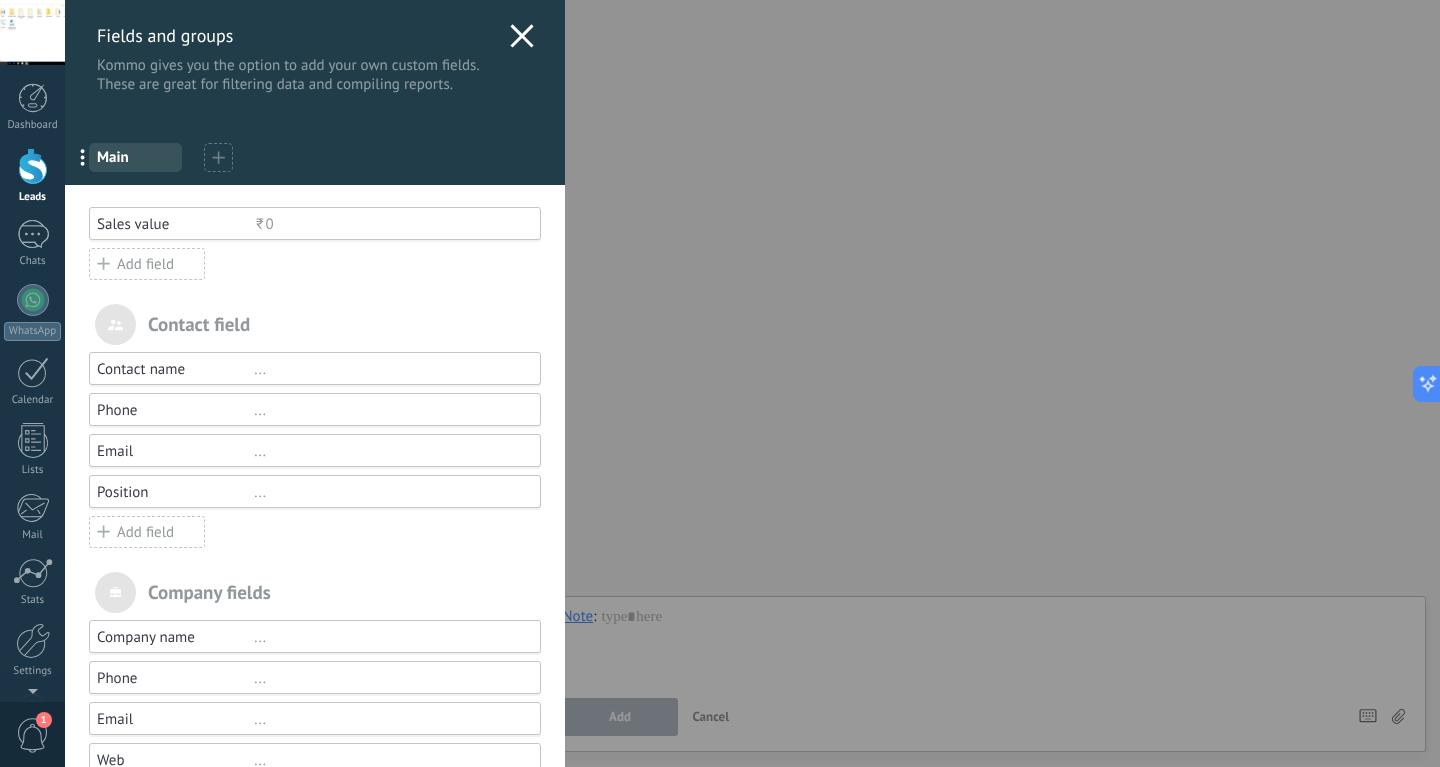 scroll, scrollTop: 124, scrollLeft: 0, axis: vertical 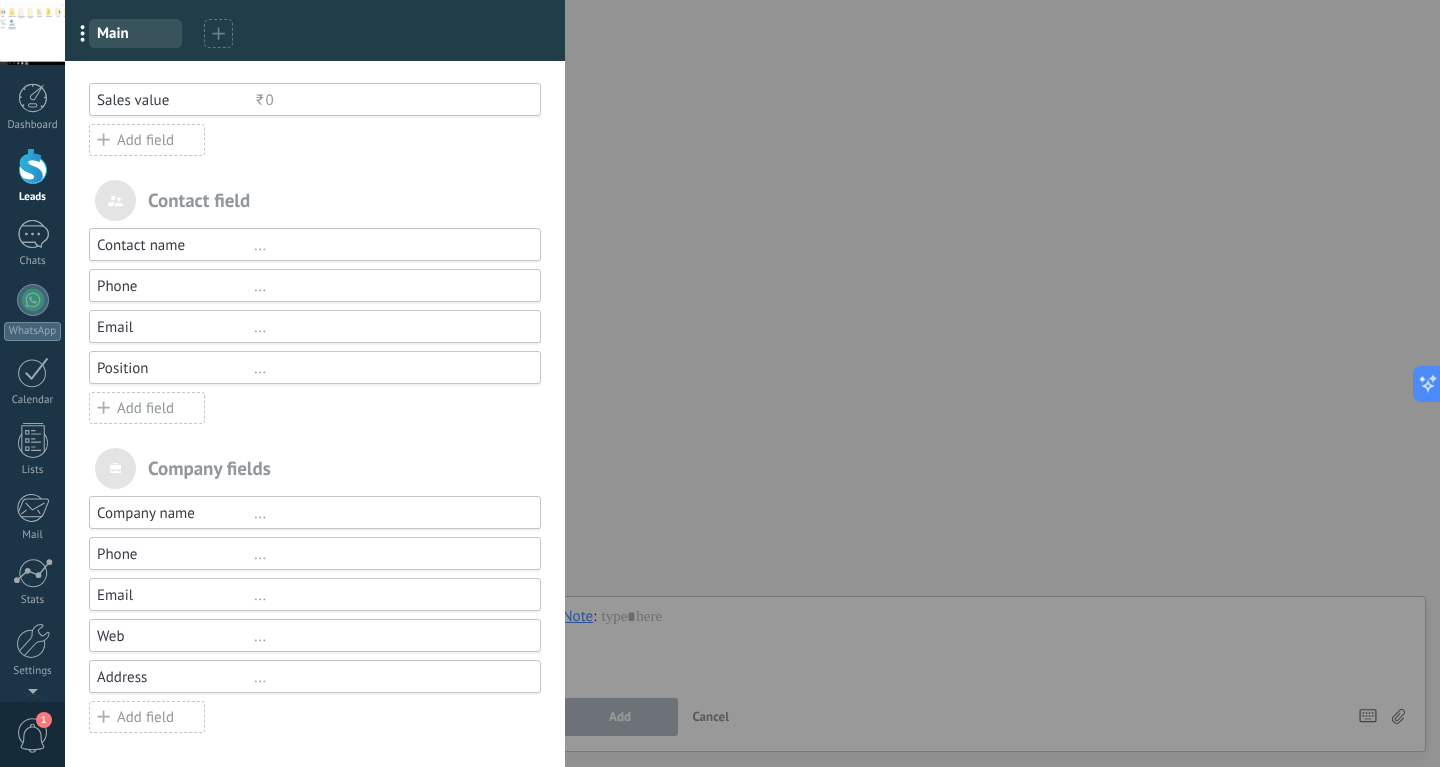 click on "Address ..." at bounding box center [315, 676] 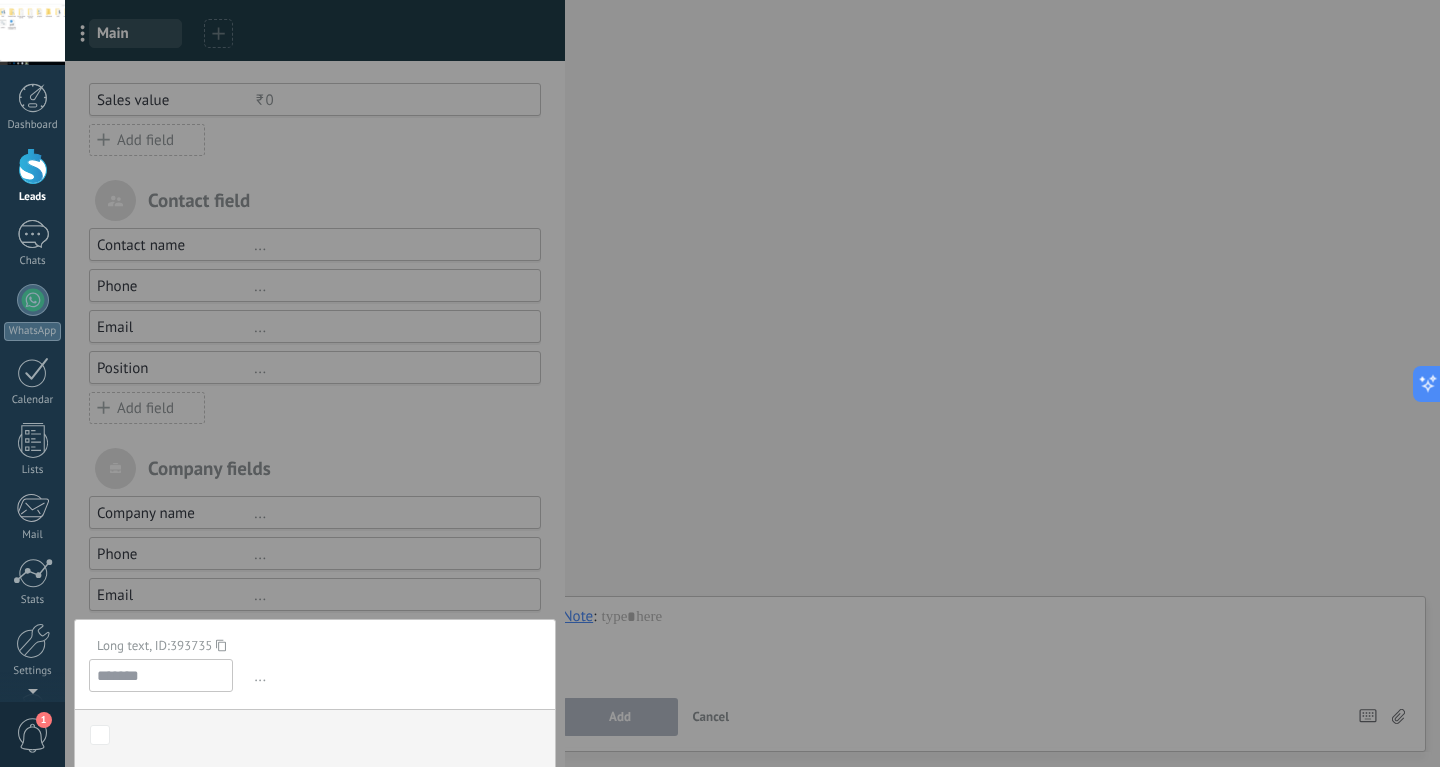 click at bounding box center [315, 323] 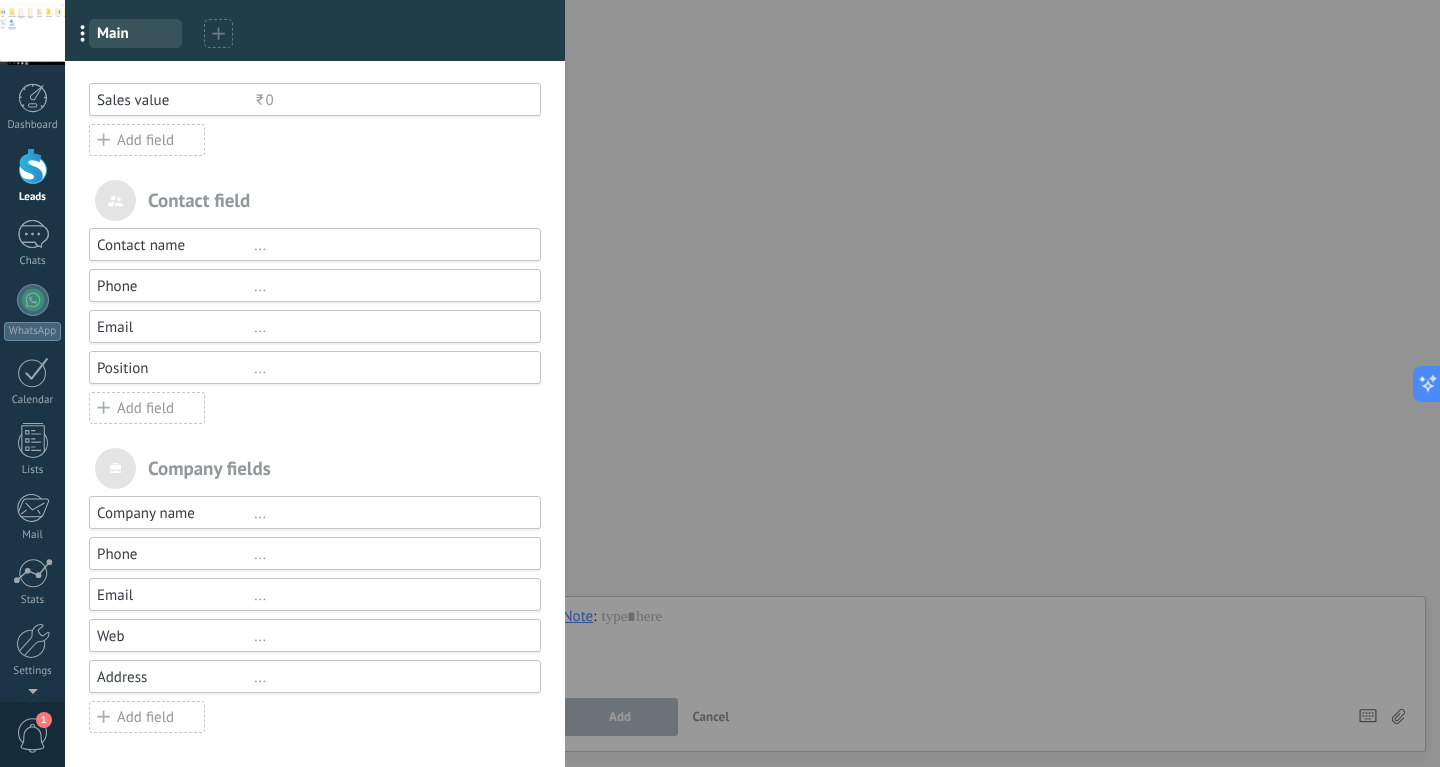 click on "..." at bounding box center [388, 513] 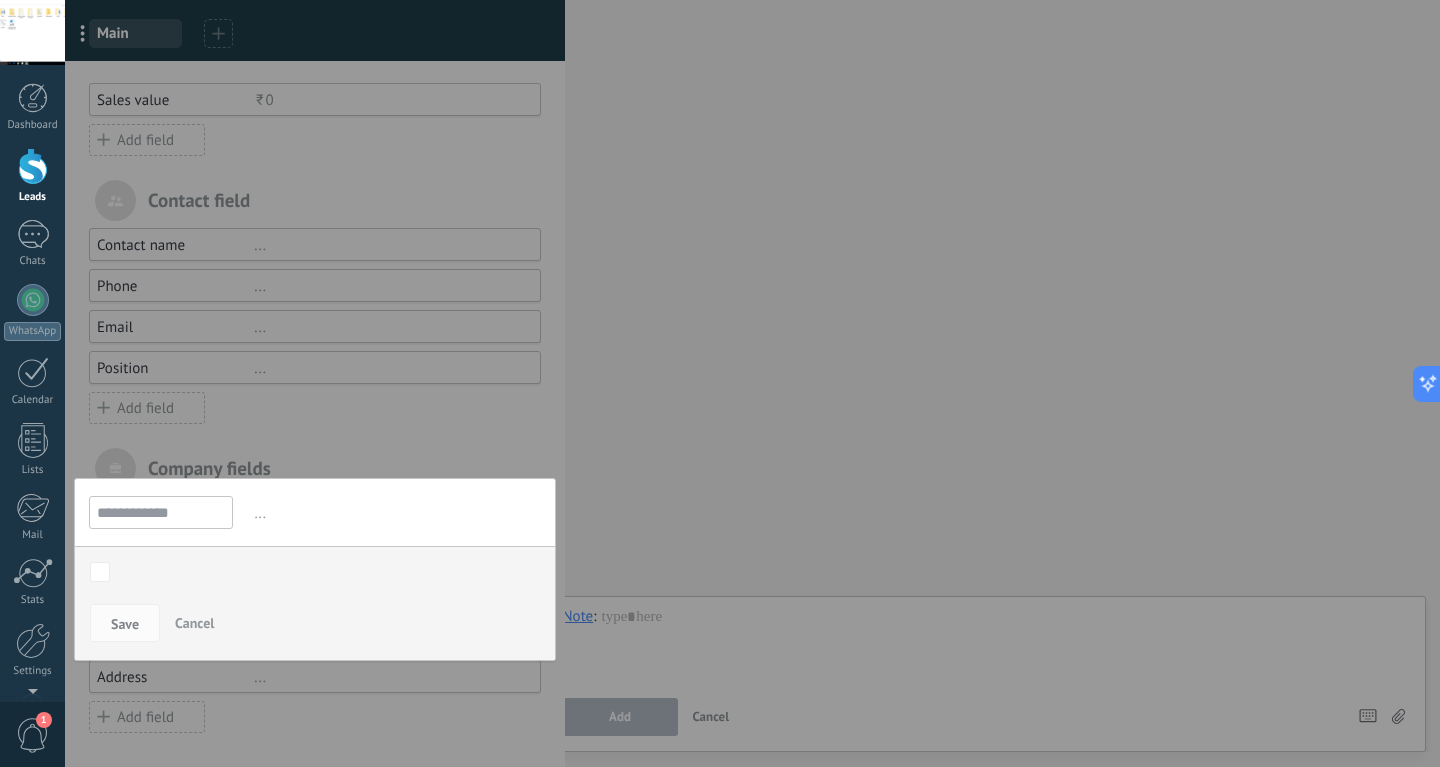 click at bounding box center (315, 323) 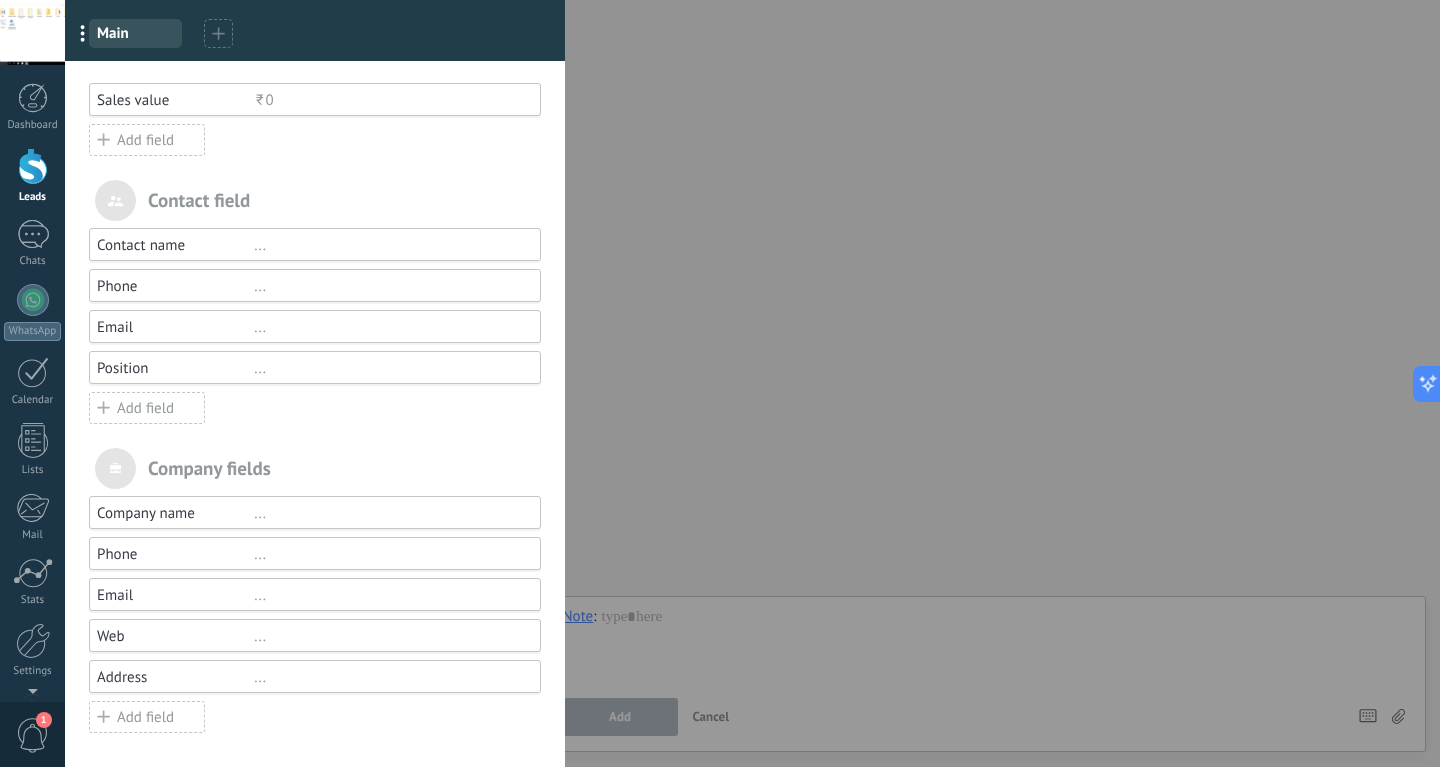 click on "Phone ..." at bounding box center (315, 553) 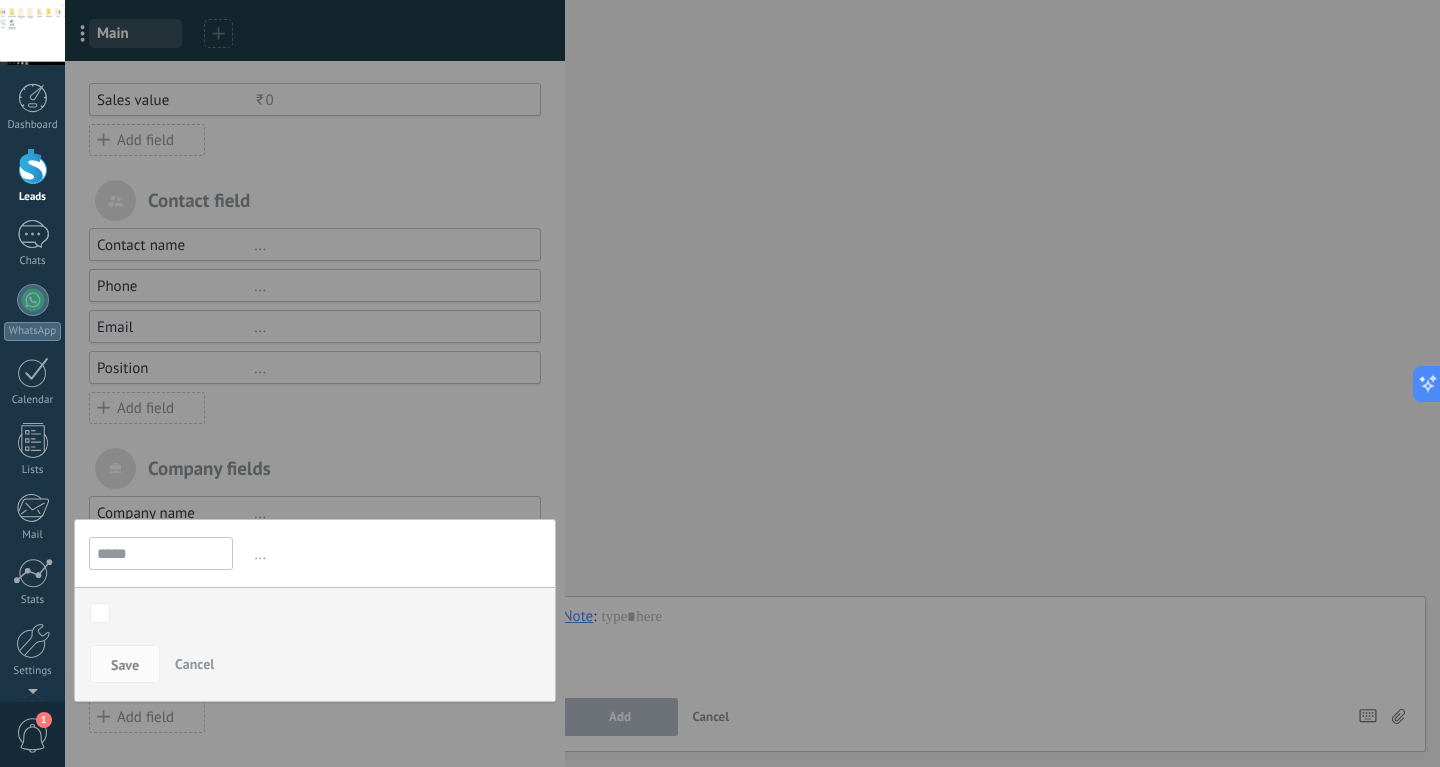 click at bounding box center (315, 323) 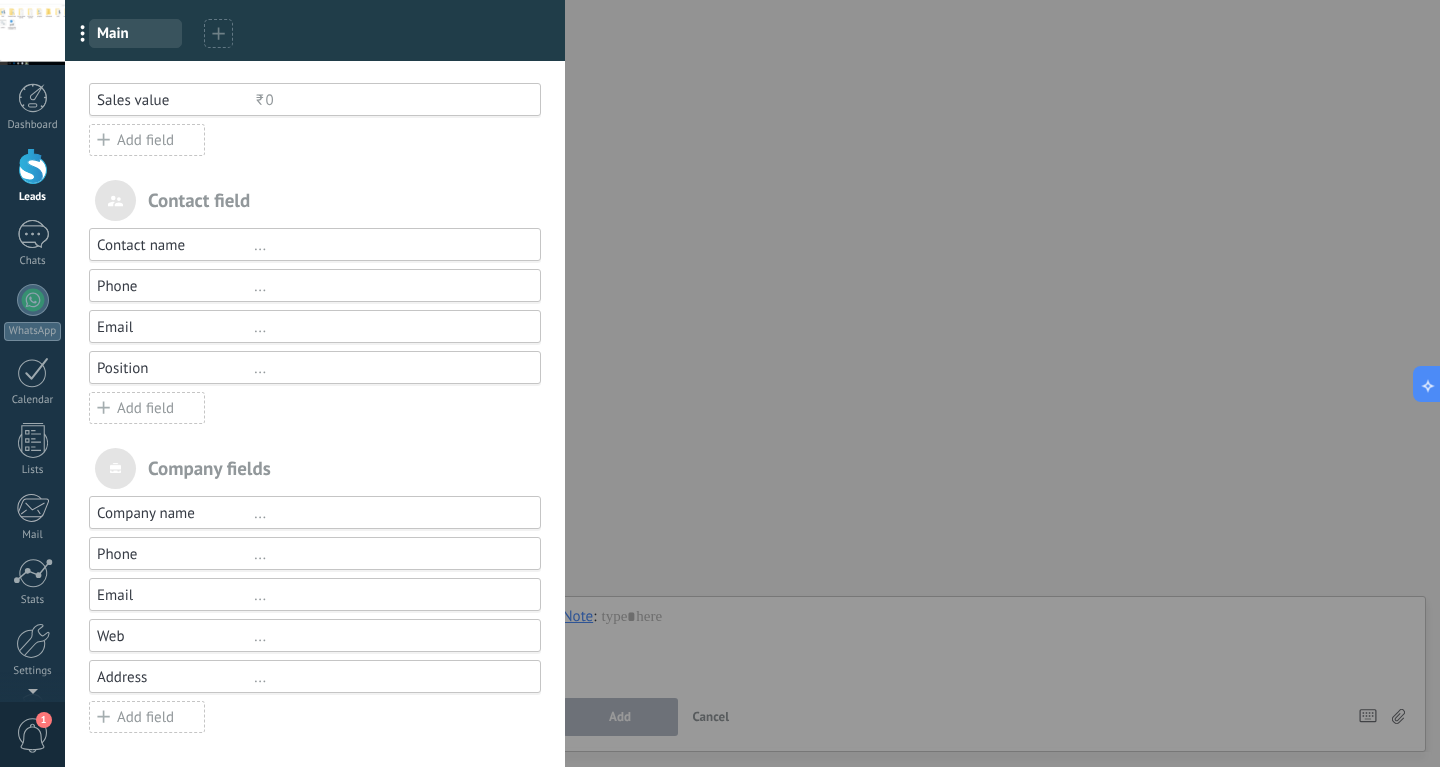 scroll, scrollTop: 0, scrollLeft: 0, axis: both 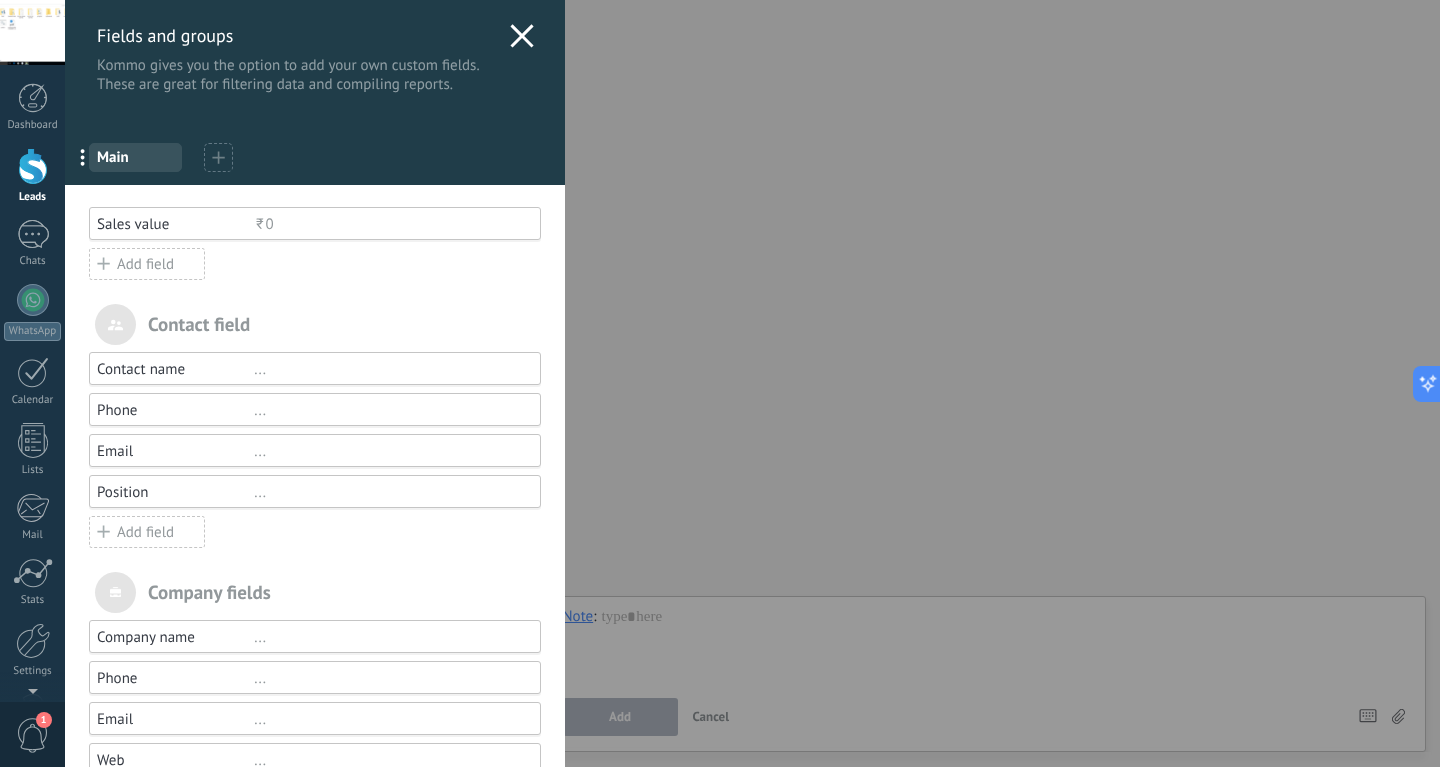 click on "Main" at bounding box center (135, 157) 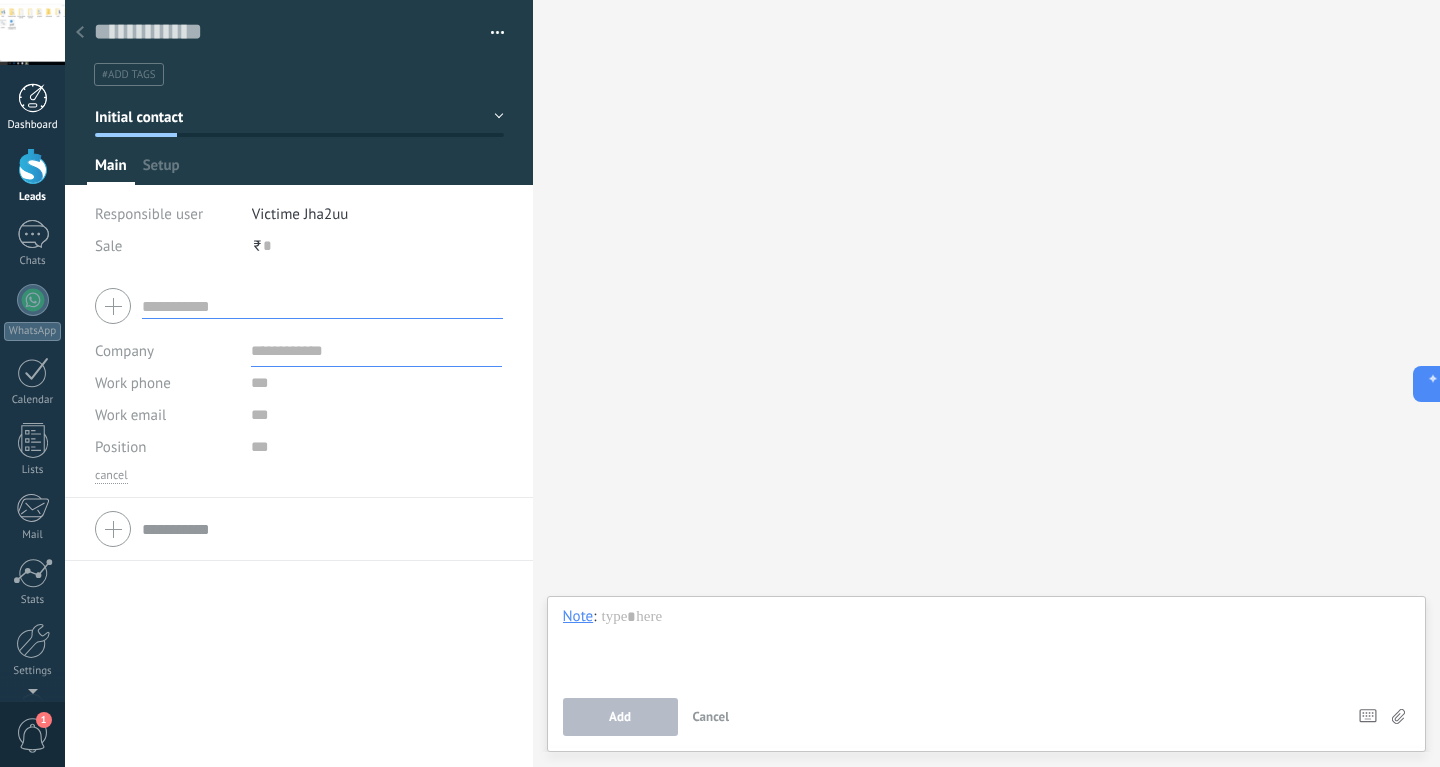 click at bounding box center [33, 98] 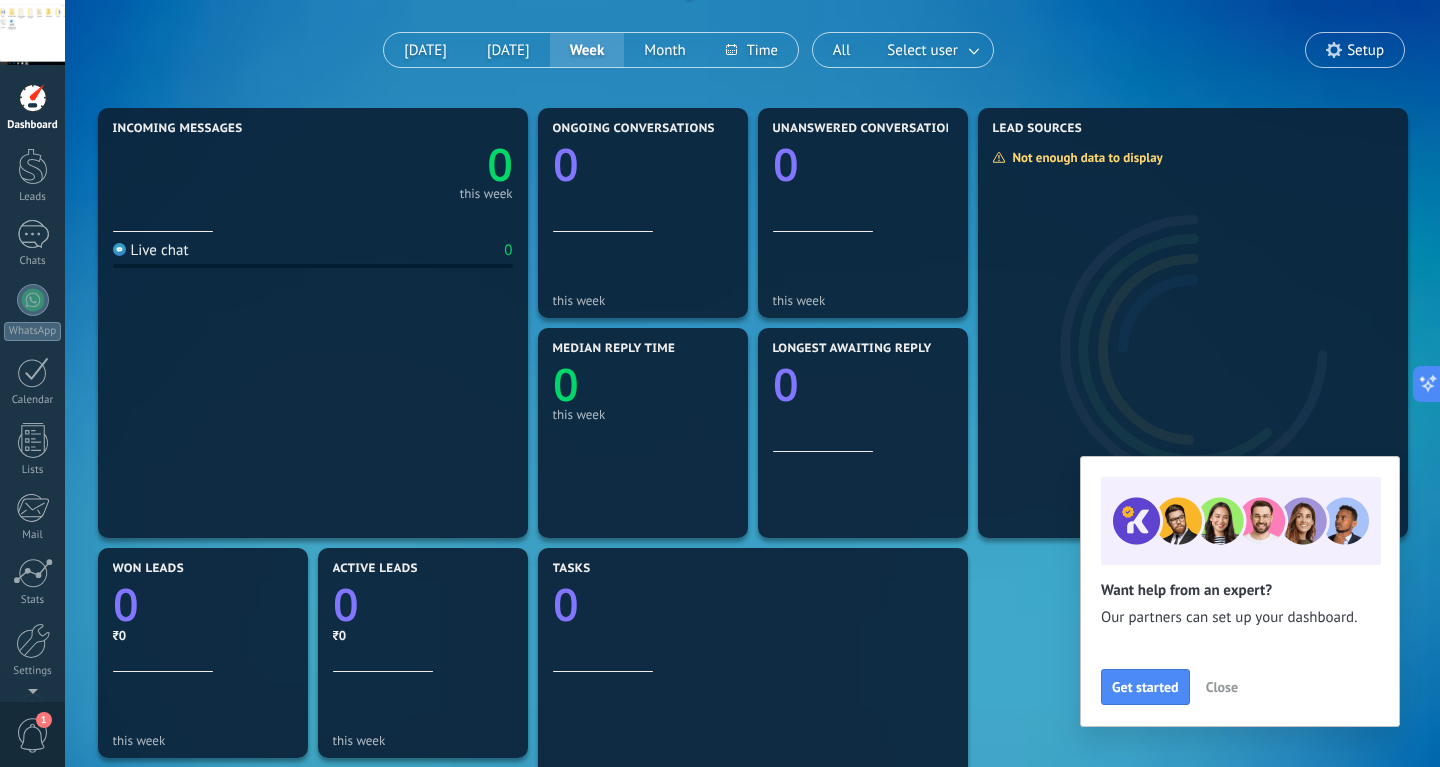 scroll, scrollTop: 306, scrollLeft: 0, axis: vertical 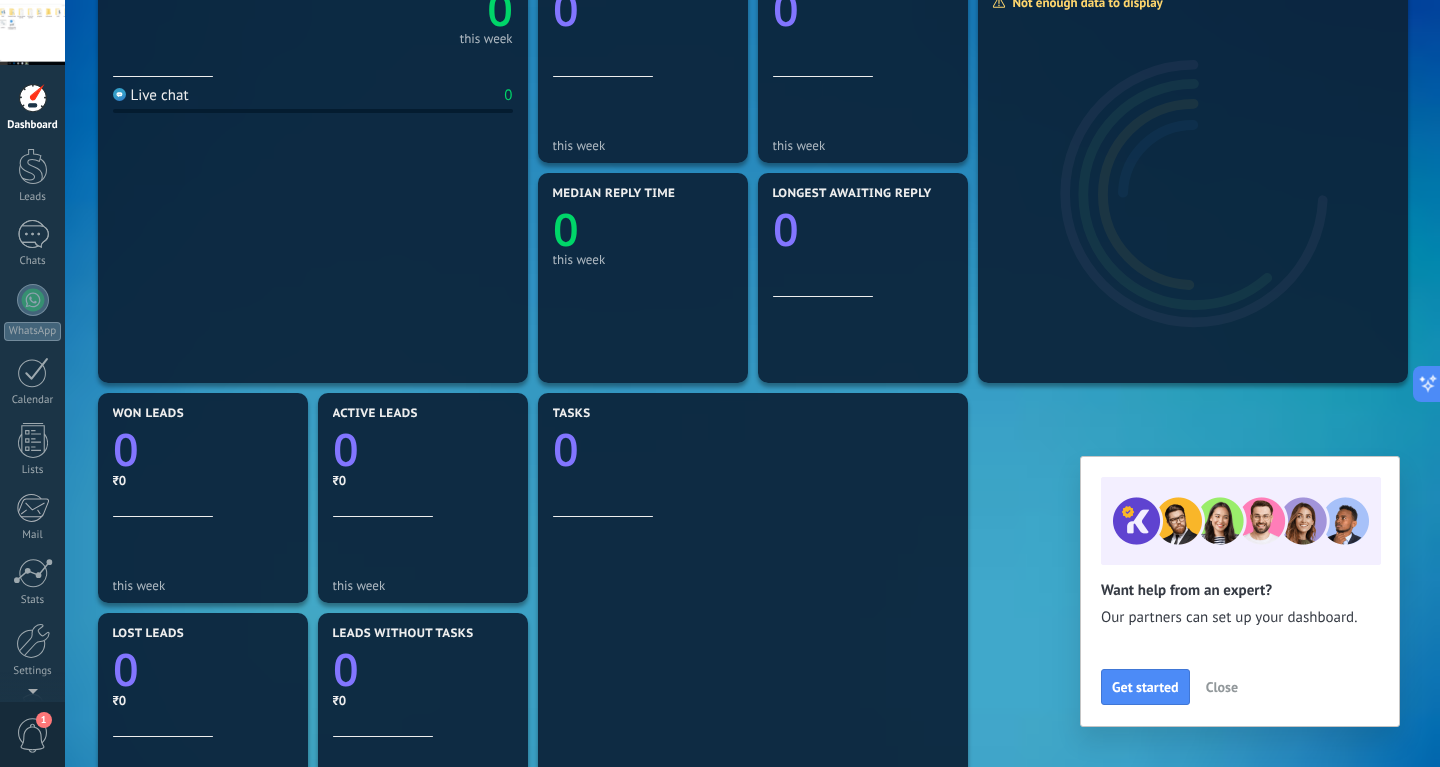 click on "Close" at bounding box center (1222, 687) 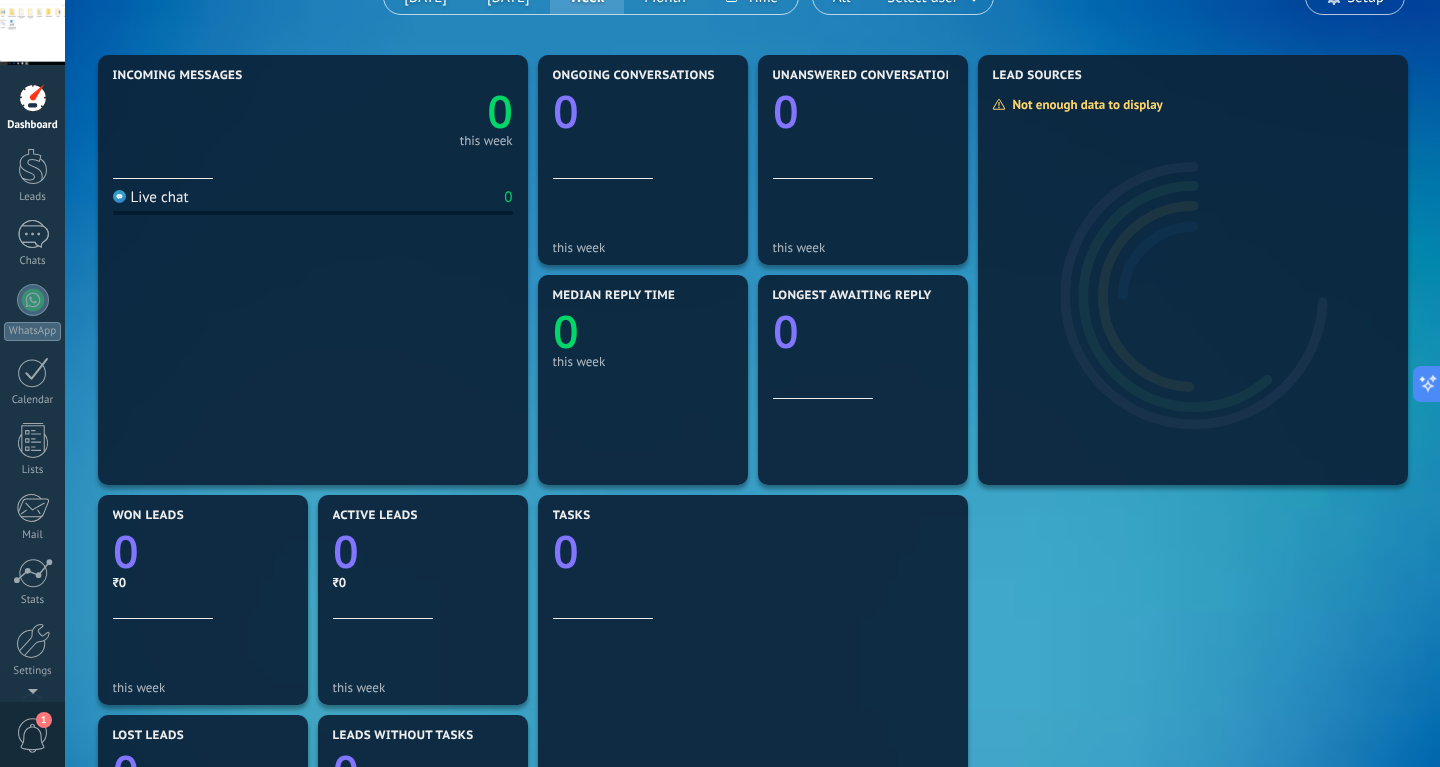scroll, scrollTop: 0, scrollLeft: 0, axis: both 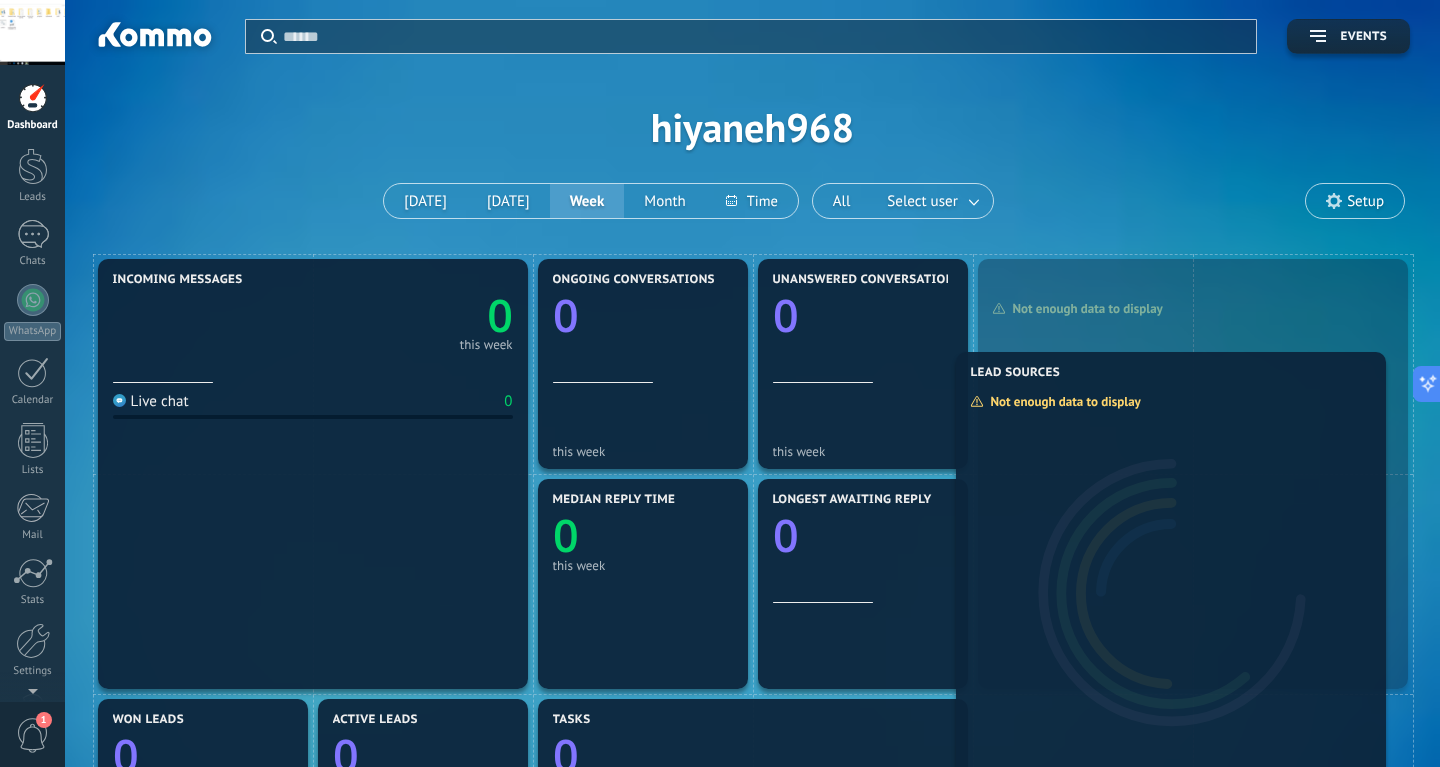 drag, startPoint x: 1276, startPoint y: 311, endPoint x: 1261, endPoint y: 380, distance: 70.61161 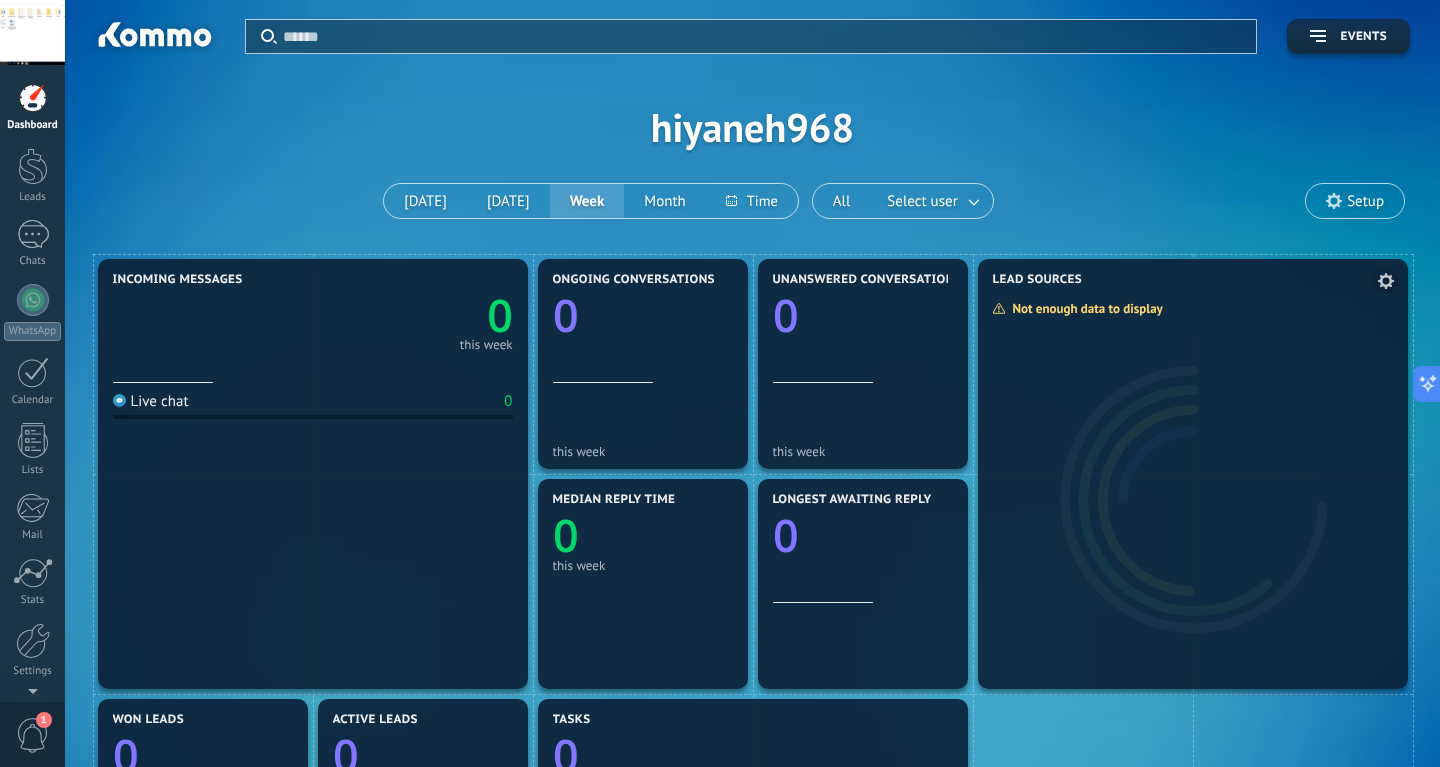 click at bounding box center [1193, 489] 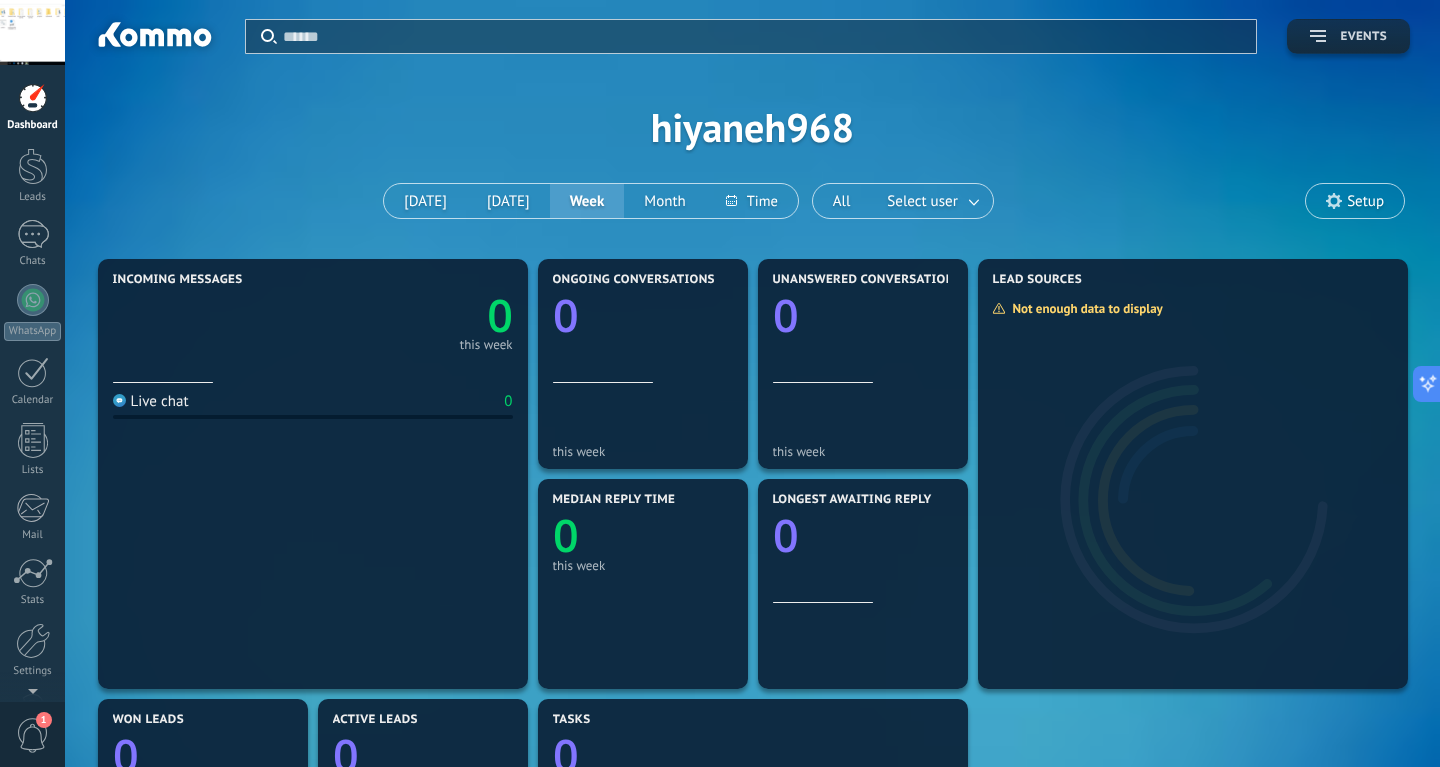 click on "Events" at bounding box center (1348, 37) 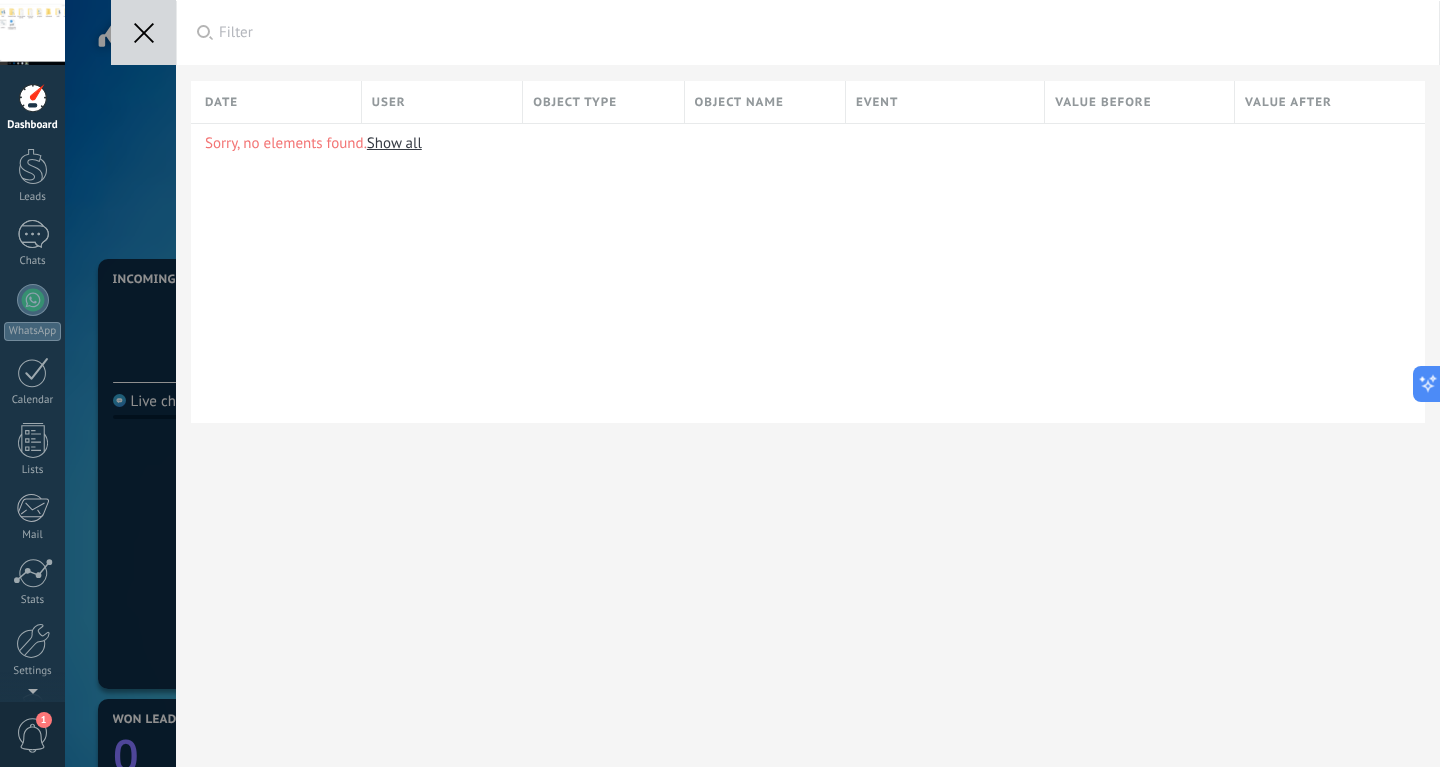 click on "Show all" at bounding box center (394, 143) 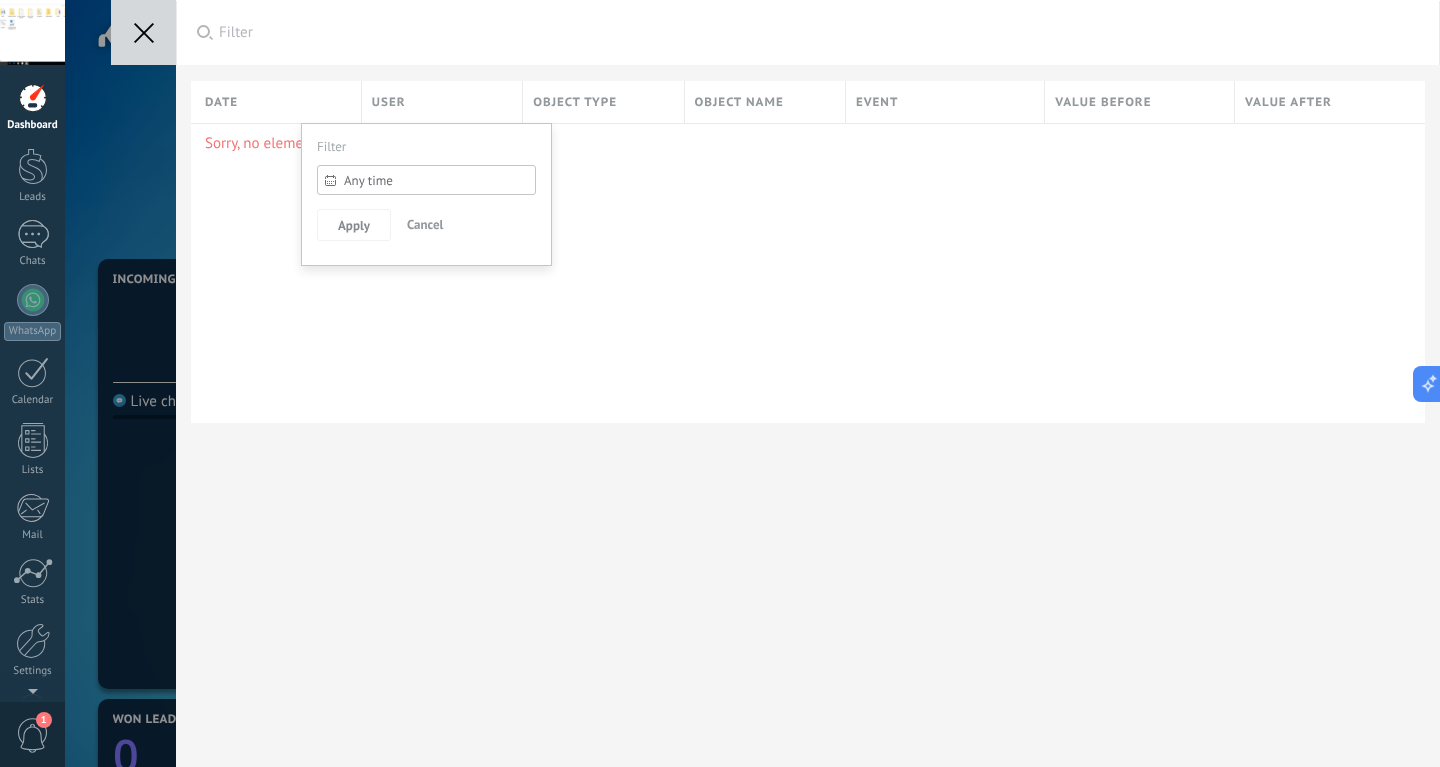 click at bounding box center [720, 61] 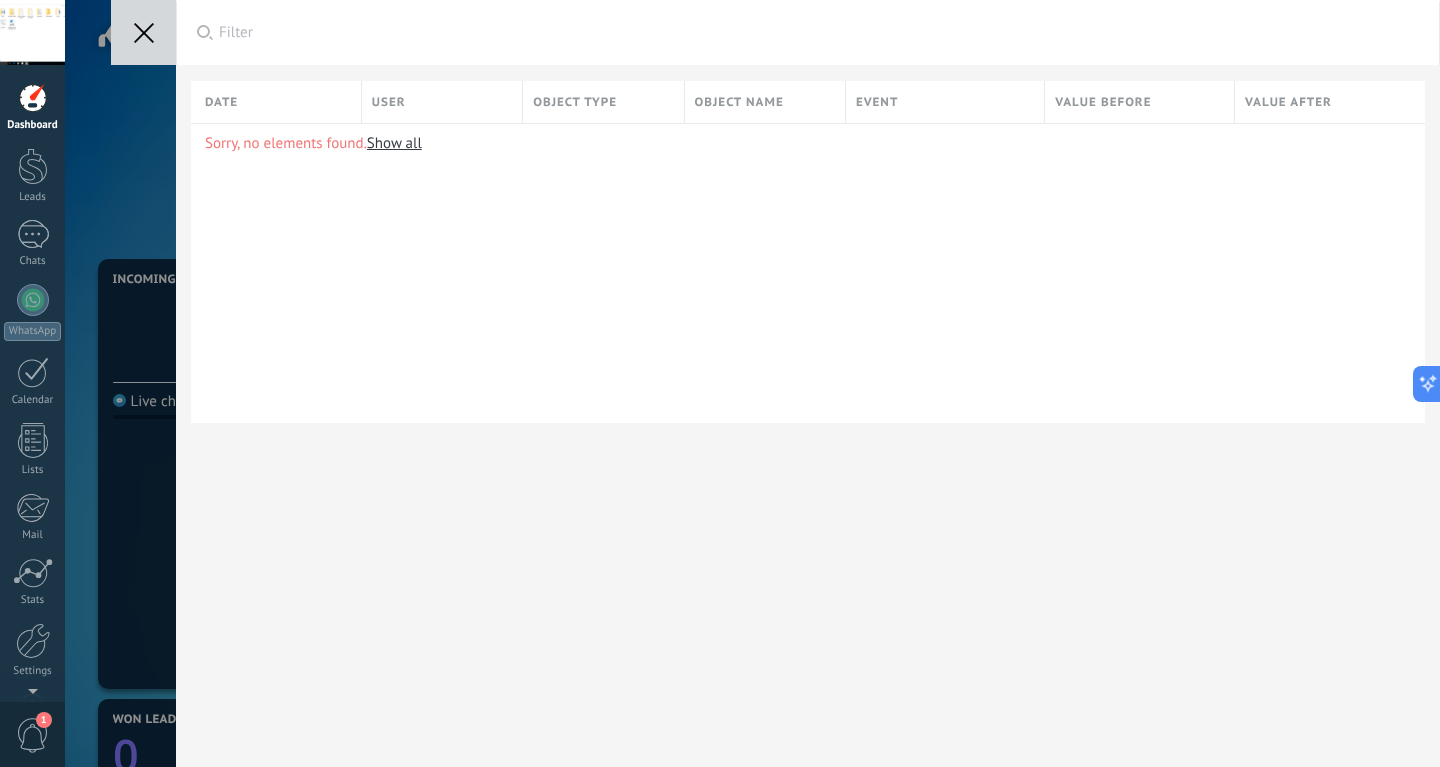 click on "Sorry, no elements found.  Show all" at bounding box center [808, 273] 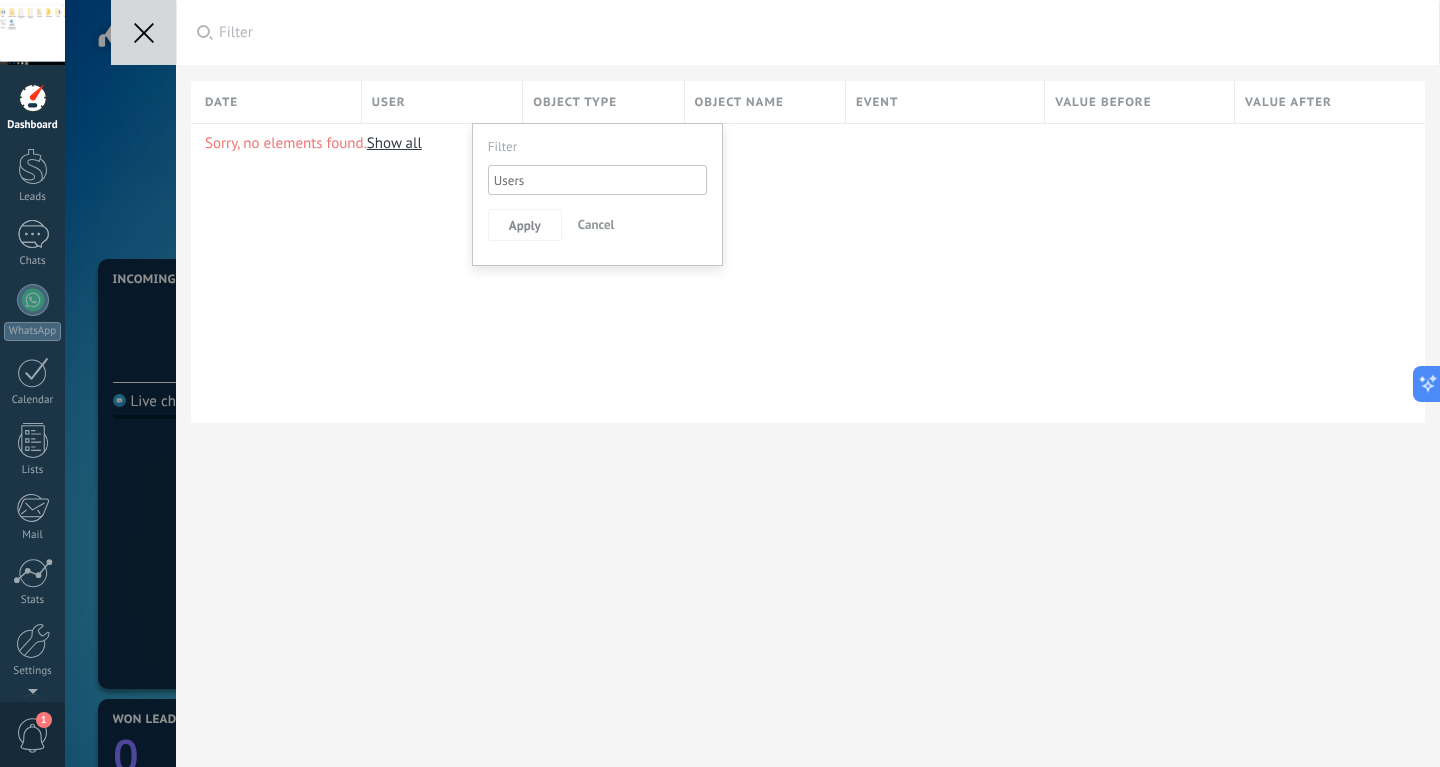 click on "Cancel" at bounding box center [596, 224] 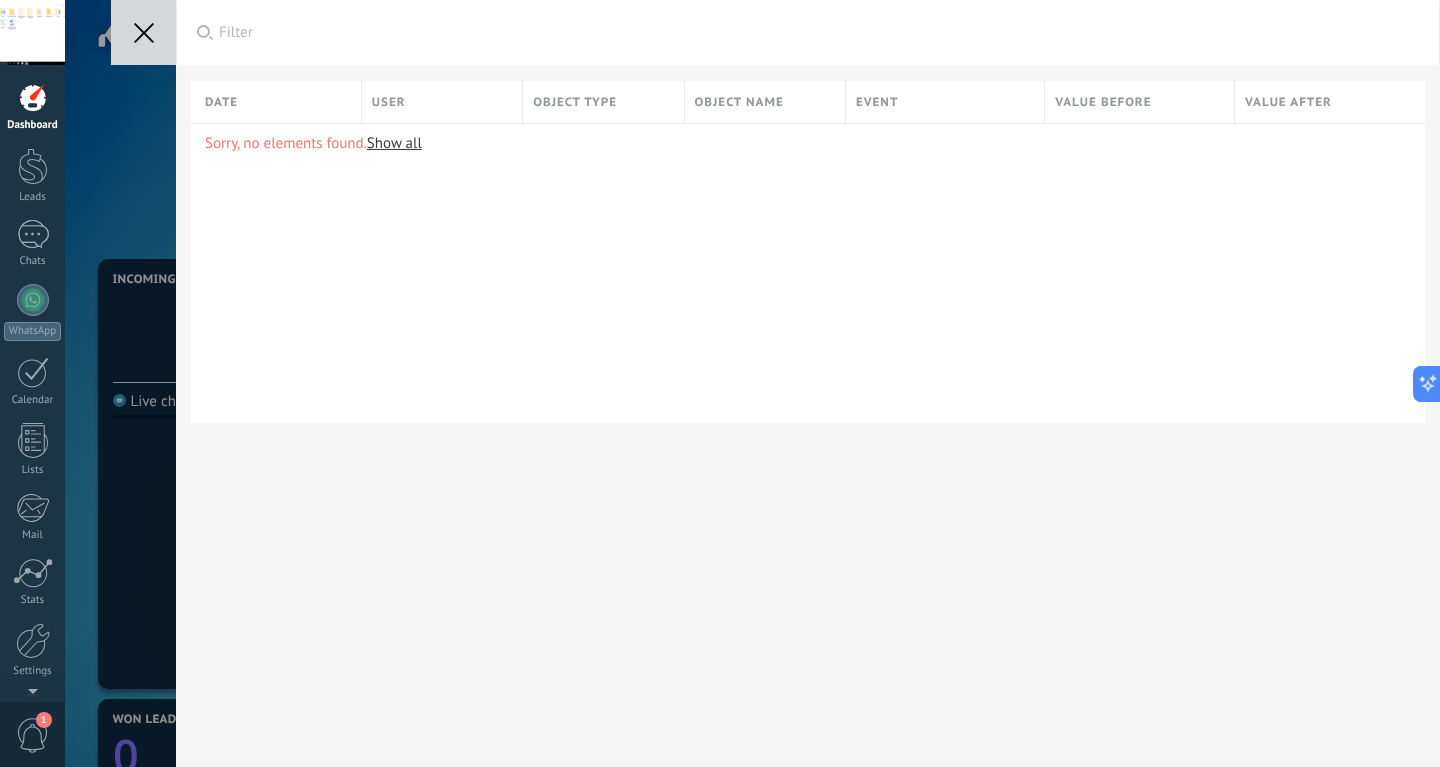 click at bounding box center [143, 32] 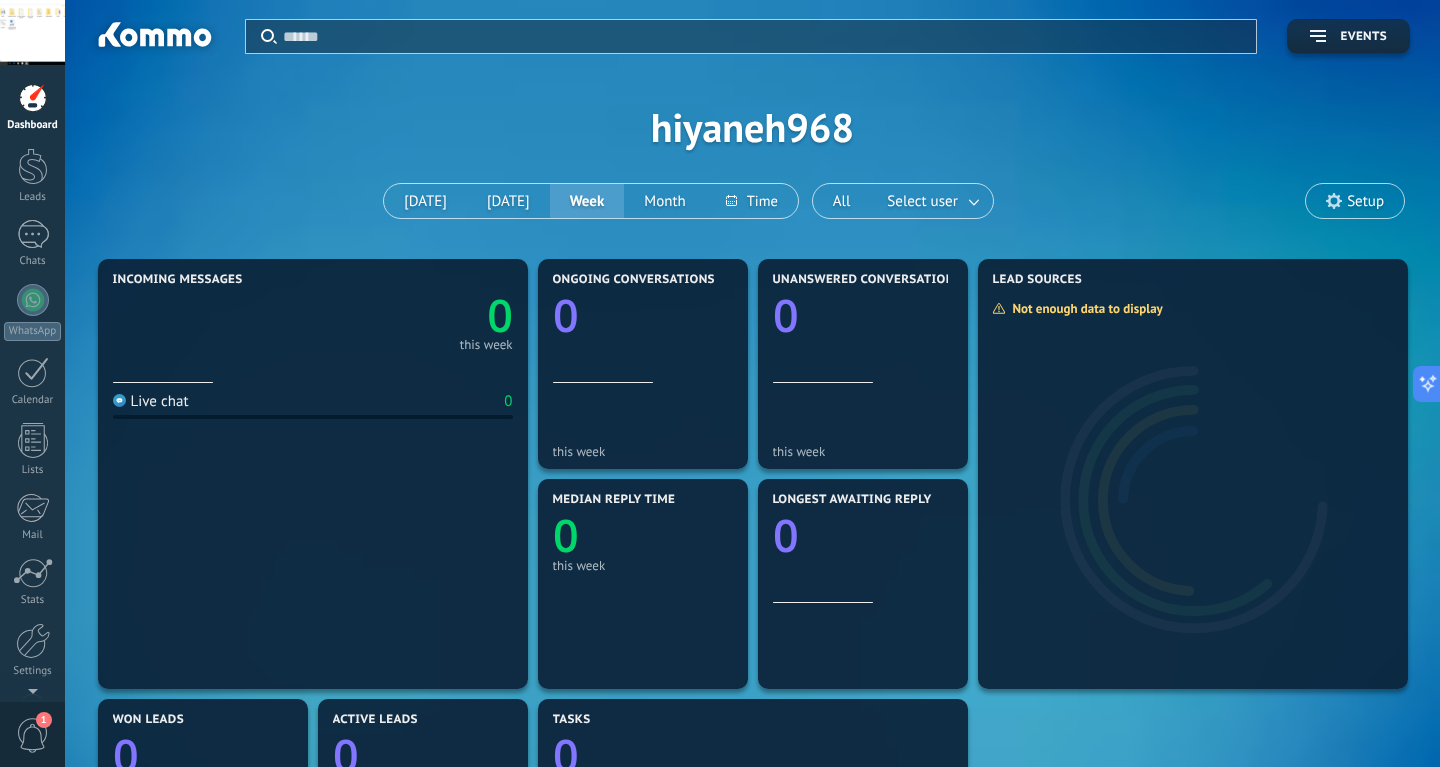 click at bounding box center (32, 32) 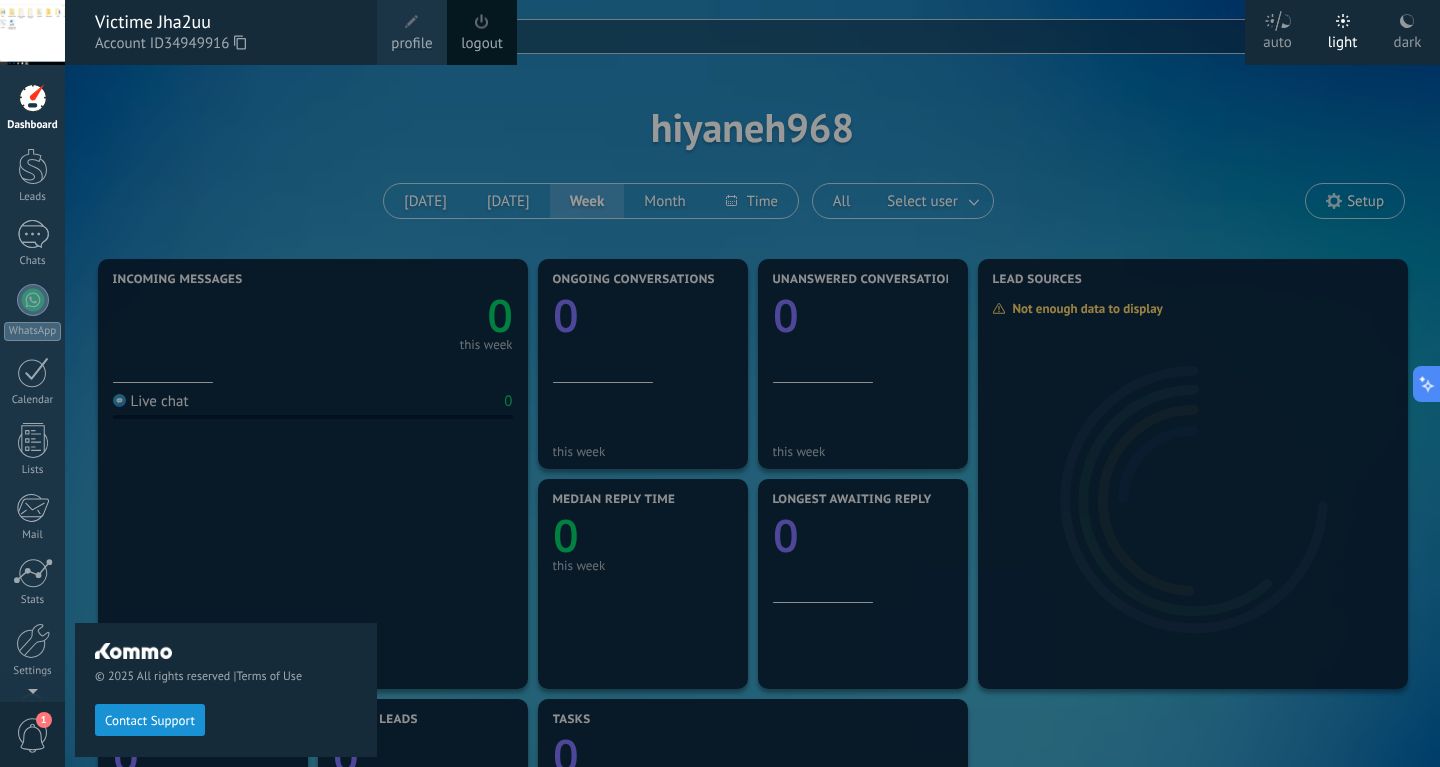 click on "profile" at bounding box center (411, 44) 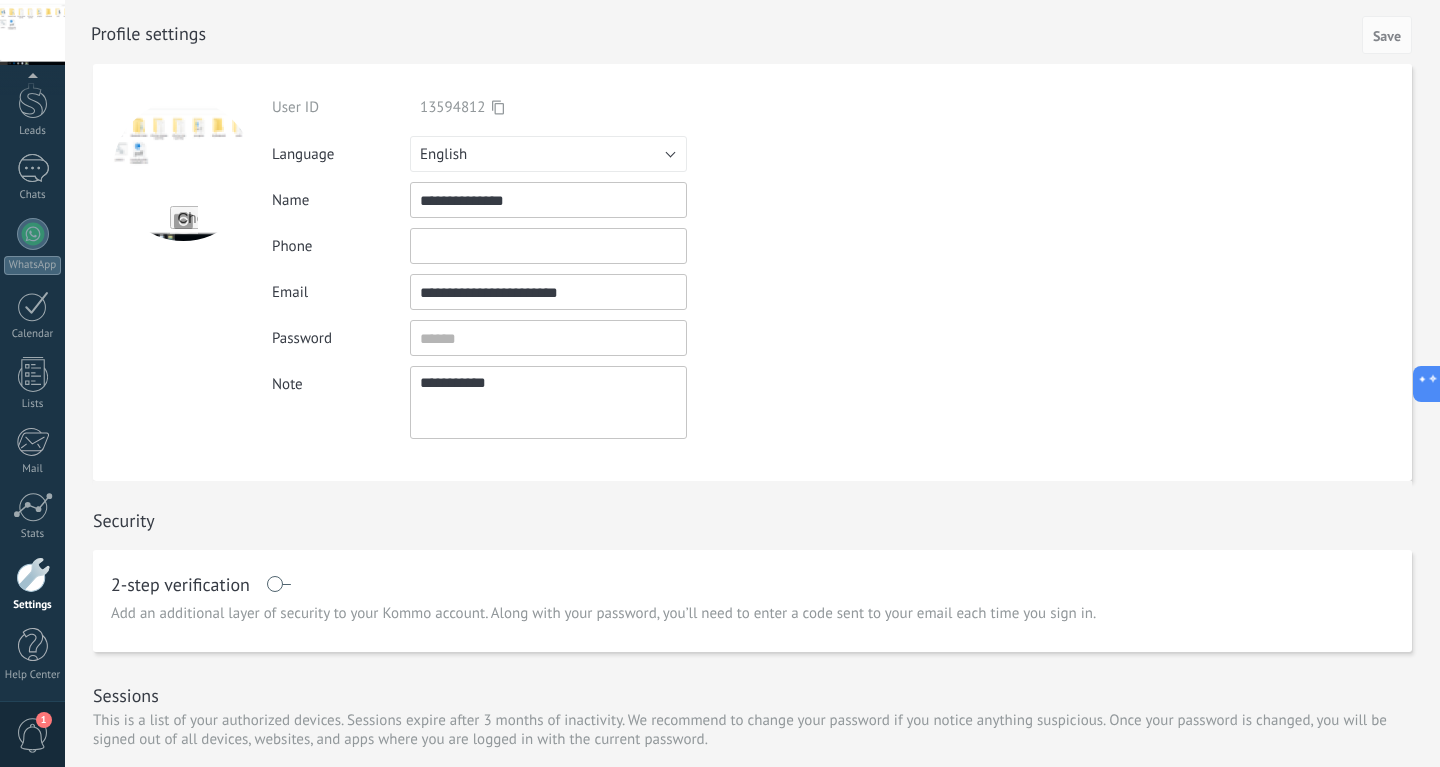 scroll, scrollTop: 66, scrollLeft: 0, axis: vertical 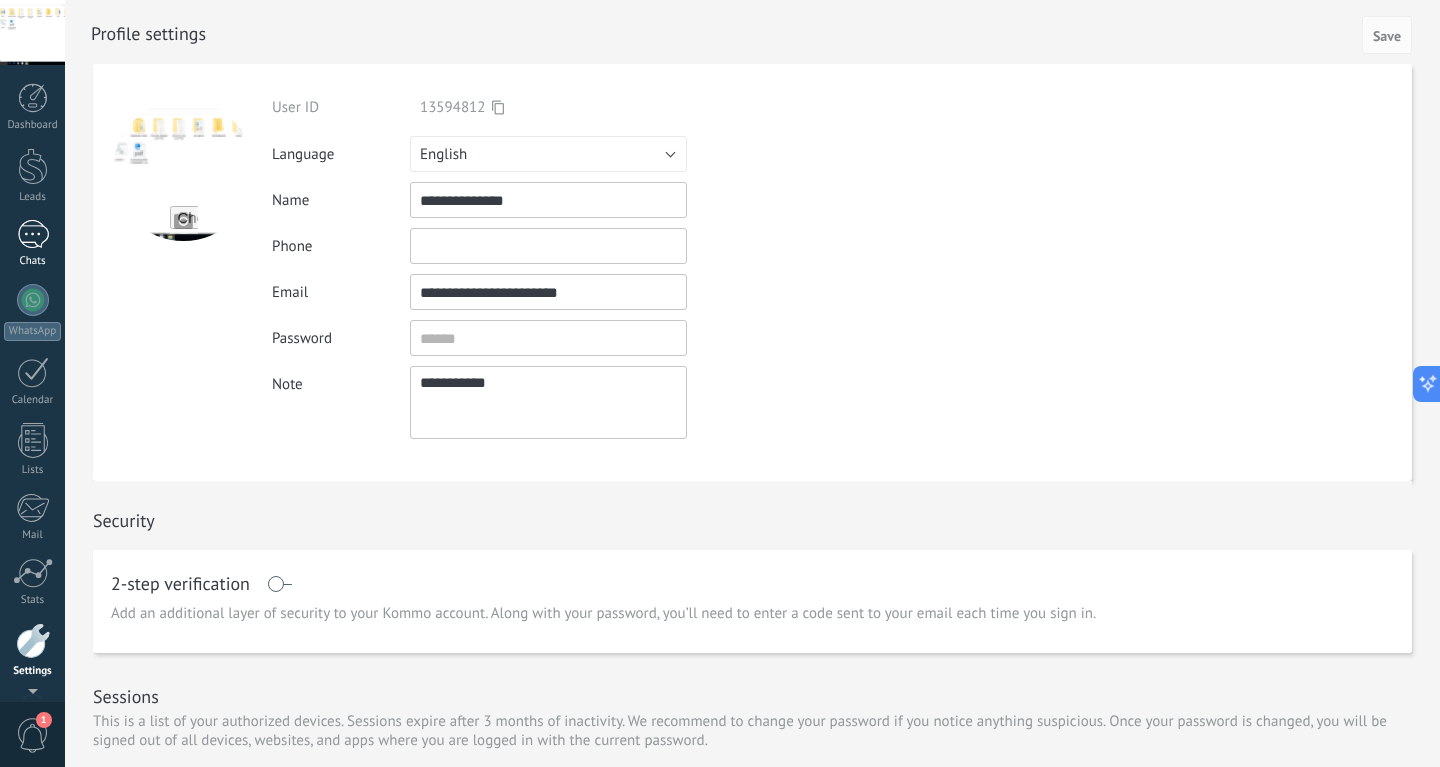 click at bounding box center [33, 234] 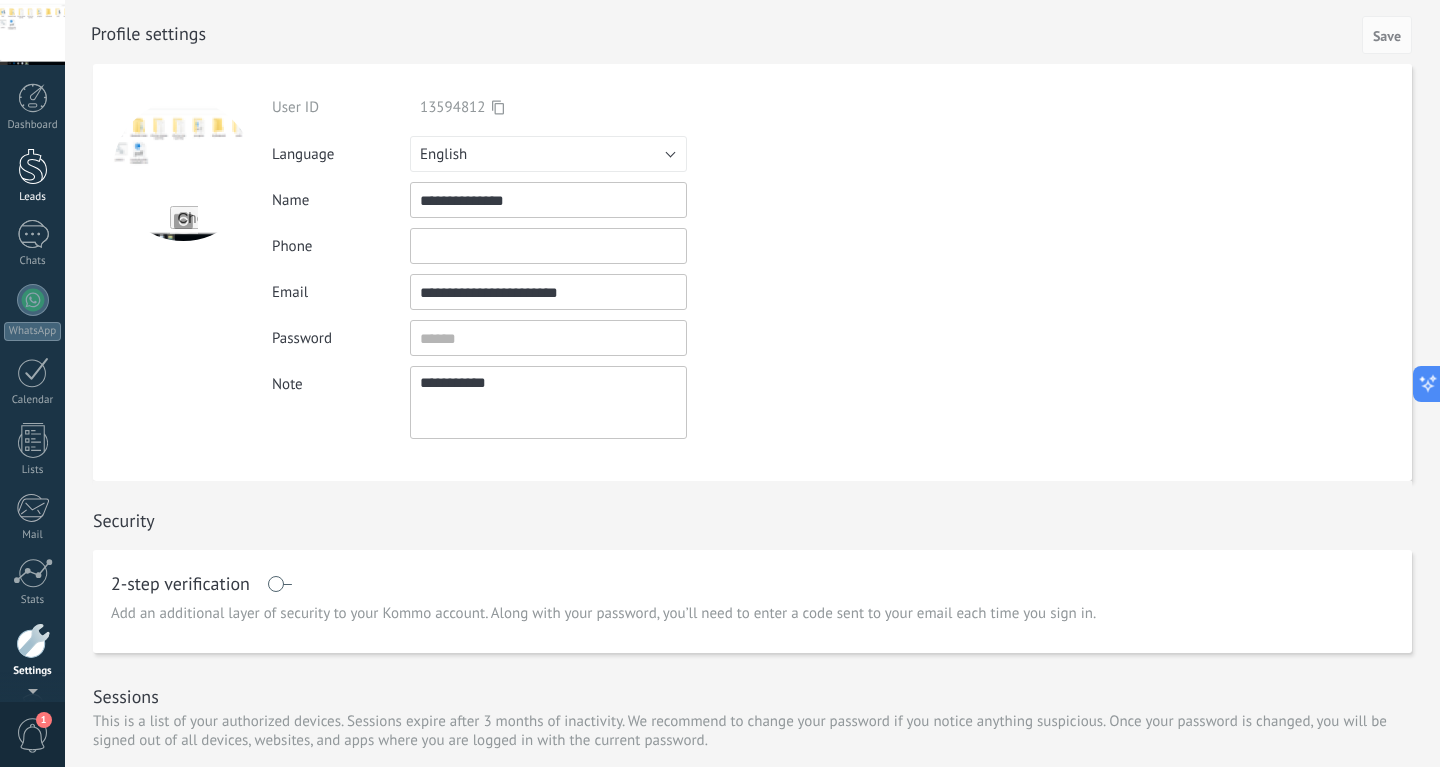 click at bounding box center (33, 166) 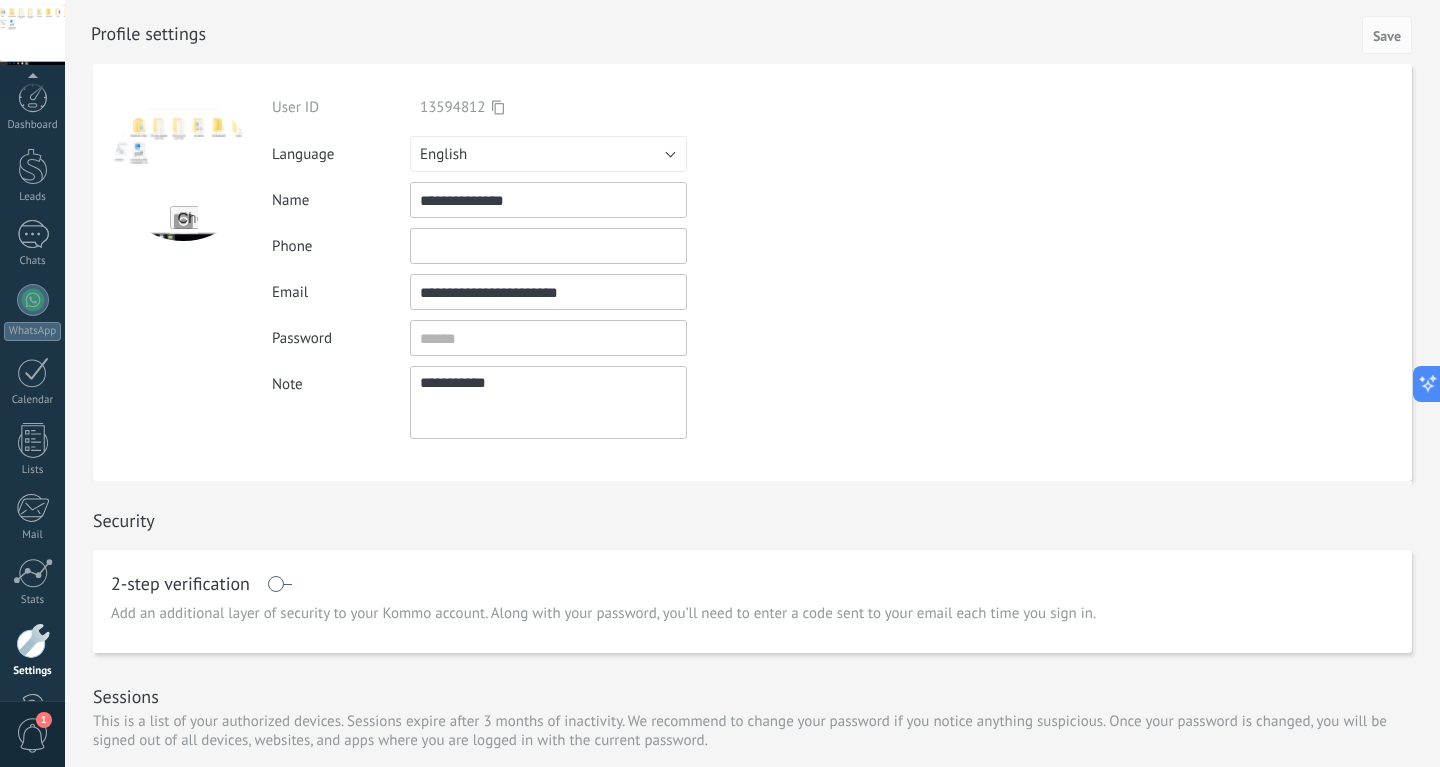 scroll, scrollTop: 66, scrollLeft: 0, axis: vertical 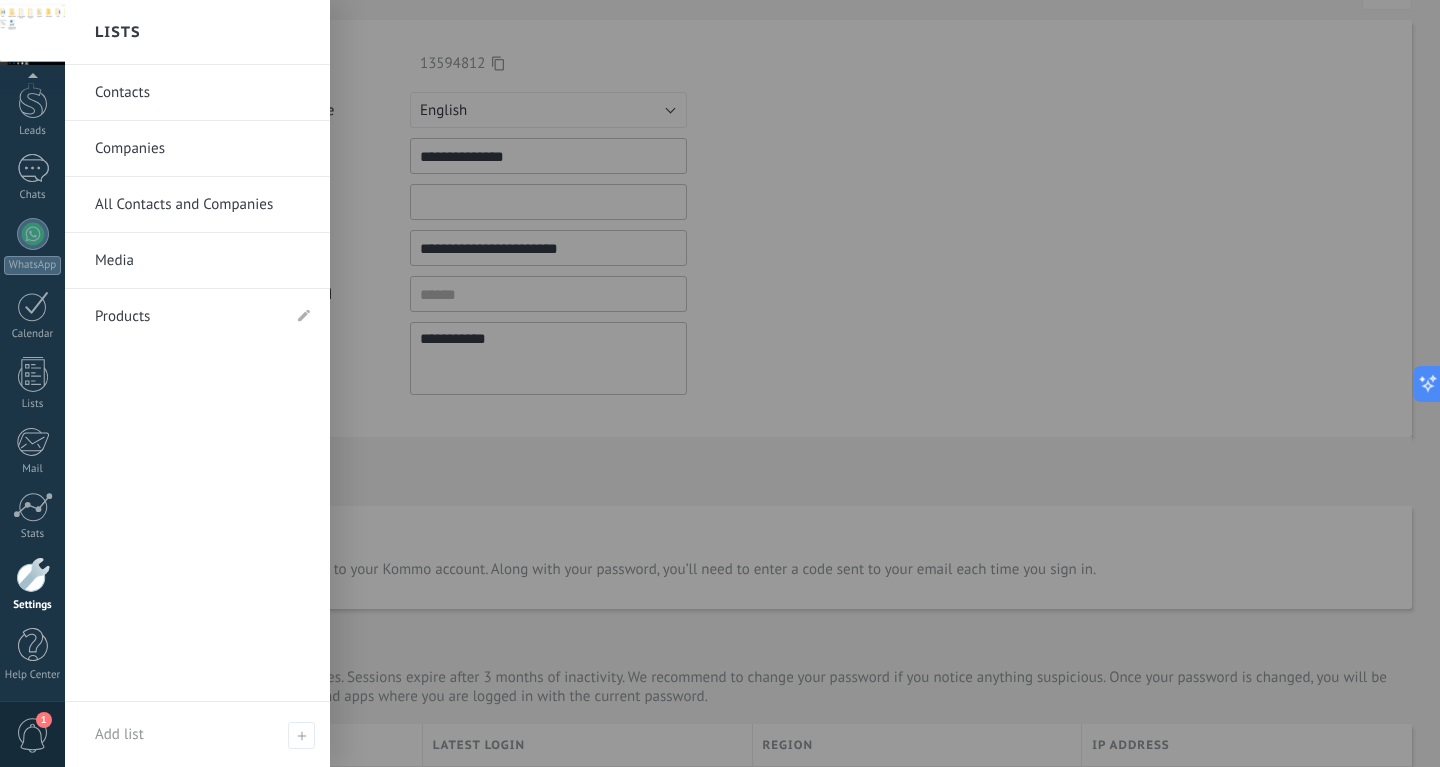 click on "Contacts" at bounding box center [202, 93] 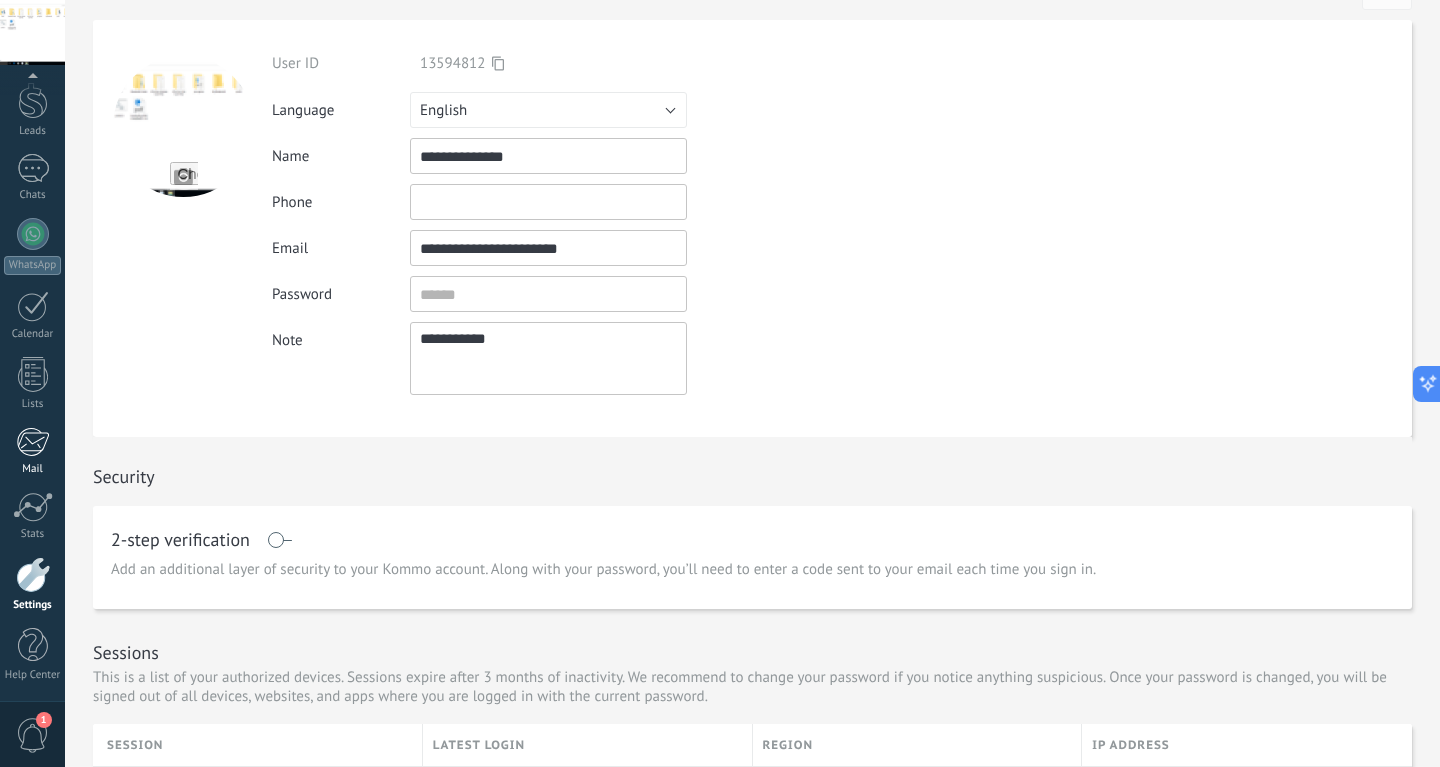 scroll, scrollTop: 248, scrollLeft: 0, axis: vertical 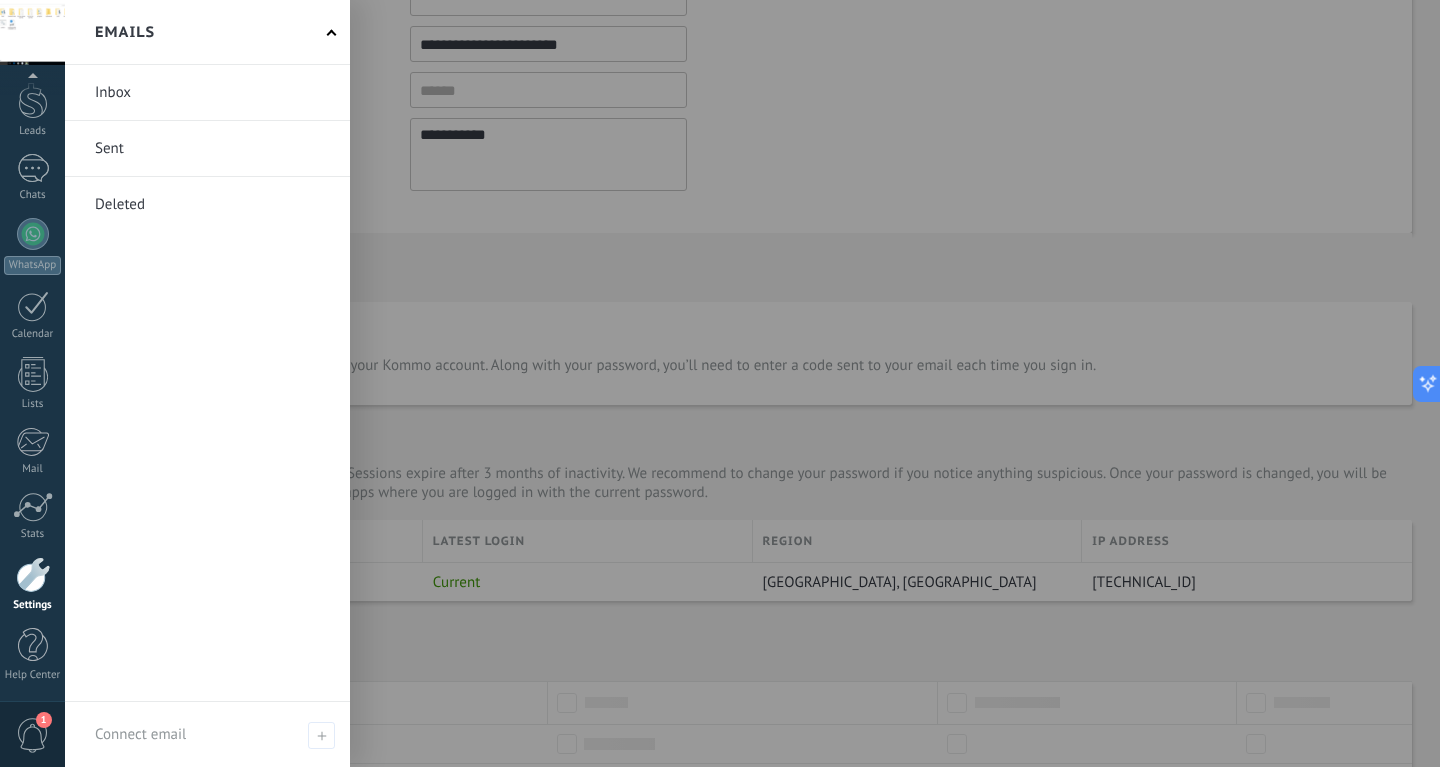 click at bounding box center (207, 92) 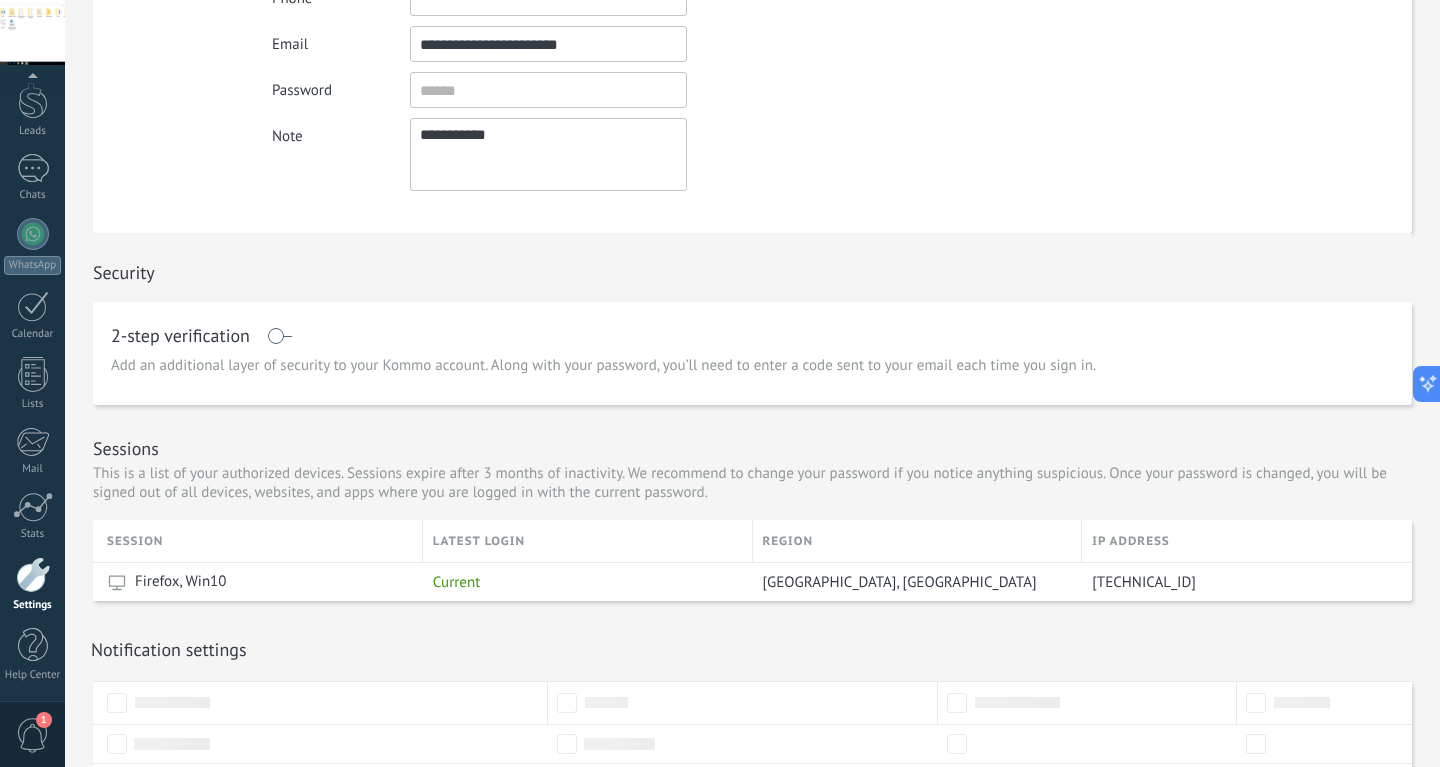 click at bounding box center [33, 575] 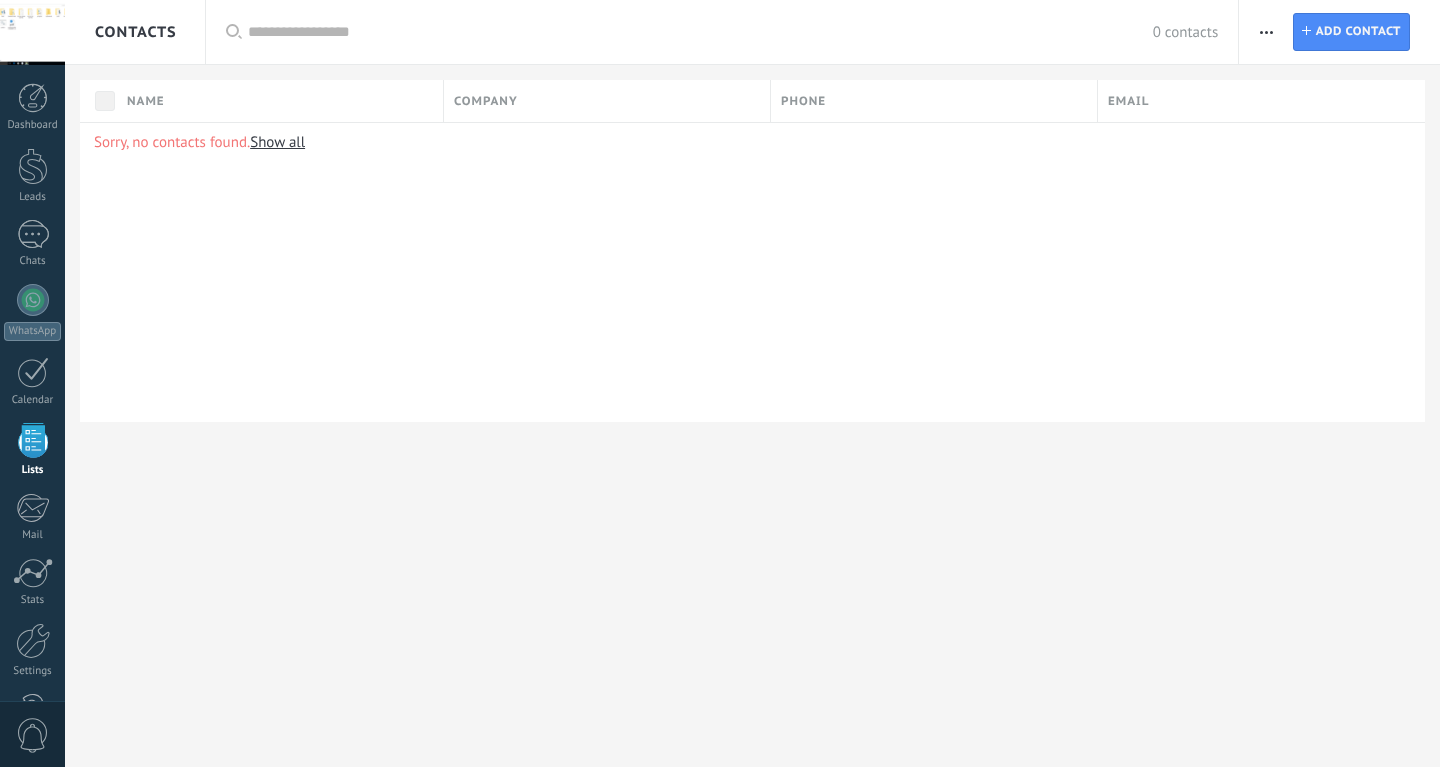 scroll, scrollTop: 0, scrollLeft: 0, axis: both 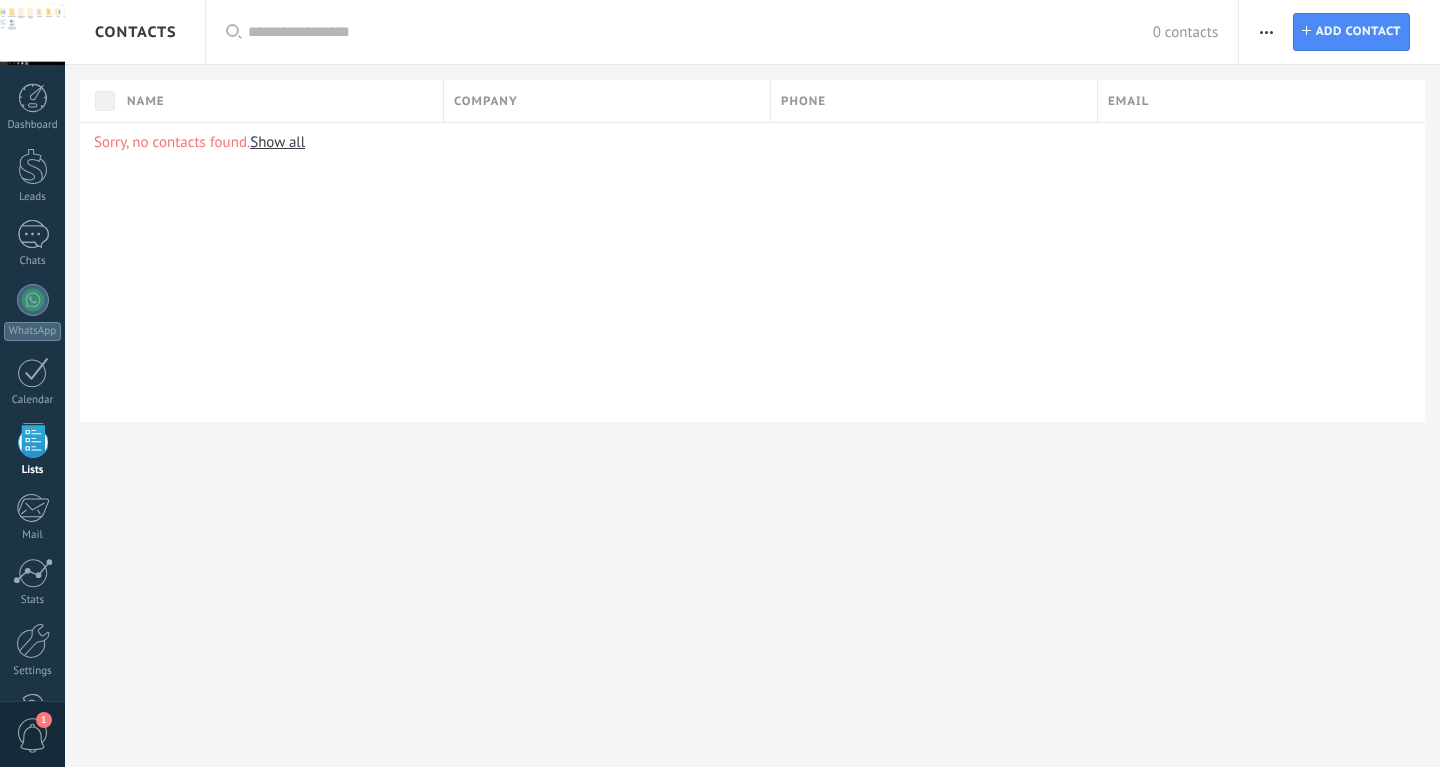 click at bounding box center [700, 32] 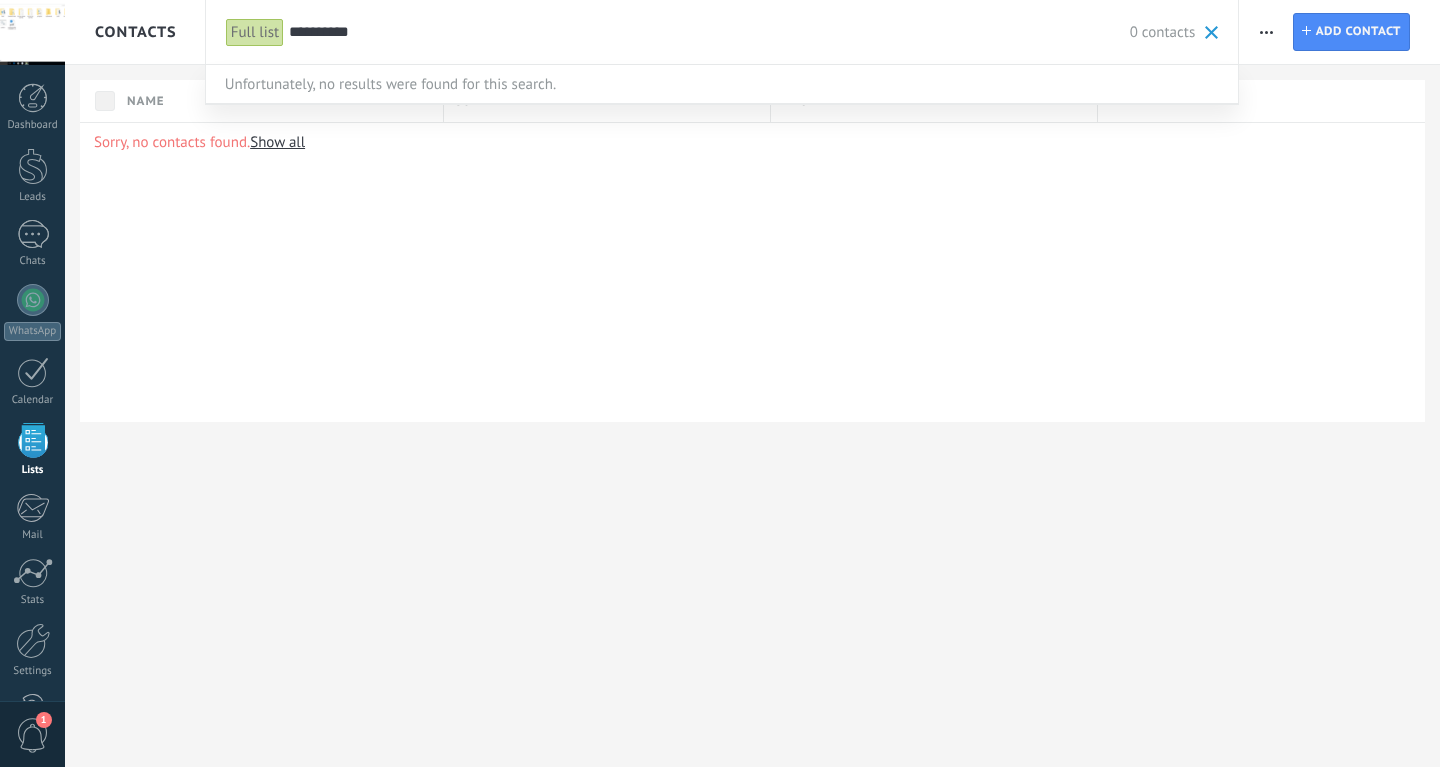 type on "**********" 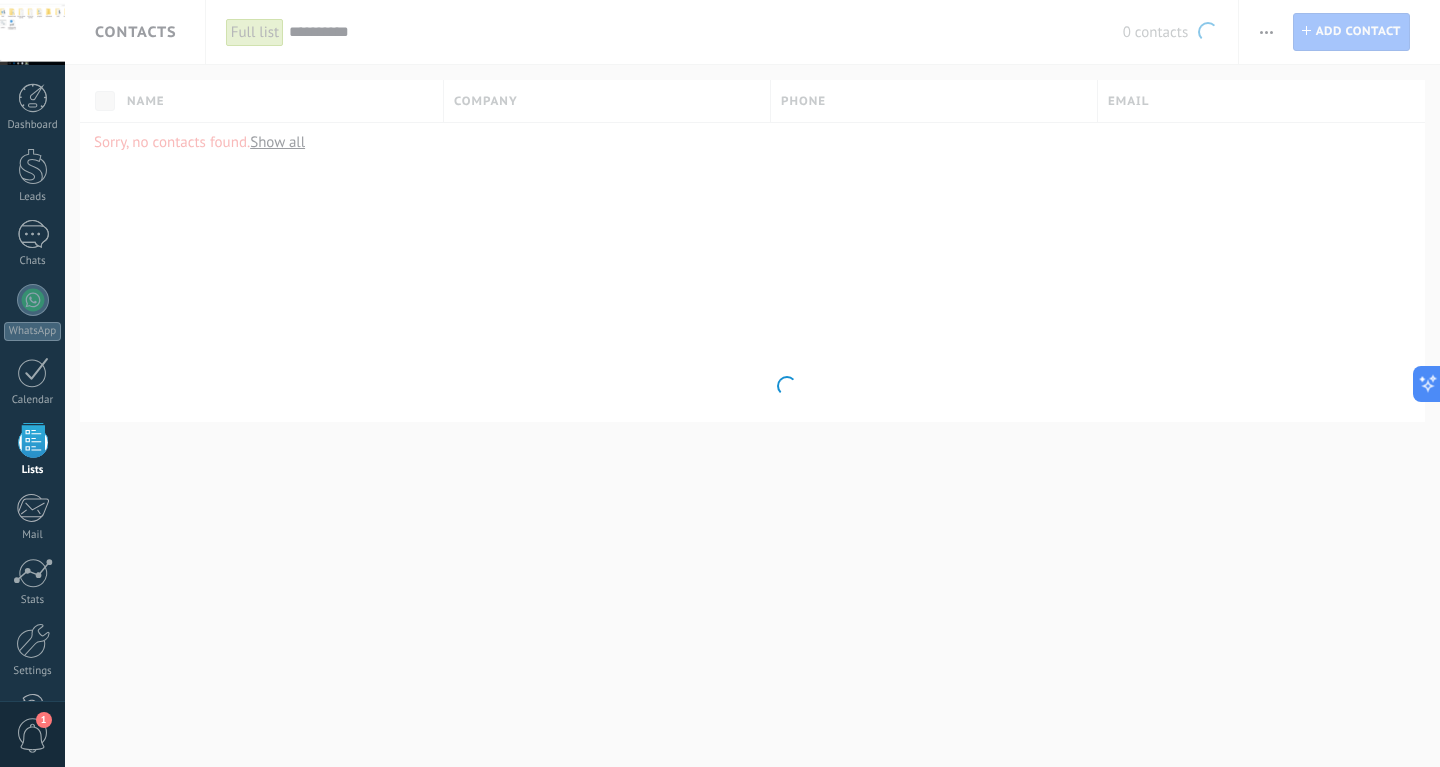 click on ".abccls-1,.abccls-2{fill-rule:evenodd}.abccls-2{fill:#fff} .abfcls-1{fill:none}.abfcls-2{fill:#fff} .abncls-1{isolation:isolate}.abncls-2{opacity:.06}.abncls-2,.abncls-3,.abncls-6{mix-blend-mode:multiply}.abncls-3{opacity:.15}.abncls-4,.abncls-8{fill:#fff}.abncls-5{fill:url(#abnlinear-gradient)}.abncls-6{opacity:.04}.abncls-7{fill:url(#abnlinear-gradient-2)}.abncls-8{fill-rule:evenodd} .abqst0{fill:#ffa200} .abwcls-1{fill:#252525} .cls-1{isolation:isolate} .acicls-1{fill:none} .aclcls-1{fill:#232323} .acnst0{display:none} .addcls-1,.addcls-2{fill:none;stroke-miterlimit:10}.addcls-1{stroke:#dfe0e5}.addcls-2{stroke:#a1a7ab} .adecls-1,.adecls-2{fill:none;stroke-miterlimit:10}.adecls-1{stroke:#dfe0e5}.adecls-2{stroke:#a1a7ab} .adqcls-1{fill:#8591a5;fill-rule:evenodd} .aeccls-1{fill:#5c9f37} .aeecls-1{fill:#f86161} .aejcls-1{fill:#8591a5;fill-rule:evenodd} .aekcls-1{fill-rule:evenodd} .aelcls-1{fill-rule:evenodd;fill:currentColor} .aemcls-1{fill-rule:evenodd;fill:currentColor} .aencls-2{fill:#f86161;opacity:.3}" at bounding box center (720, 383) 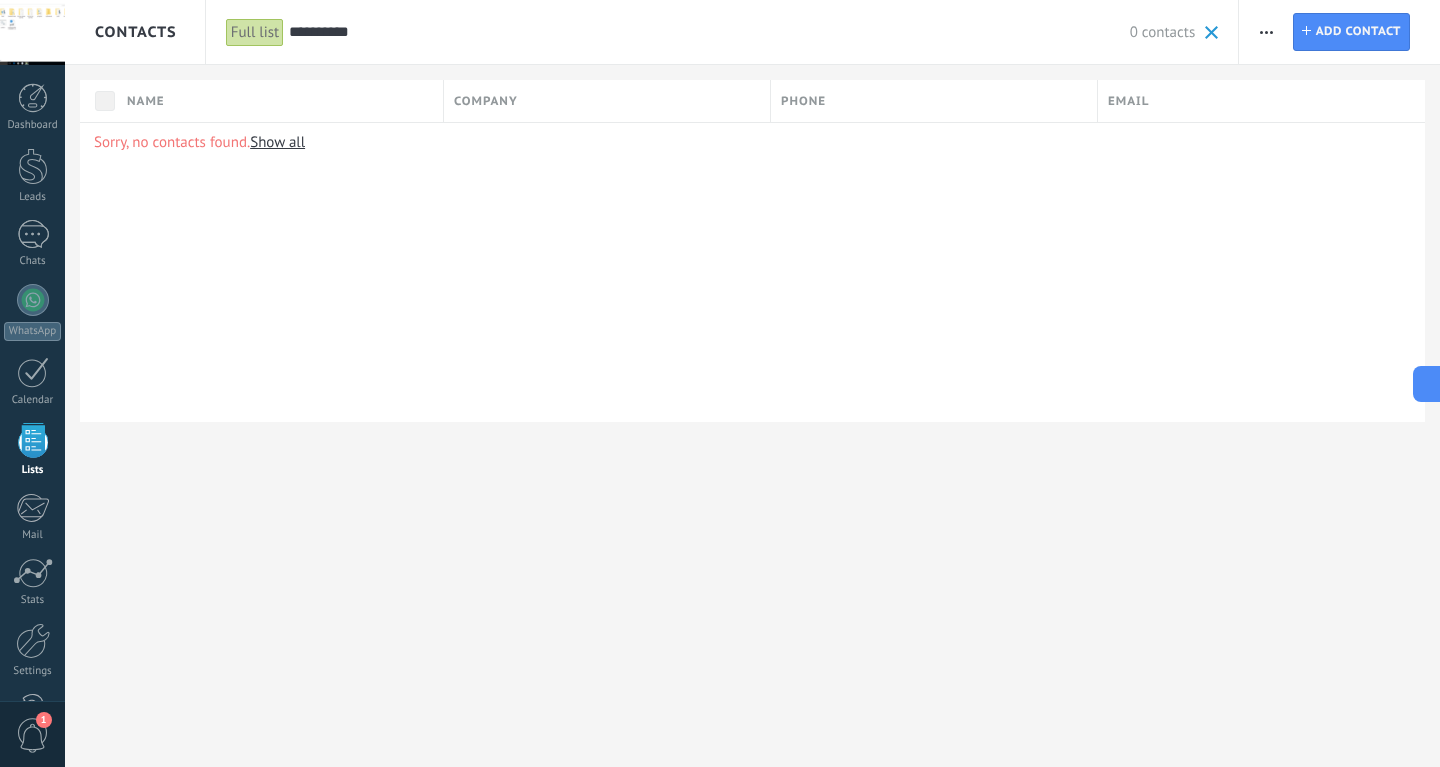 click on "**********" at bounding box center (753, 32) 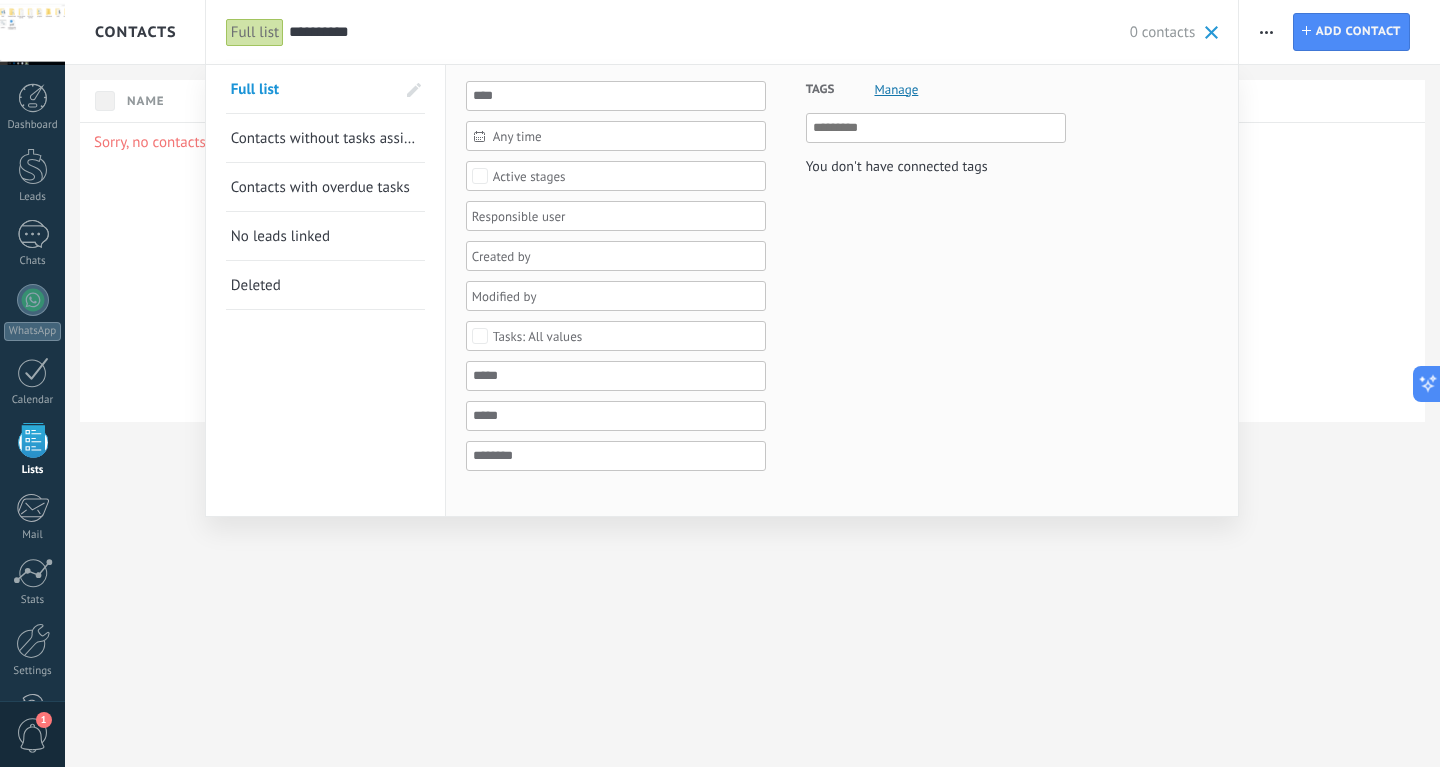 click on "**********" at bounding box center (709, 32) 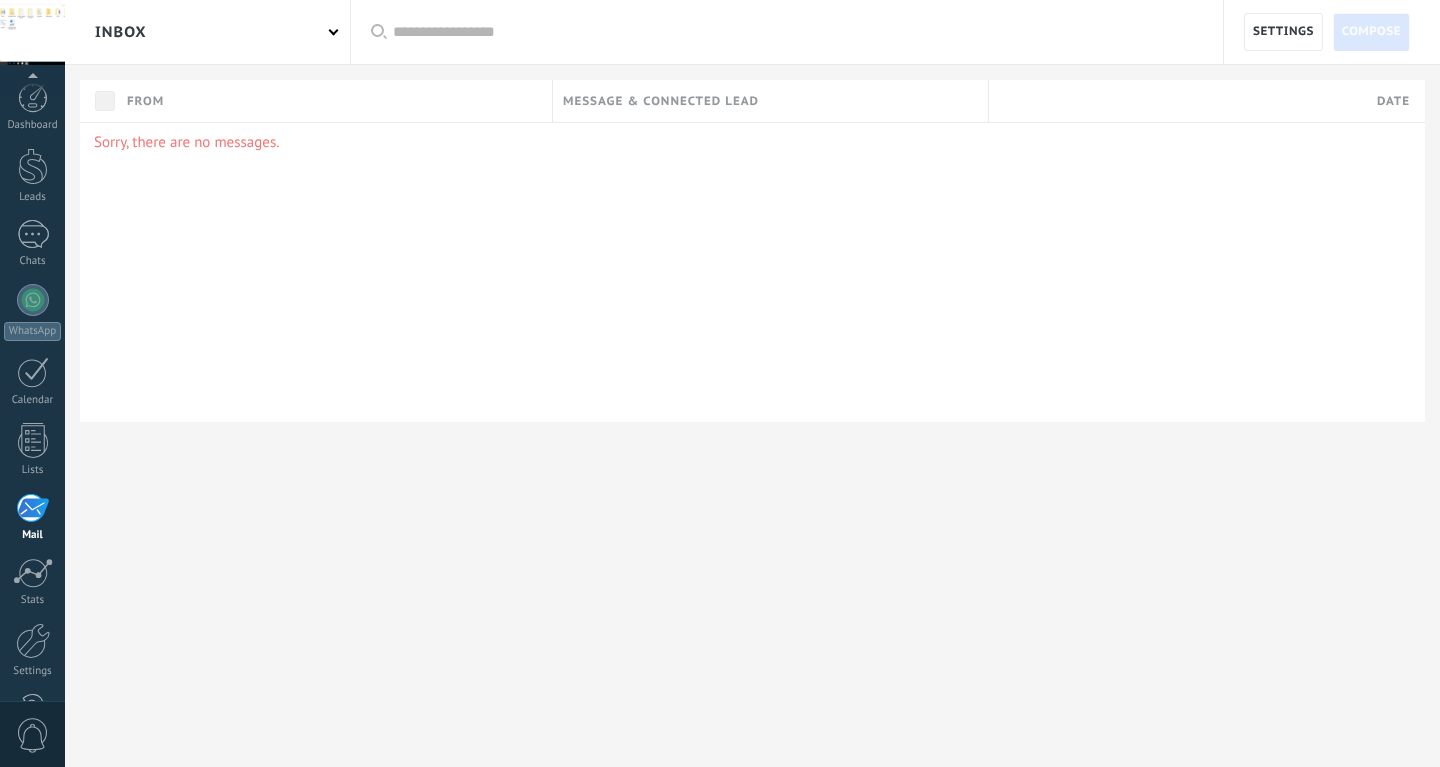 scroll, scrollTop: 0, scrollLeft: 0, axis: both 